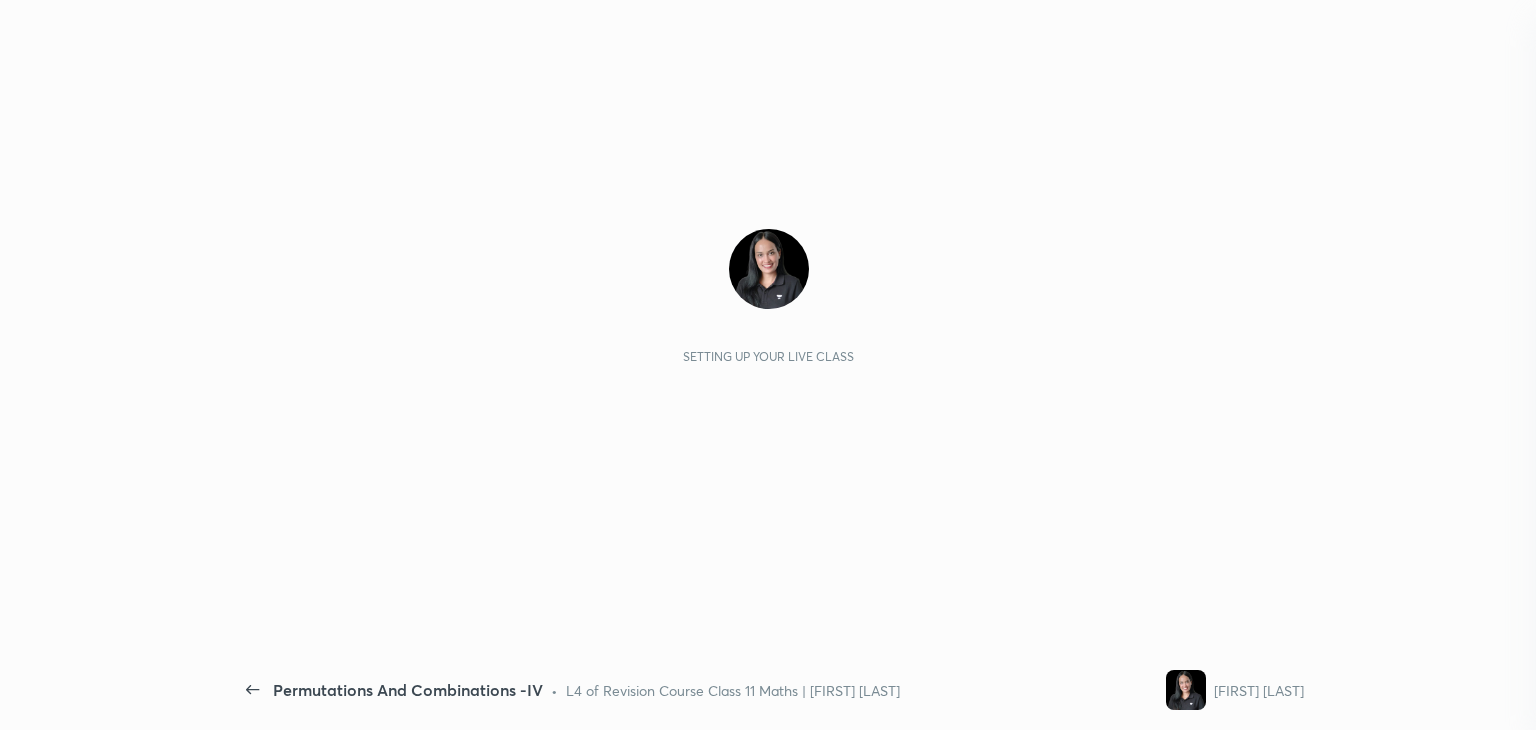 scroll, scrollTop: 0, scrollLeft: 0, axis: both 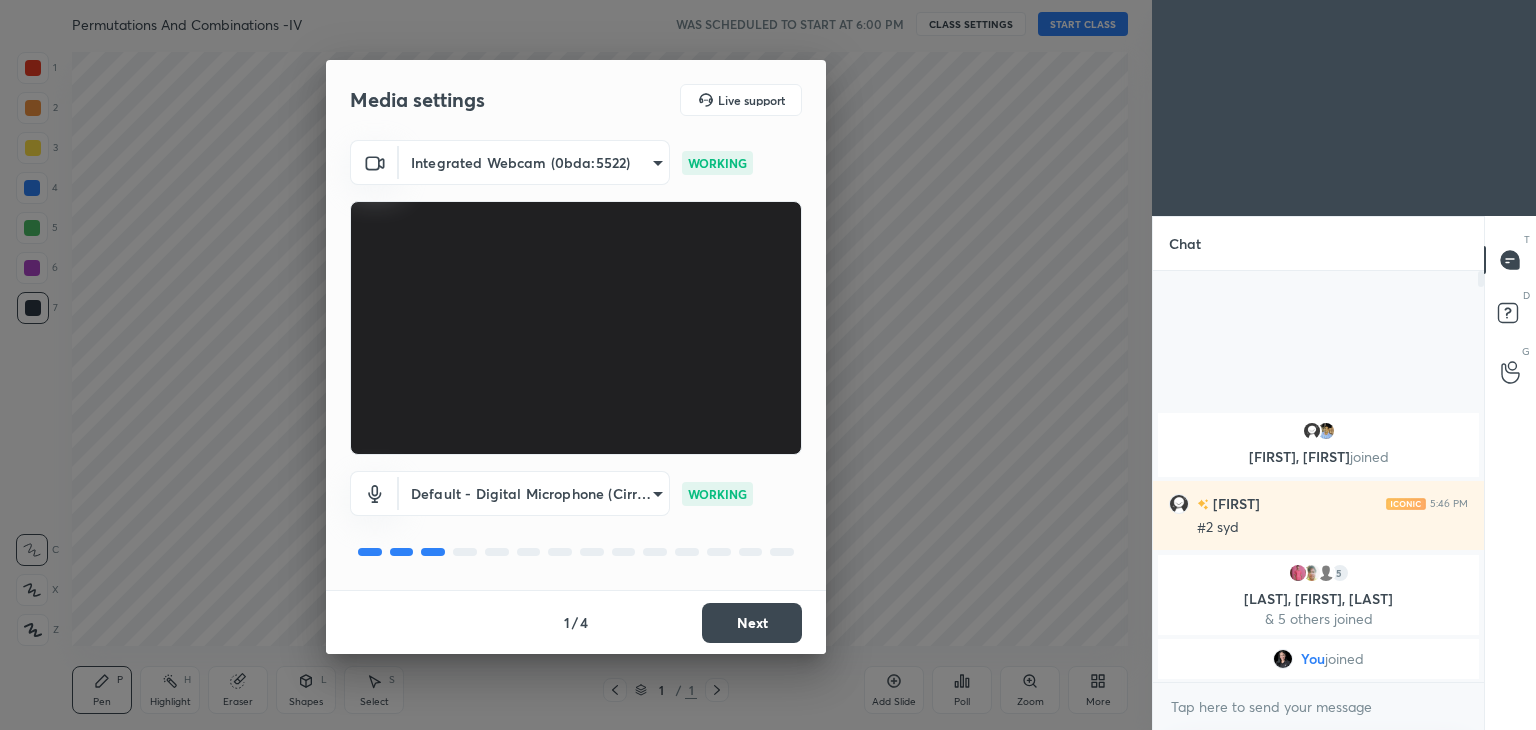 click on "Next" at bounding box center [752, 623] 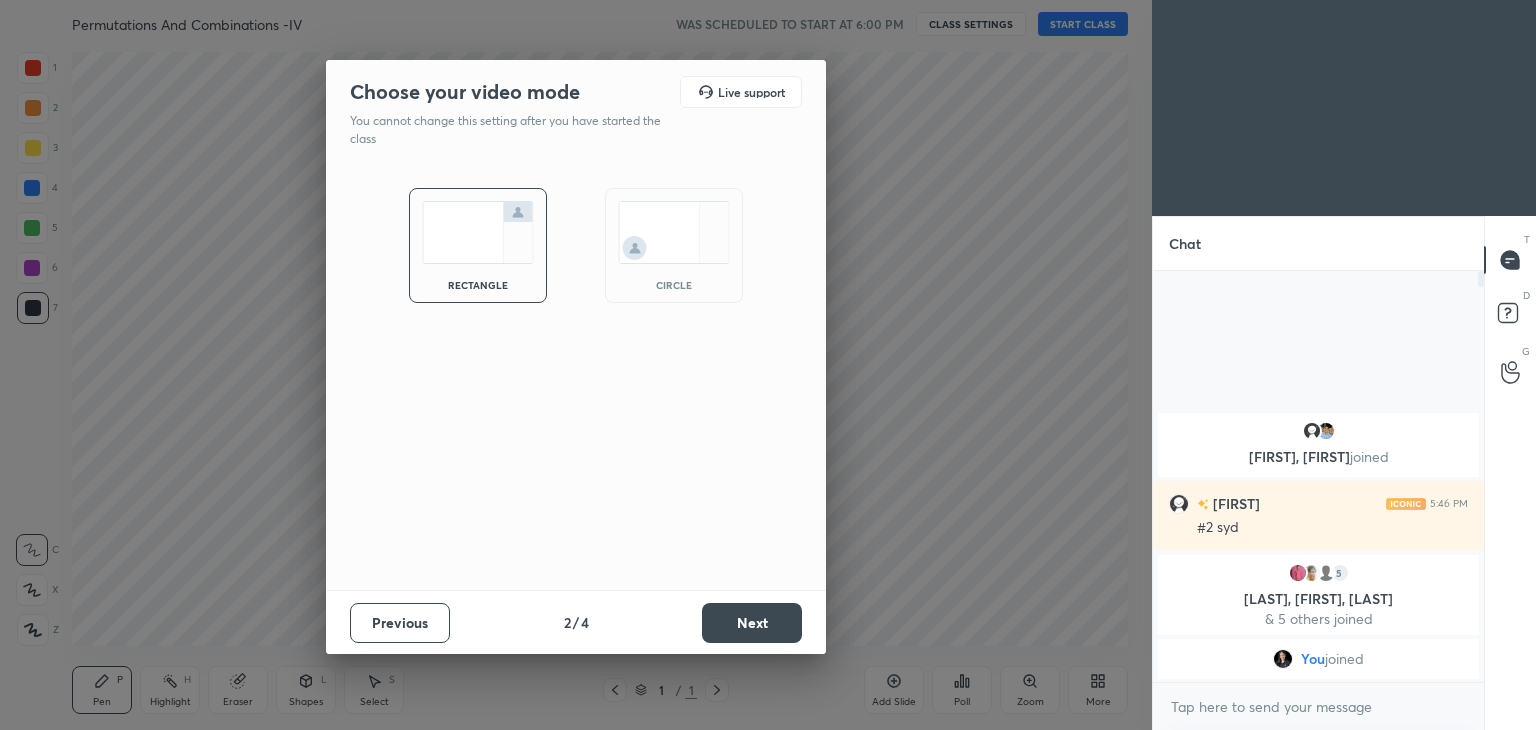 click on "Next" at bounding box center [752, 623] 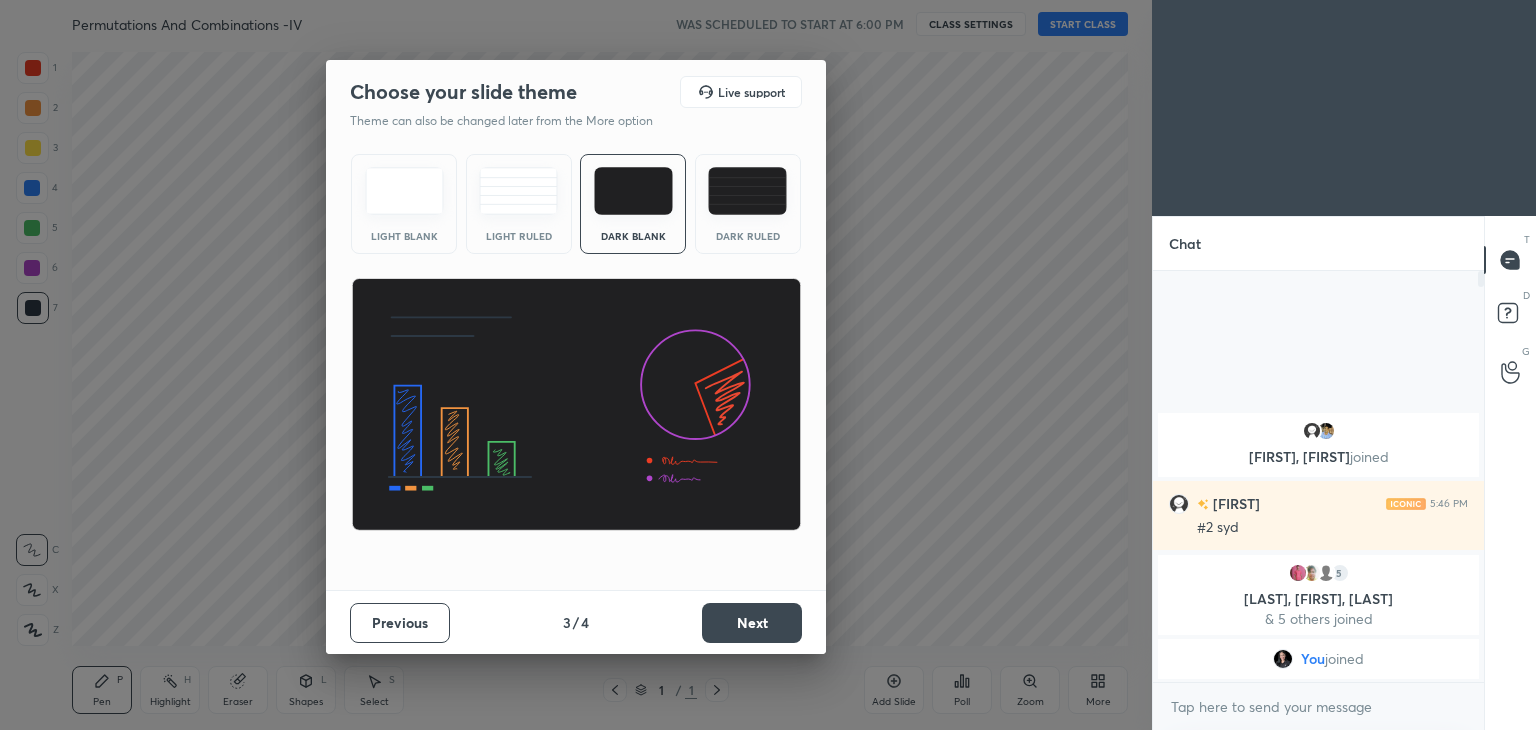 click on "Next" at bounding box center [752, 623] 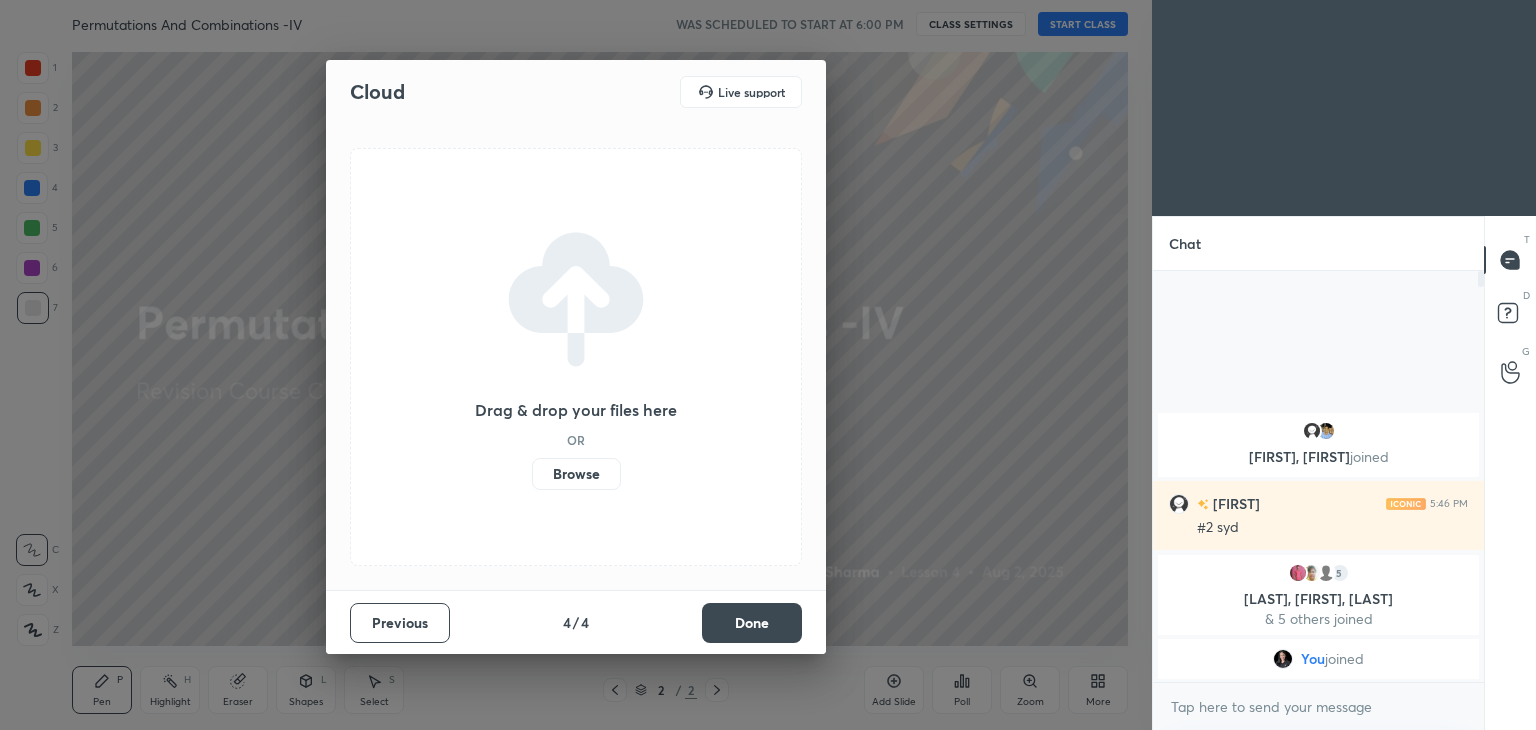 click on "Done" at bounding box center (752, 623) 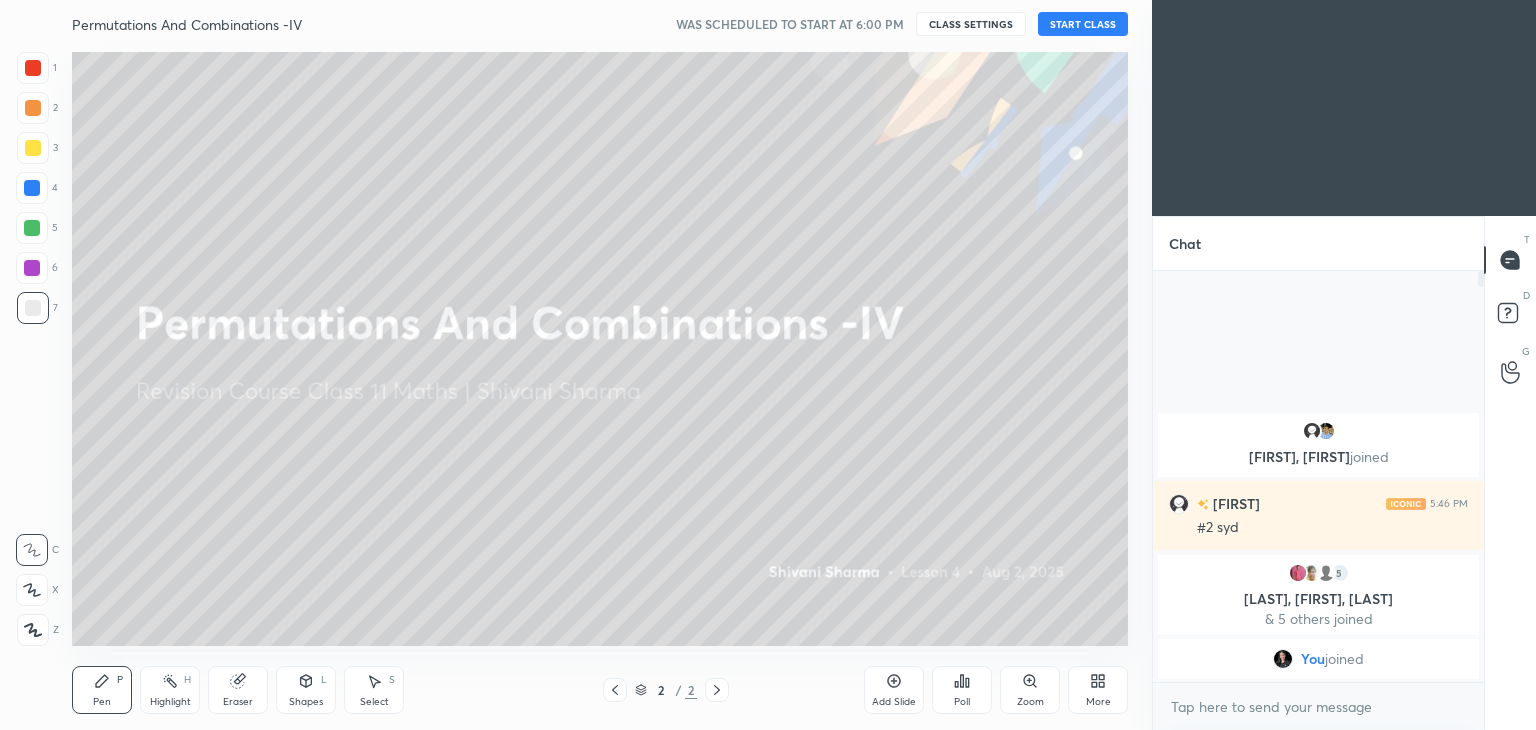 click on "More" at bounding box center (1098, 690) 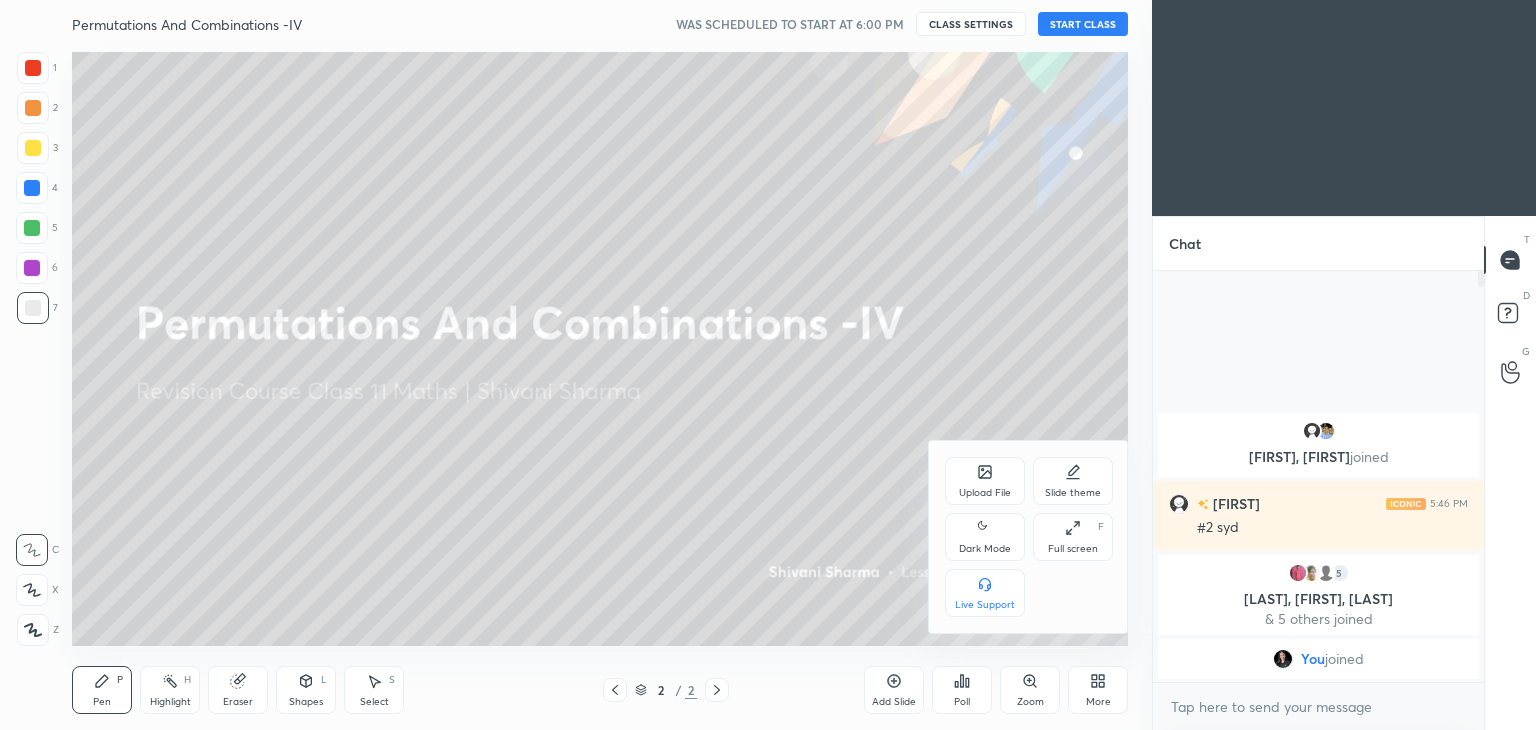 click on "Dark Mode" at bounding box center (985, 549) 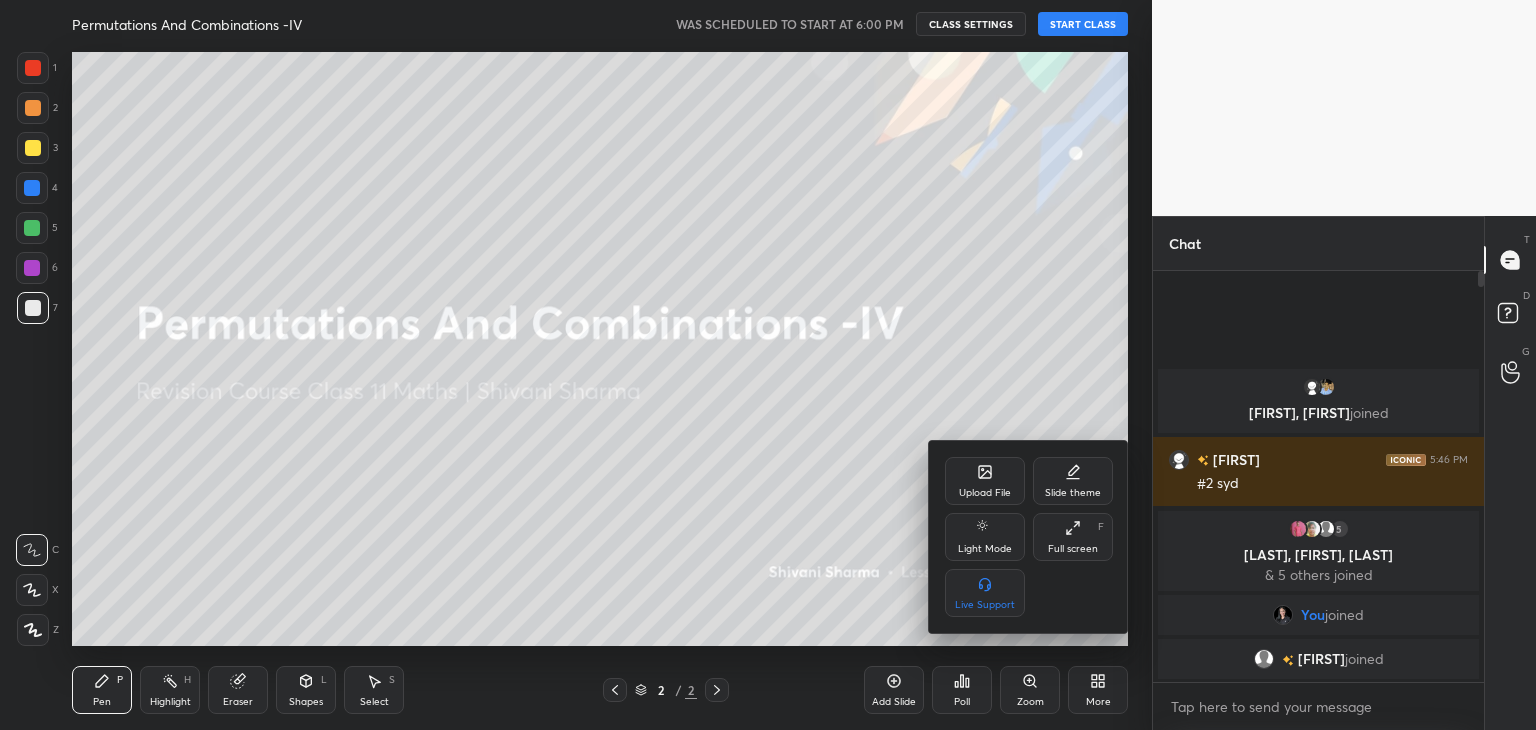 click at bounding box center [768, 365] 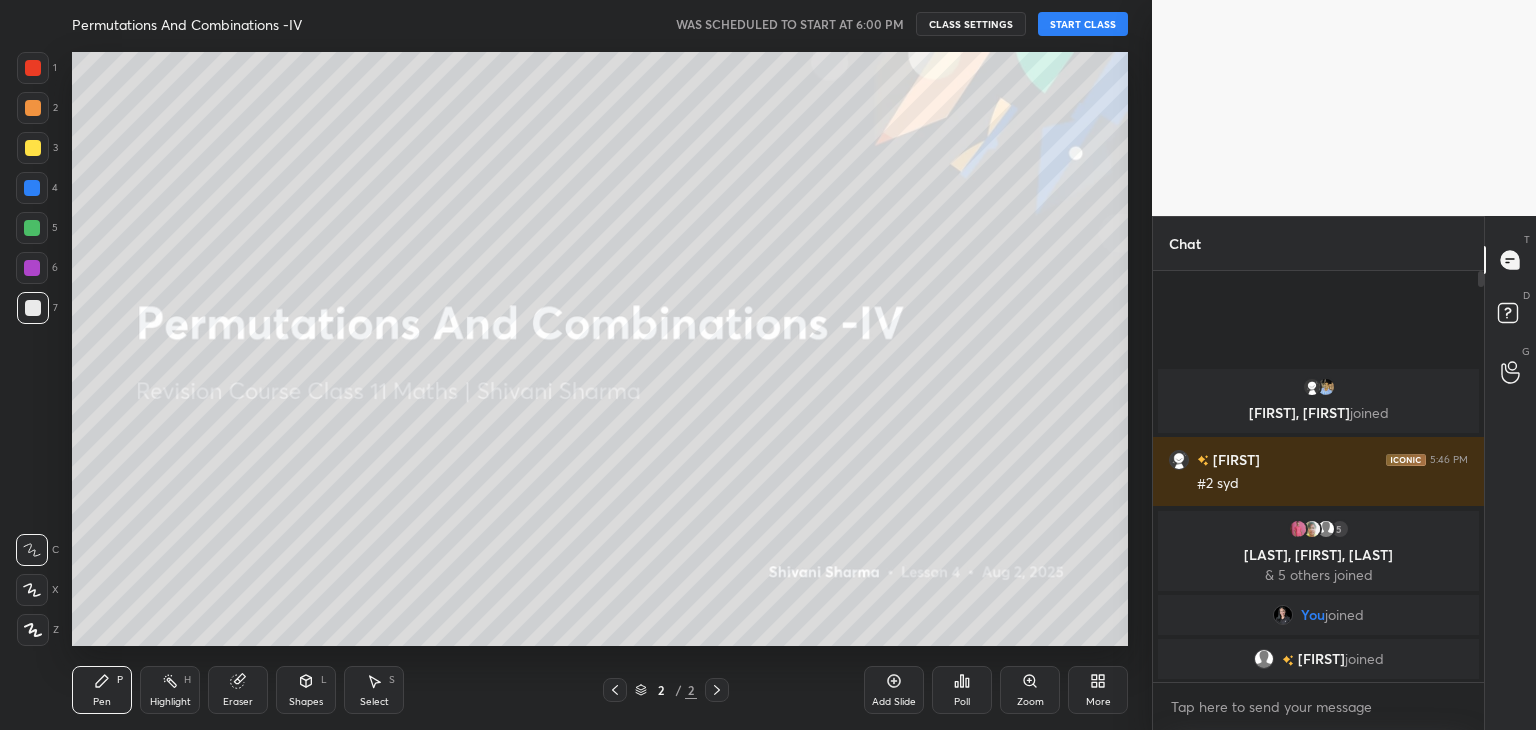 click on "START CLASS" at bounding box center (1083, 24) 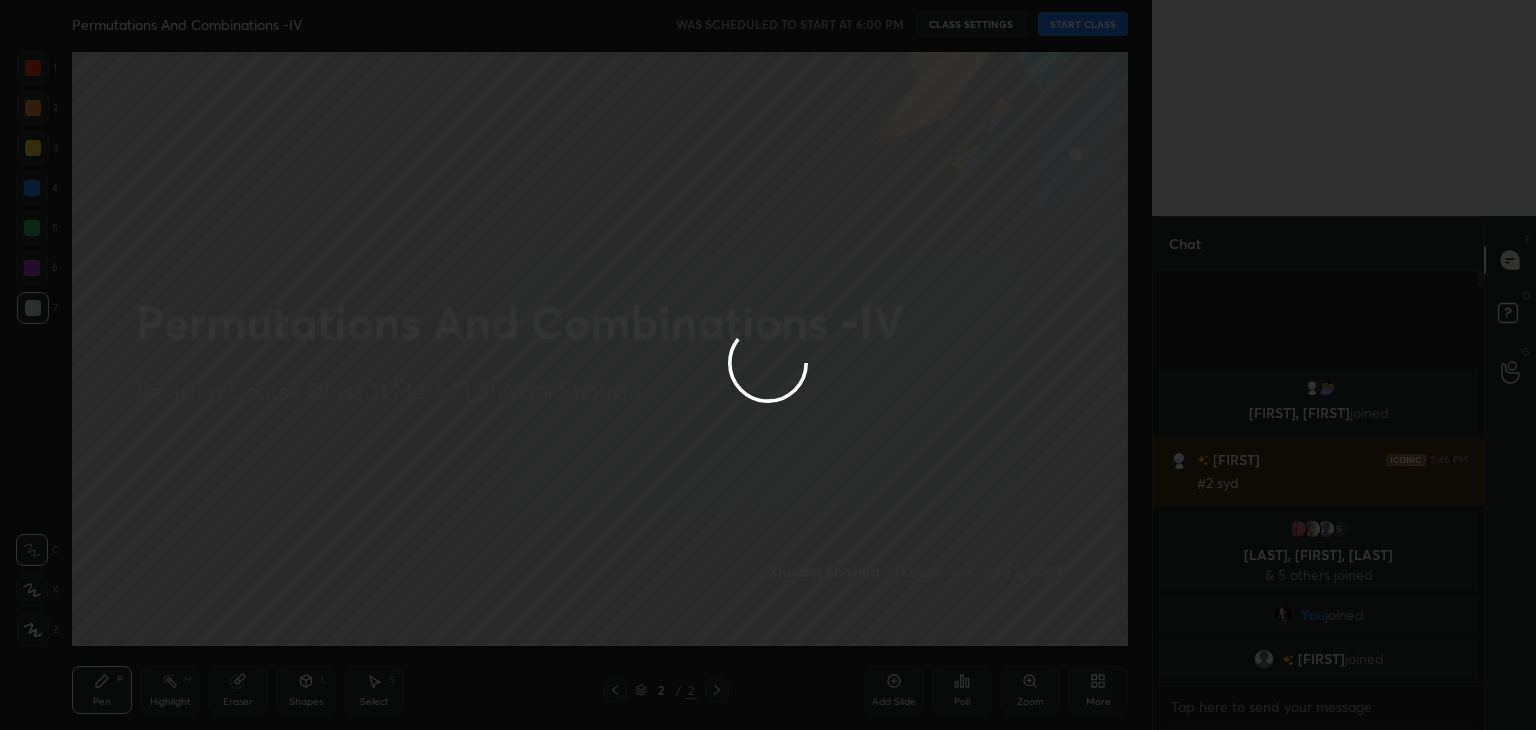 click at bounding box center [768, 365] 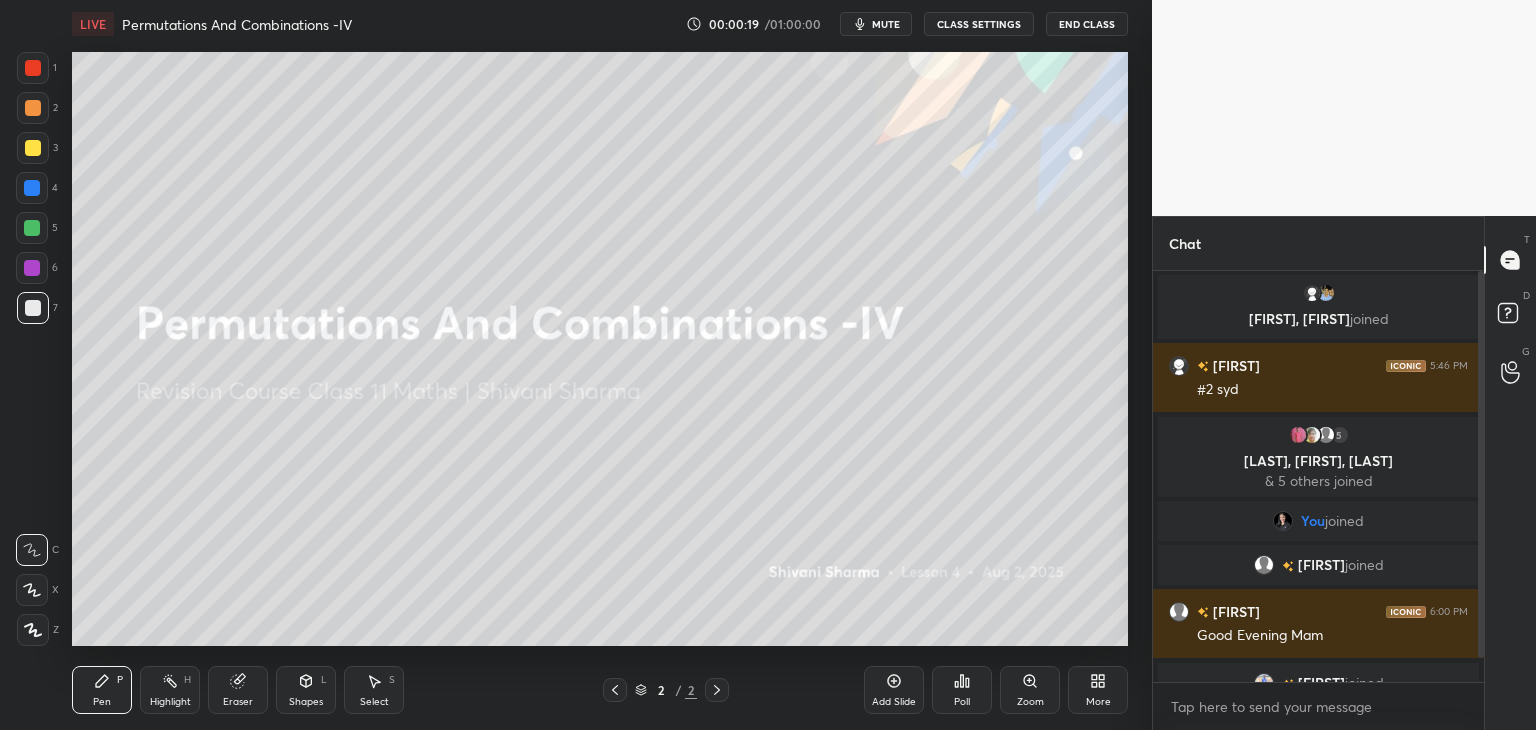 click at bounding box center (1481, 464) 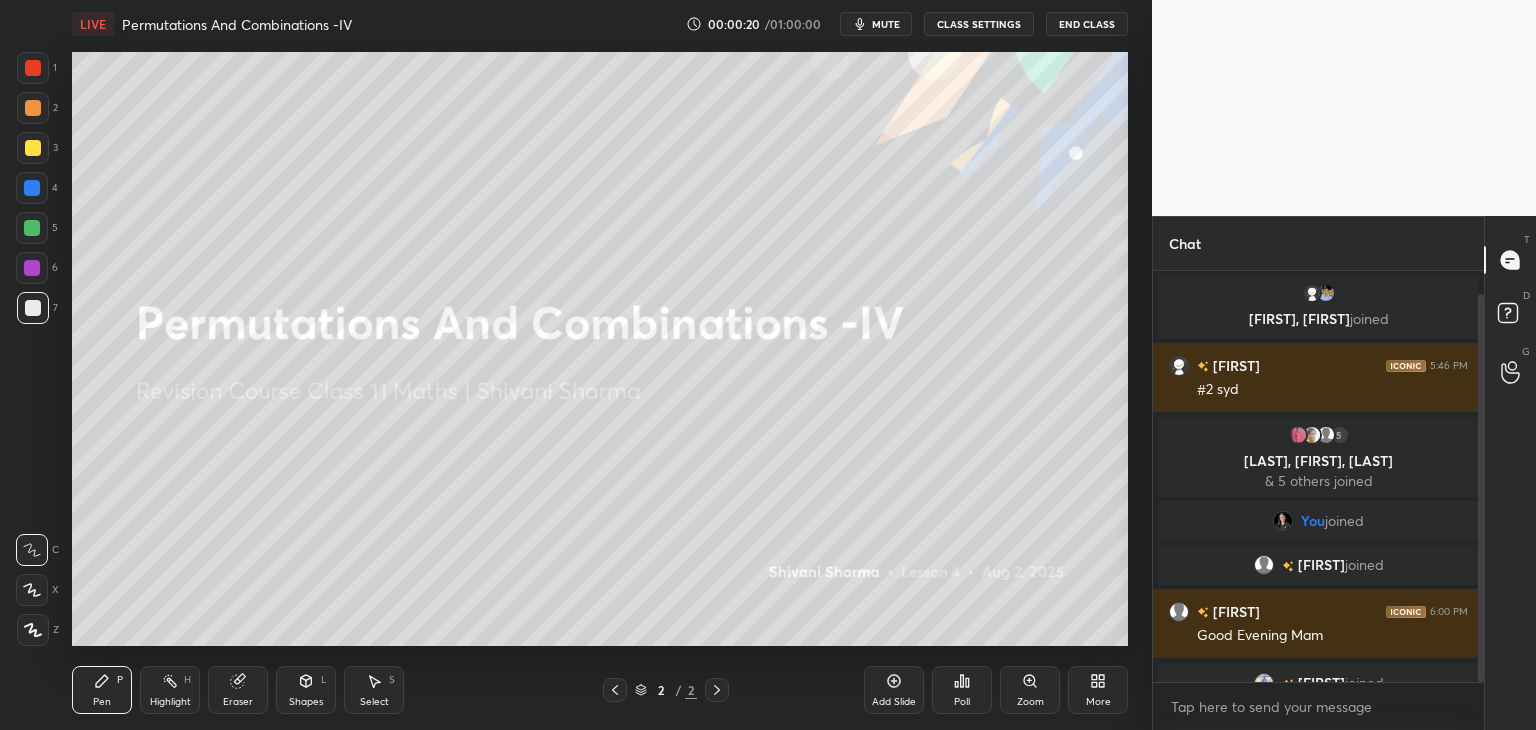 scroll, scrollTop: 24, scrollLeft: 0, axis: vertical 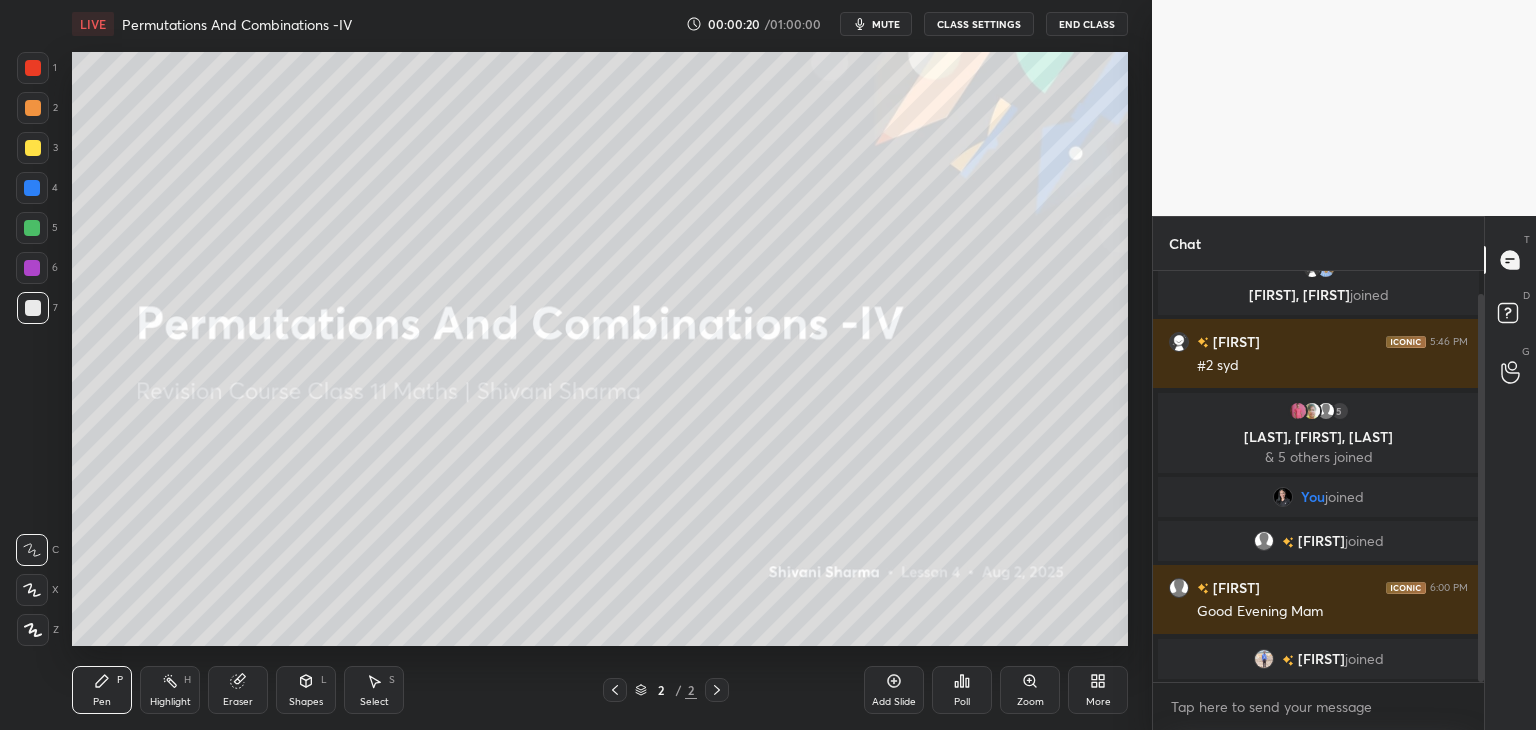 drag, startPoint x: 1480, startPoint y: 601, endPoint x: 1476, endPoint y: 752, distance: 151.05296 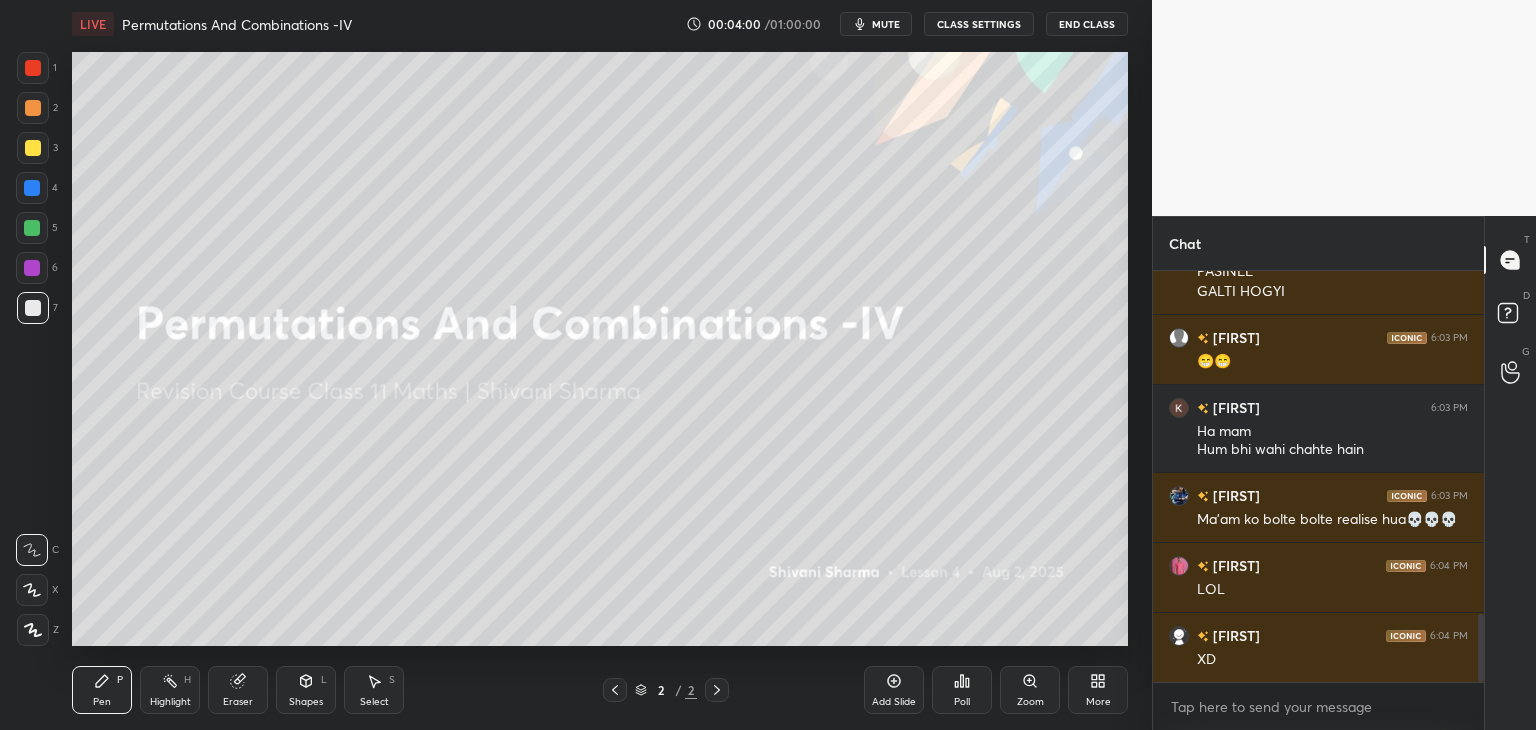scroll, scrollTop: 2148, scrollLeft: 0, axis: vertical 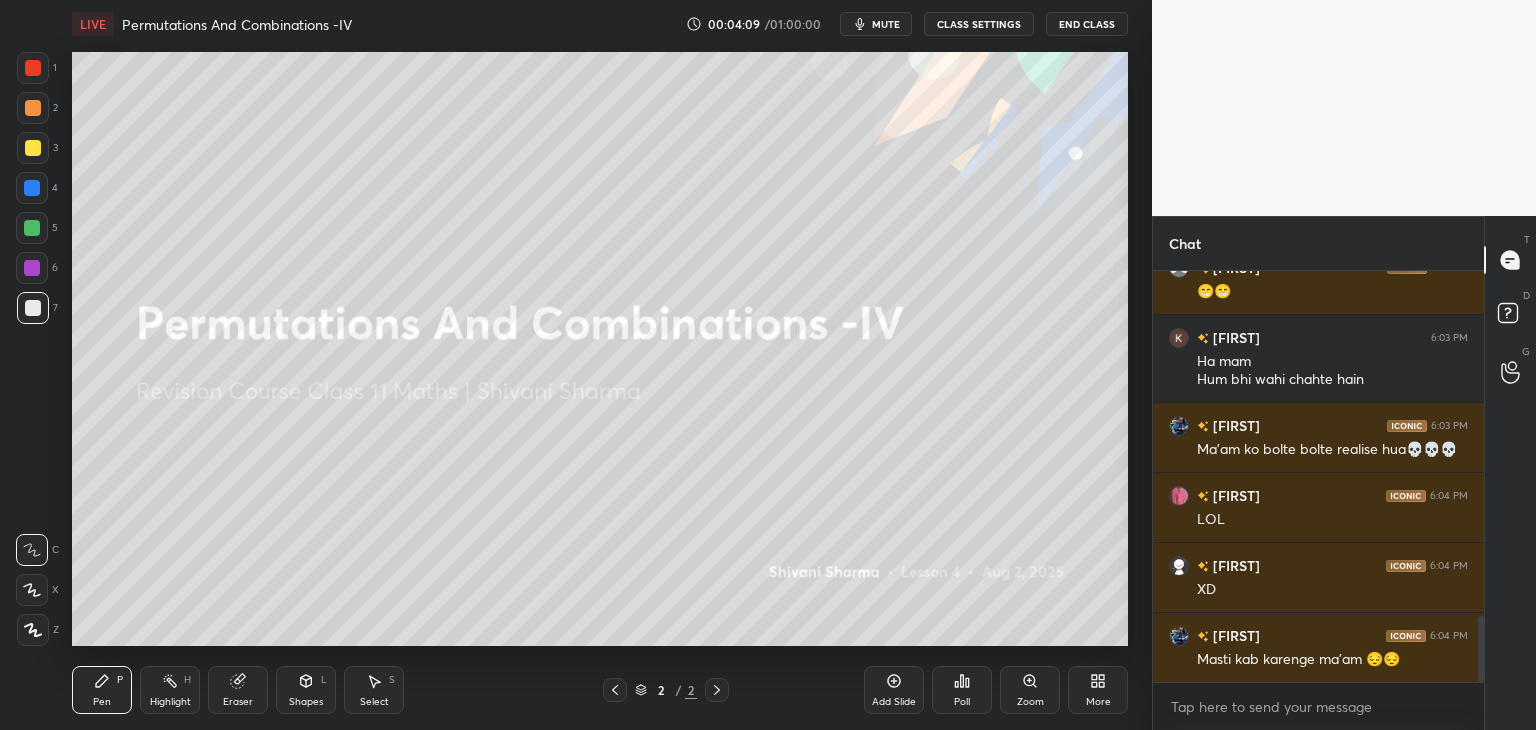 click 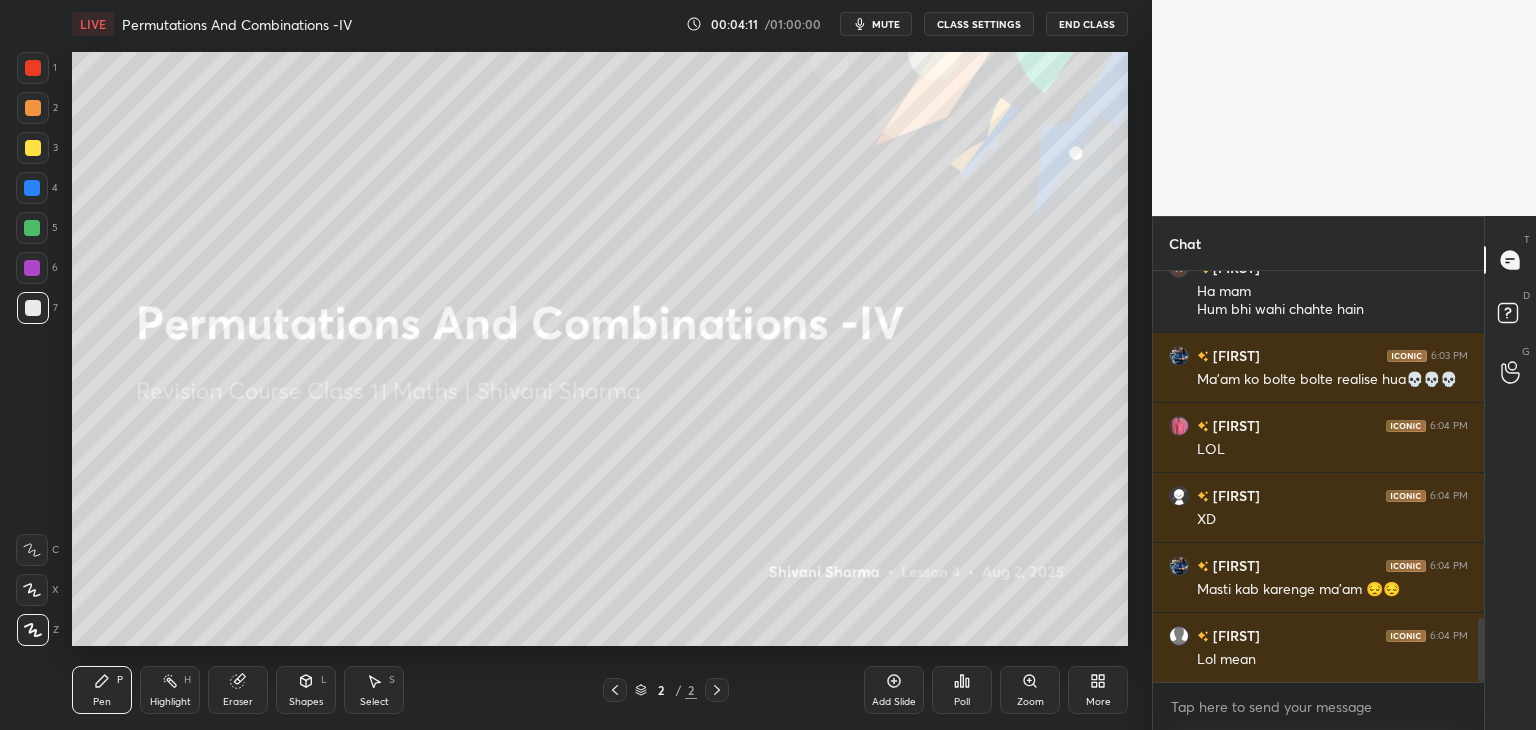 click at bounding box center [33, 148] 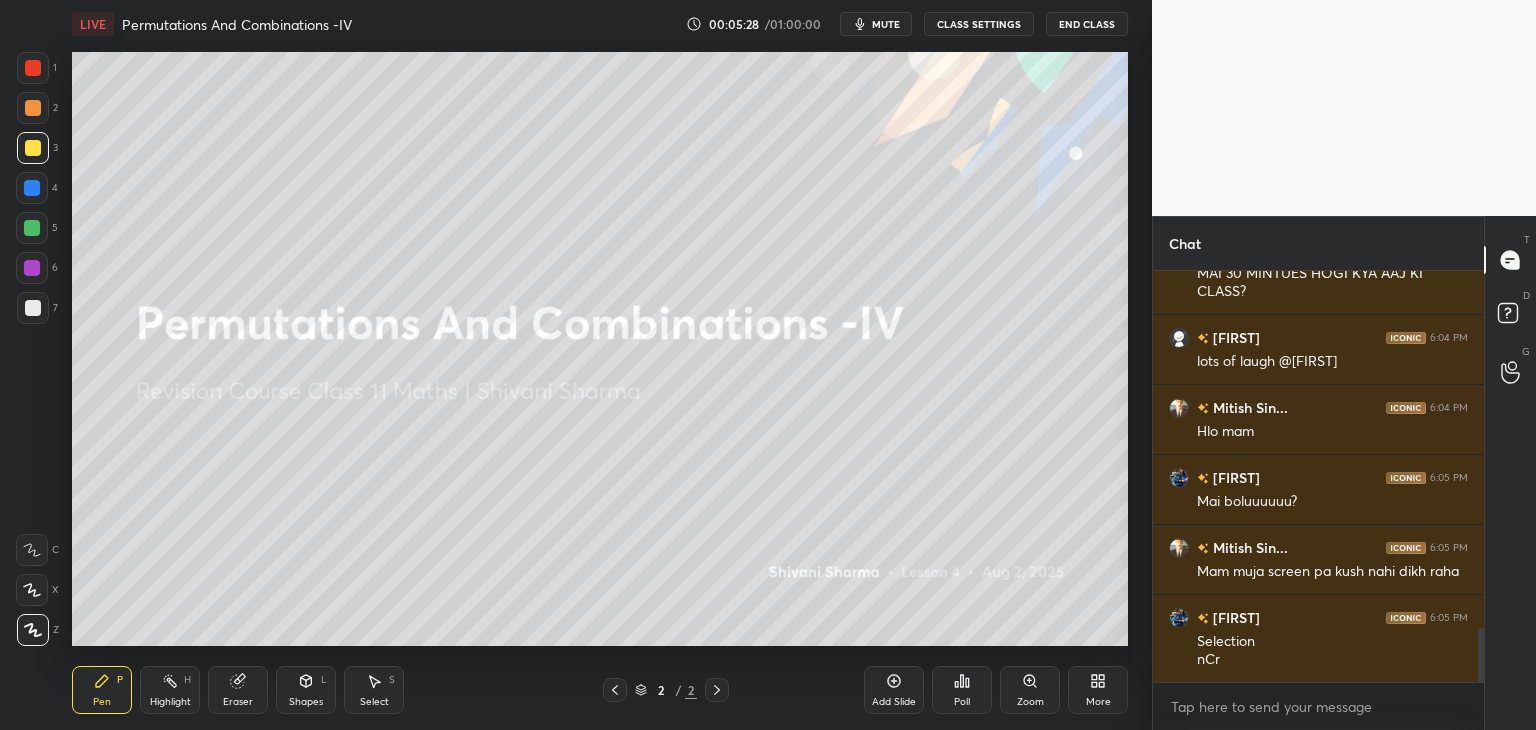 scroll, scrollTop: 2744, scrollLeft: 0, axis: vertical 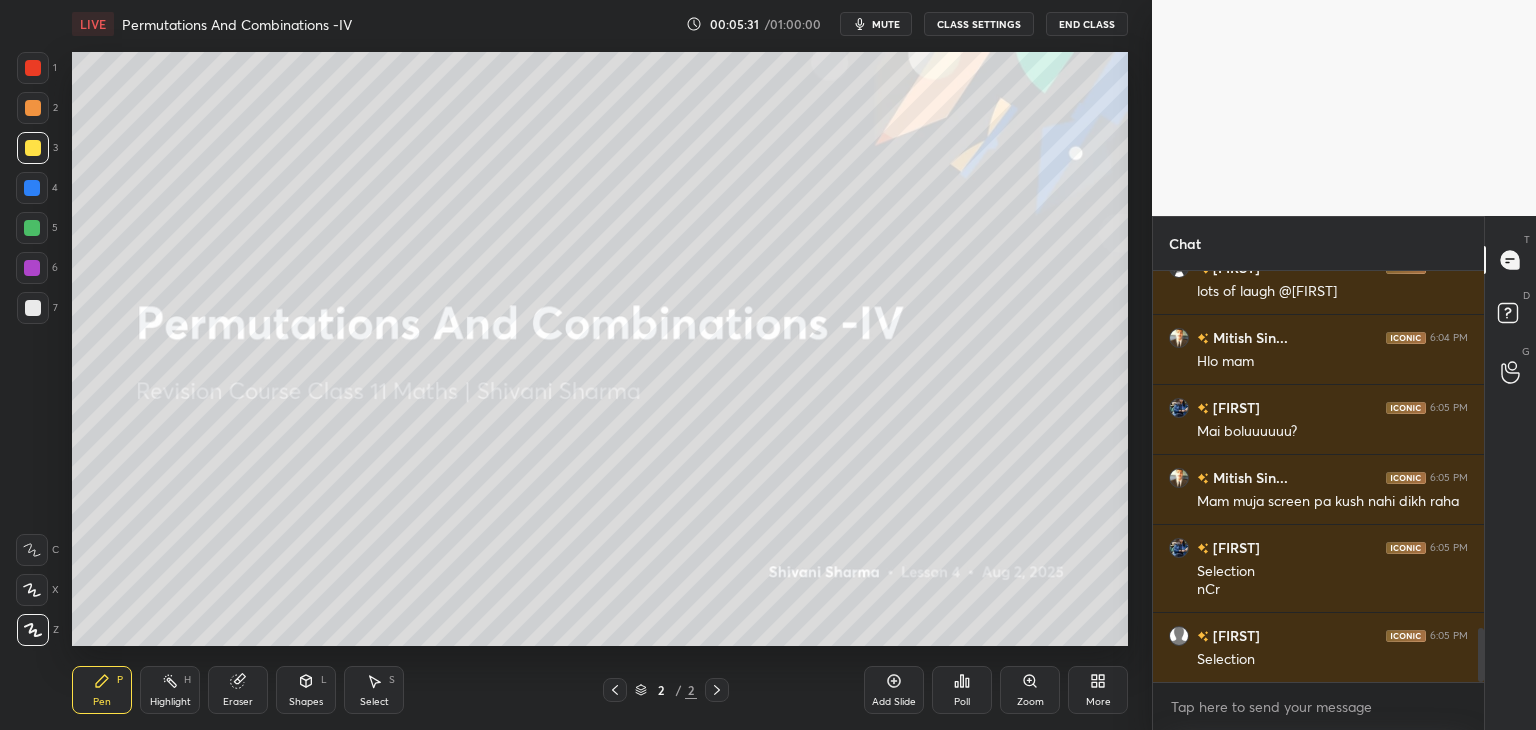 drag, startPoint x: 37, startPoint y: 625, endPoint x: 70, endPoint y: 631, distance: 33.54102 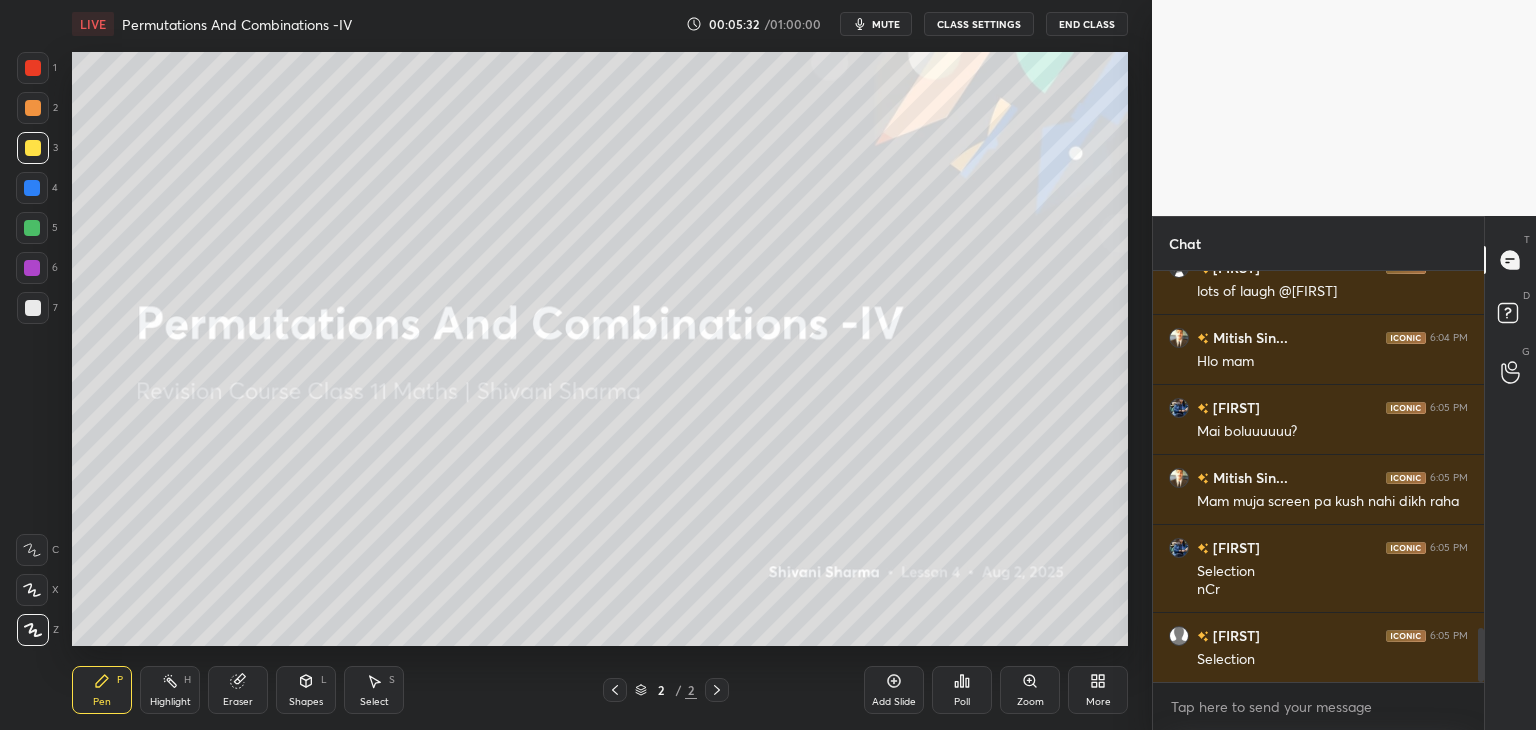 click on "Add Slide" at bounding box center [894, 702] 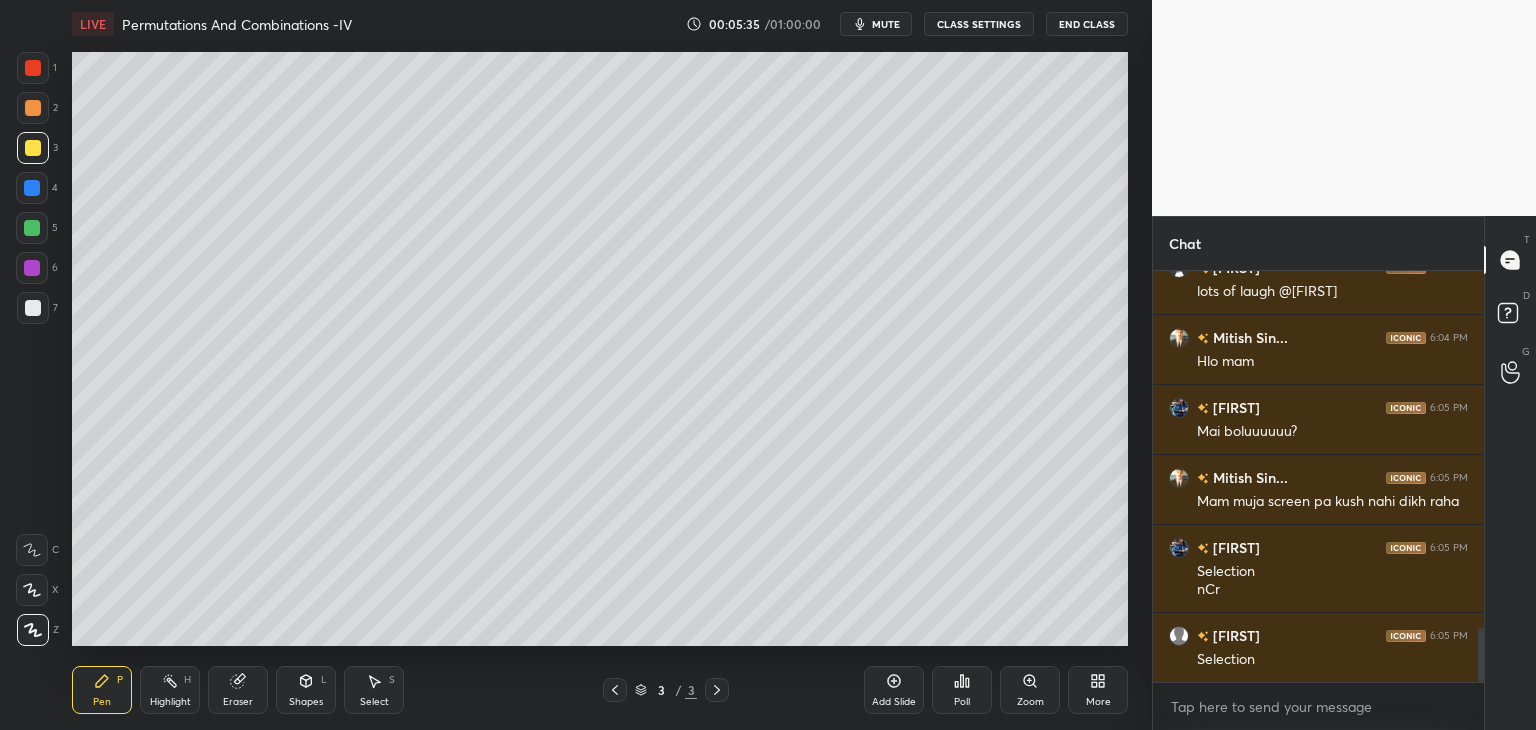 scroll, scrollTop: 2814, scrollLeft: 0, axis: vertical 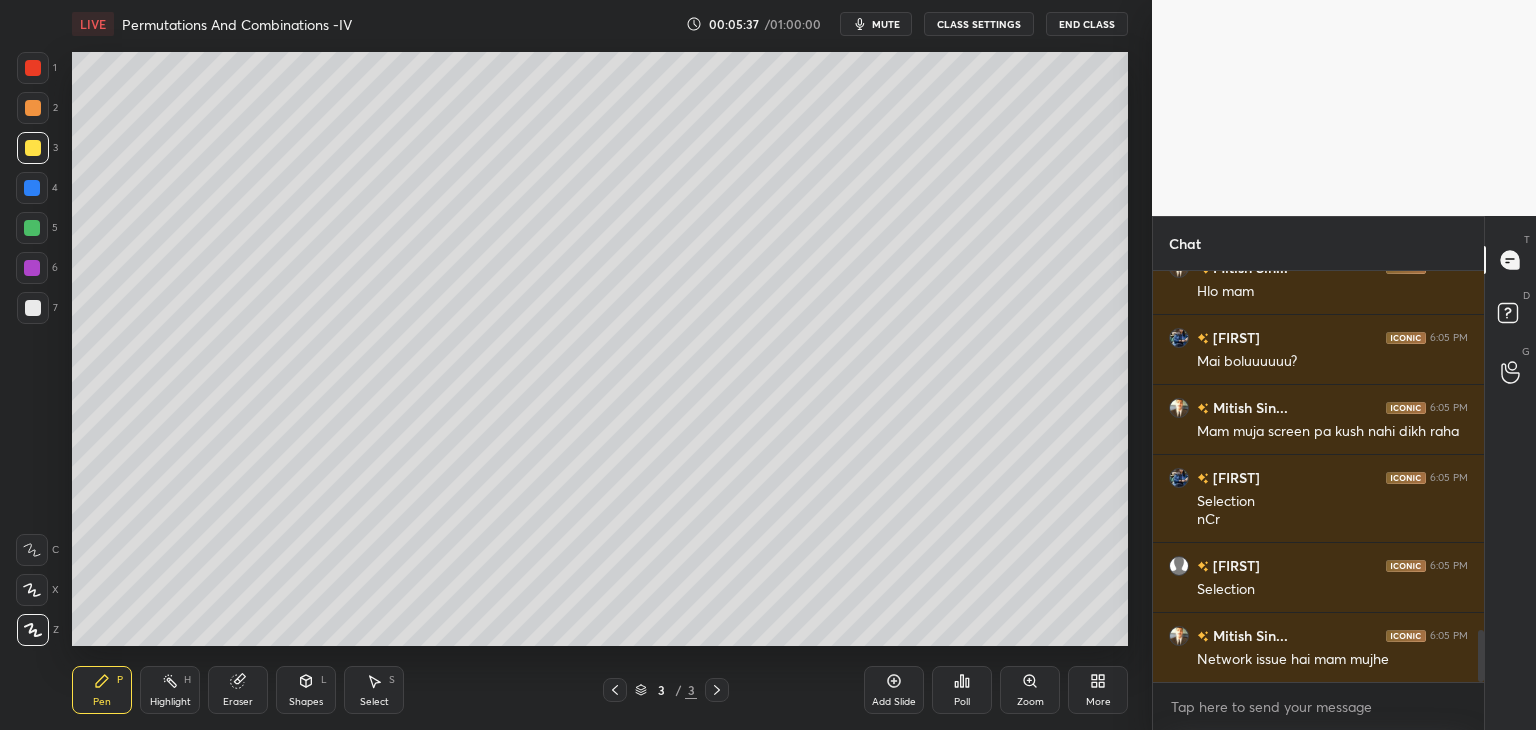 click at bounding box center [33, 148] 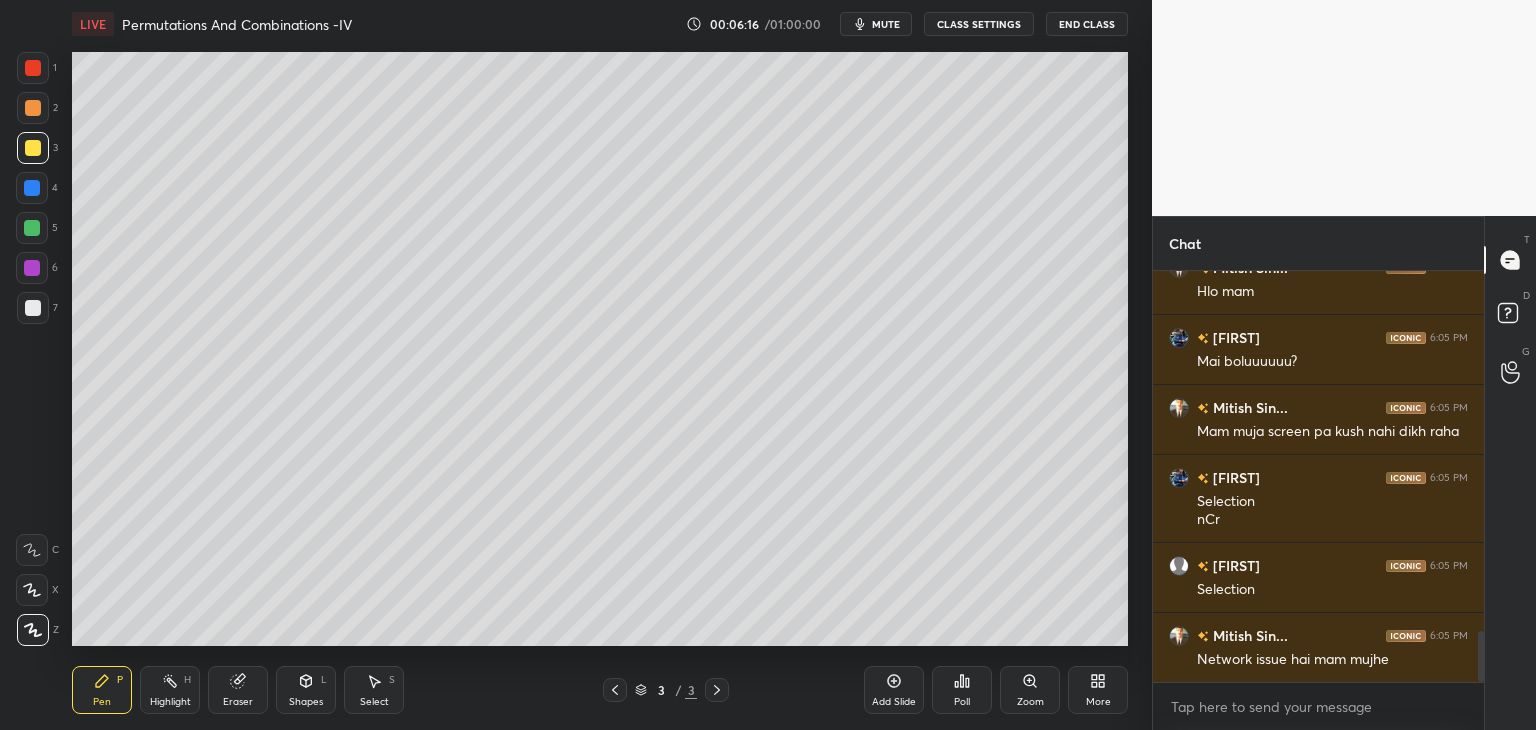 scroll, scrollTop: 2884, scrollLeft: 0, axis: vertical 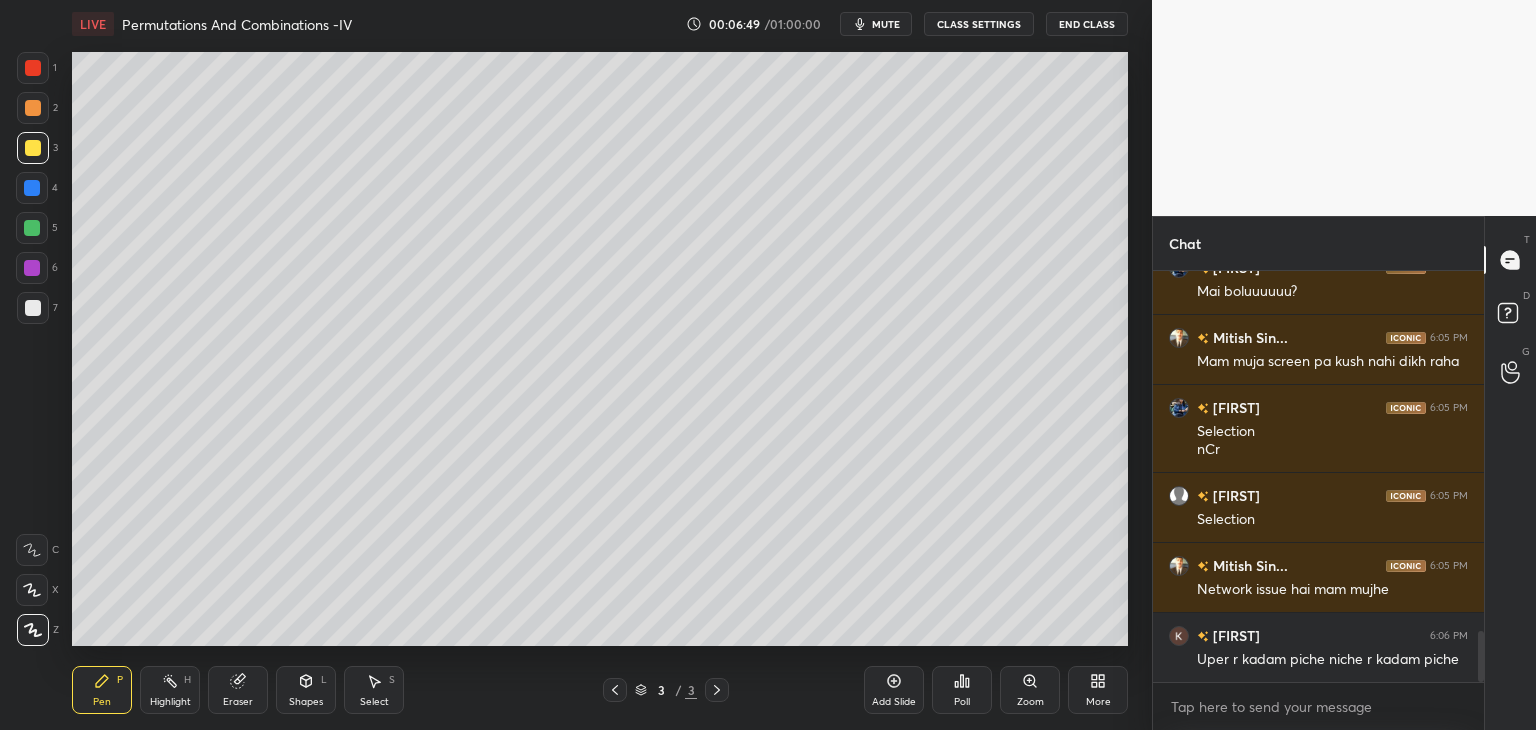click at bounding box center [32, 228] 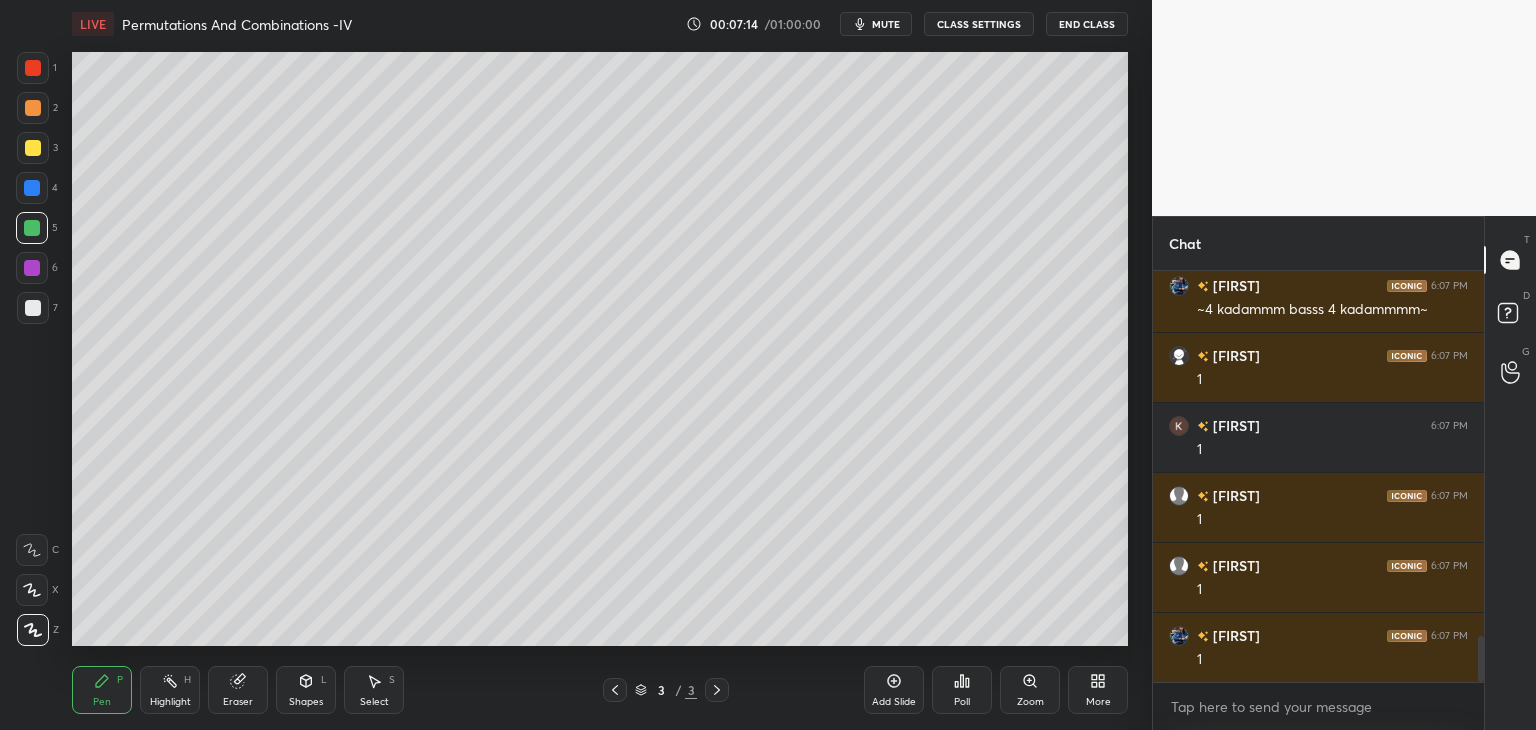 scroll, scrollTop: 3374, scrollLeft: 0, axis: vertical 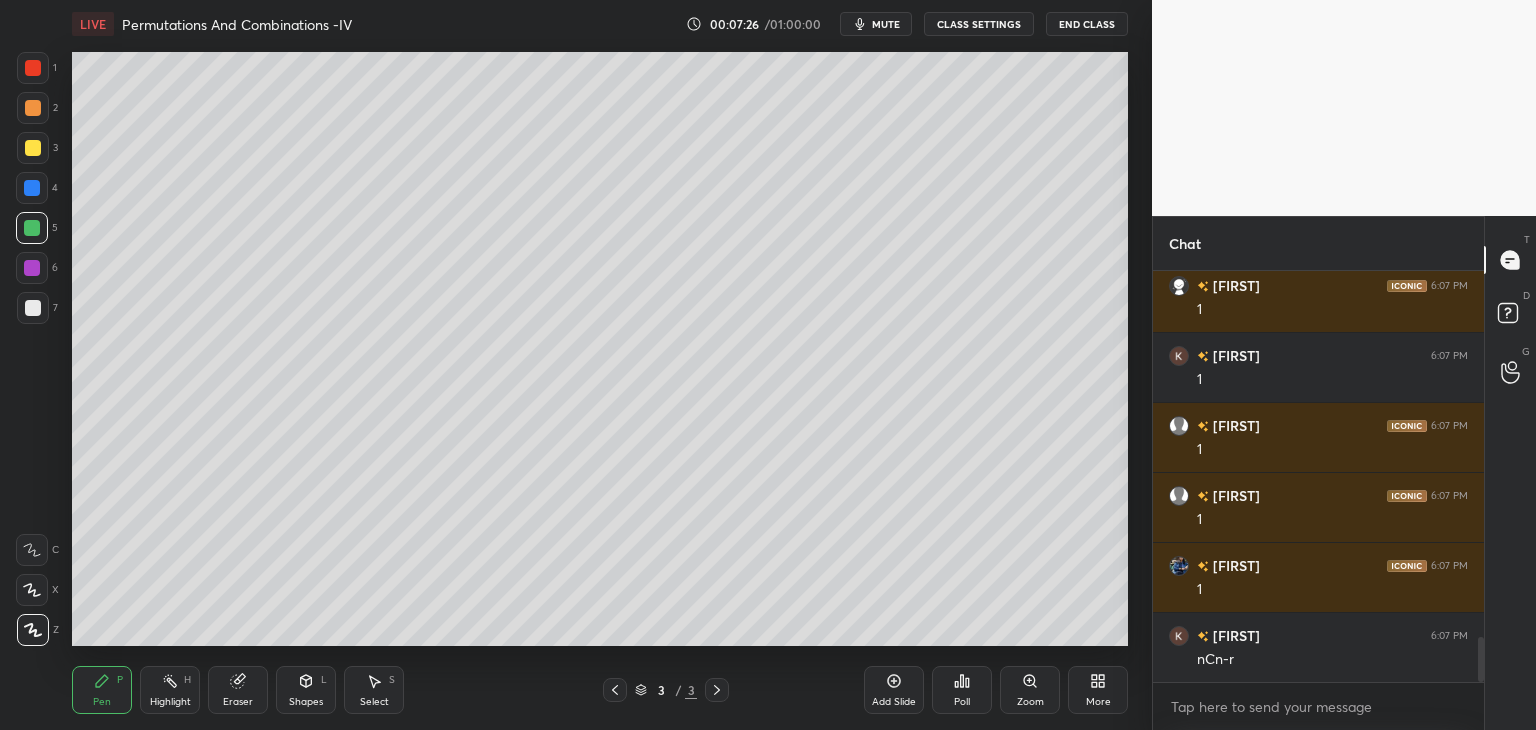 click at bounding box center (33, 308) 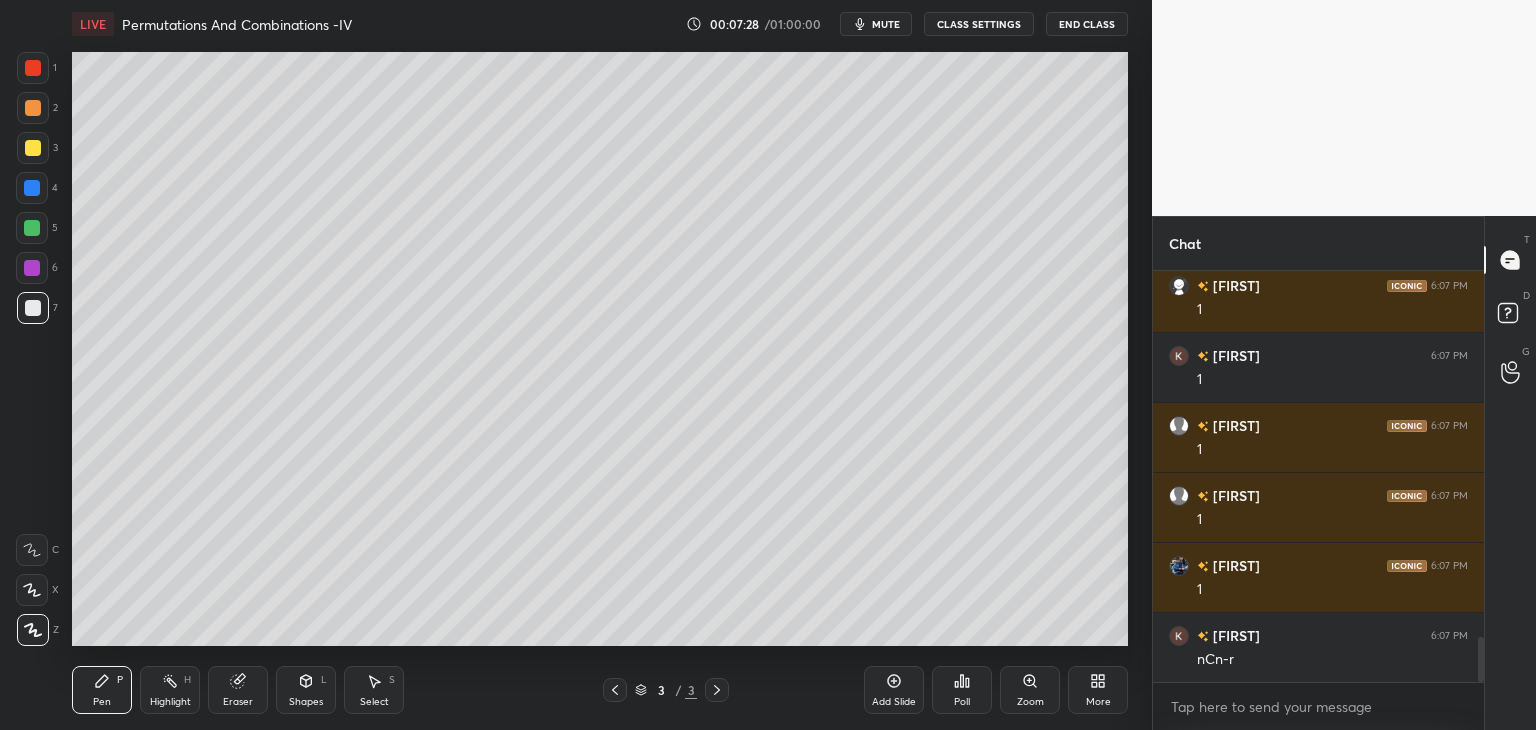 click on "Shapes L" at bounding box center [306, 690] 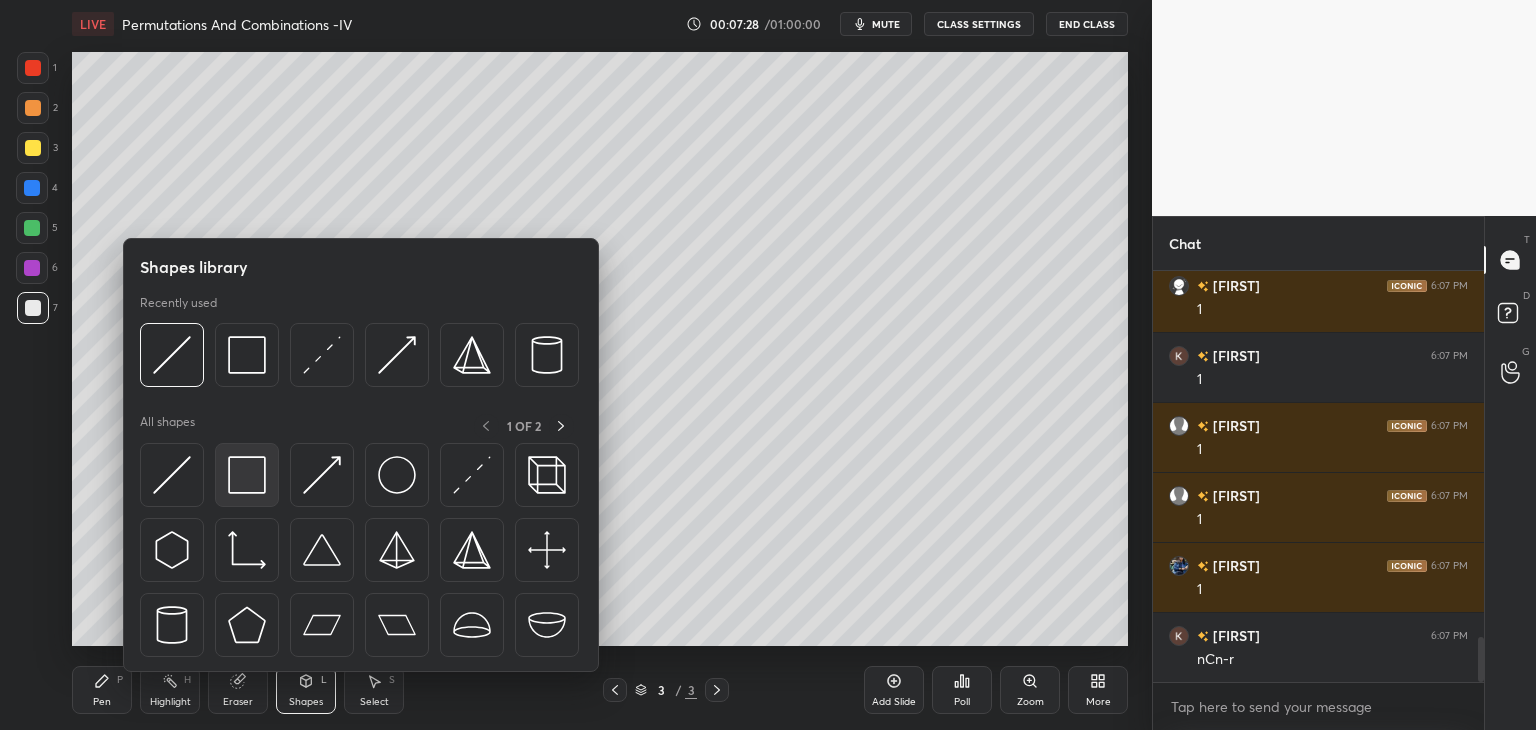 click at bounding box center (247, 475) 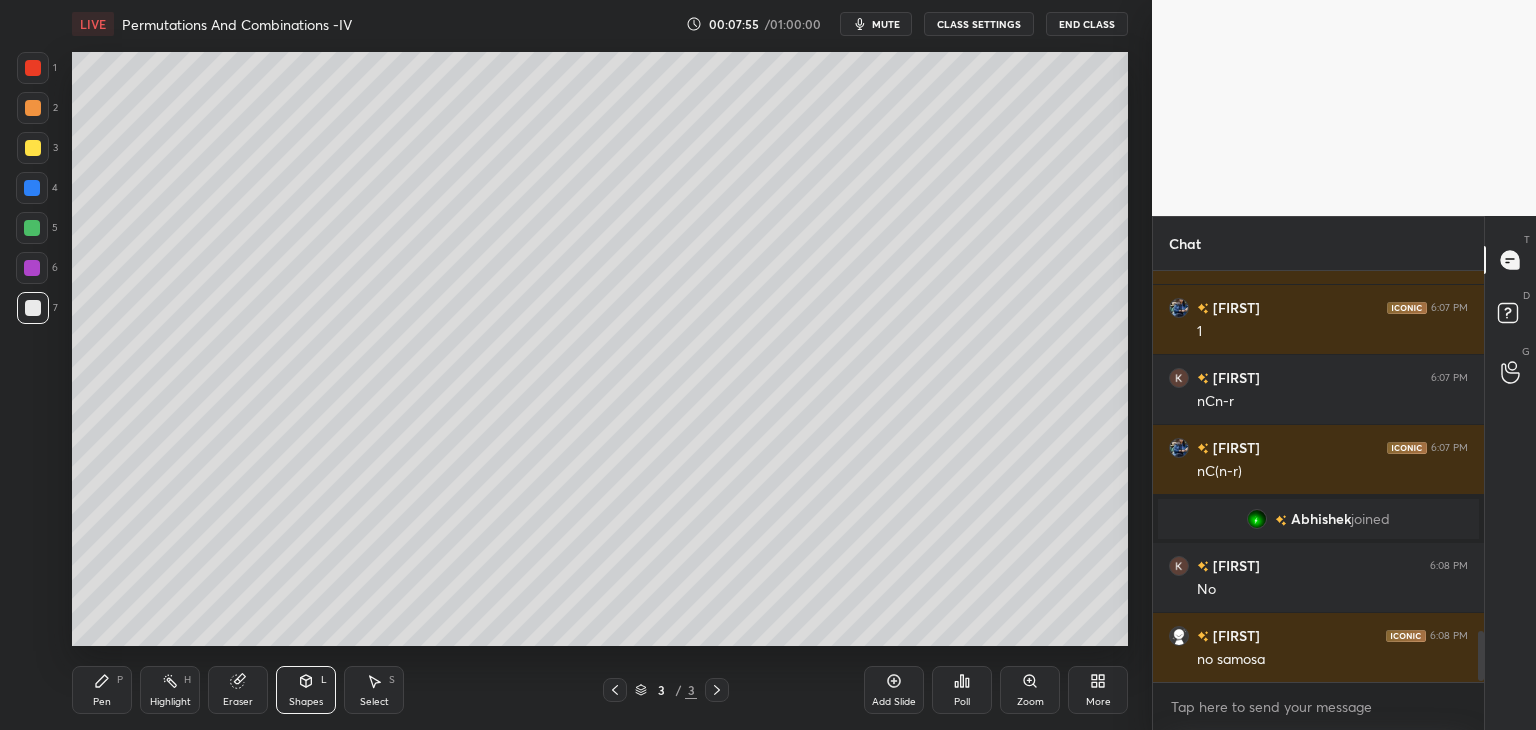 scroll, scrollTop: 2992, scrollLeft: 0, axis: vertical 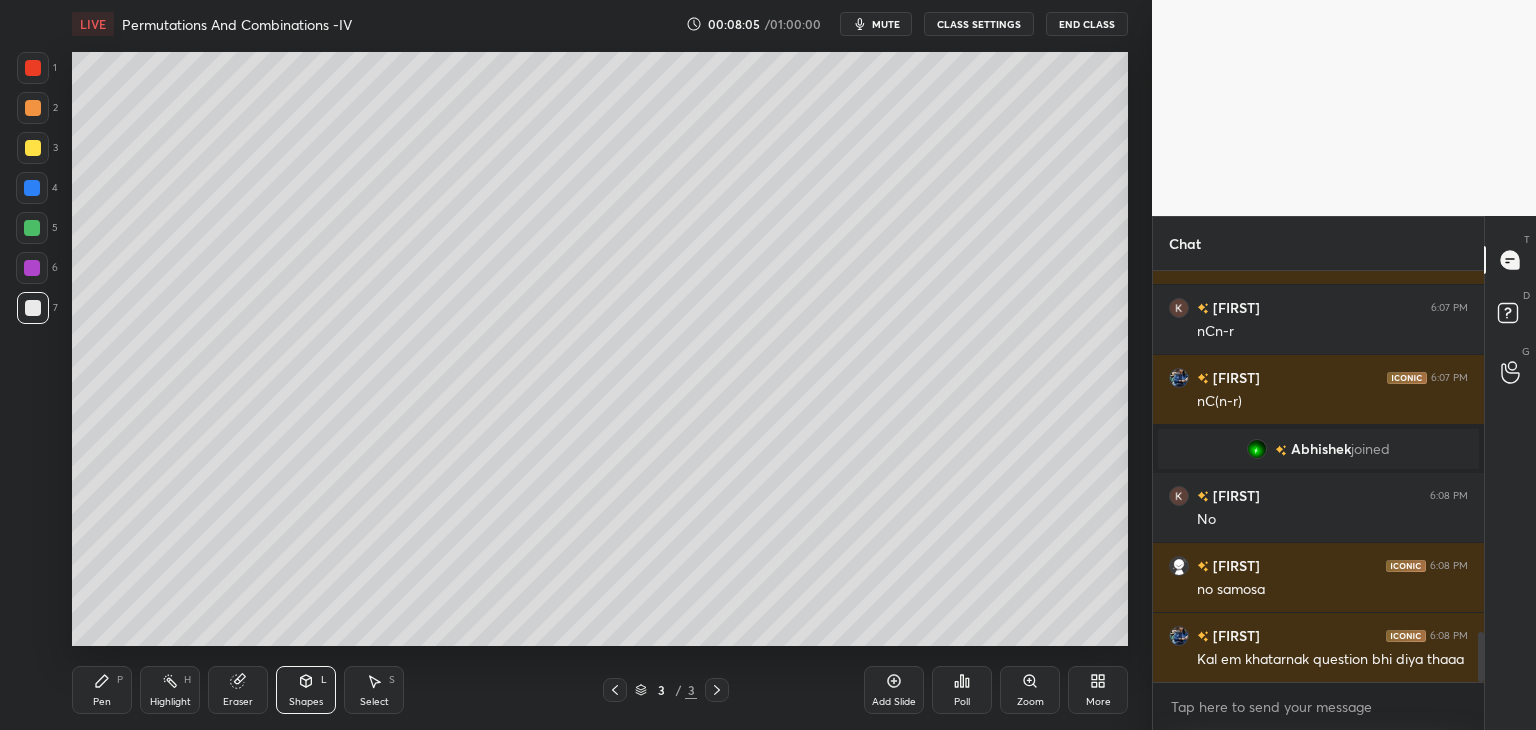 click on "Add Slide" at bounding box center [894, 702] 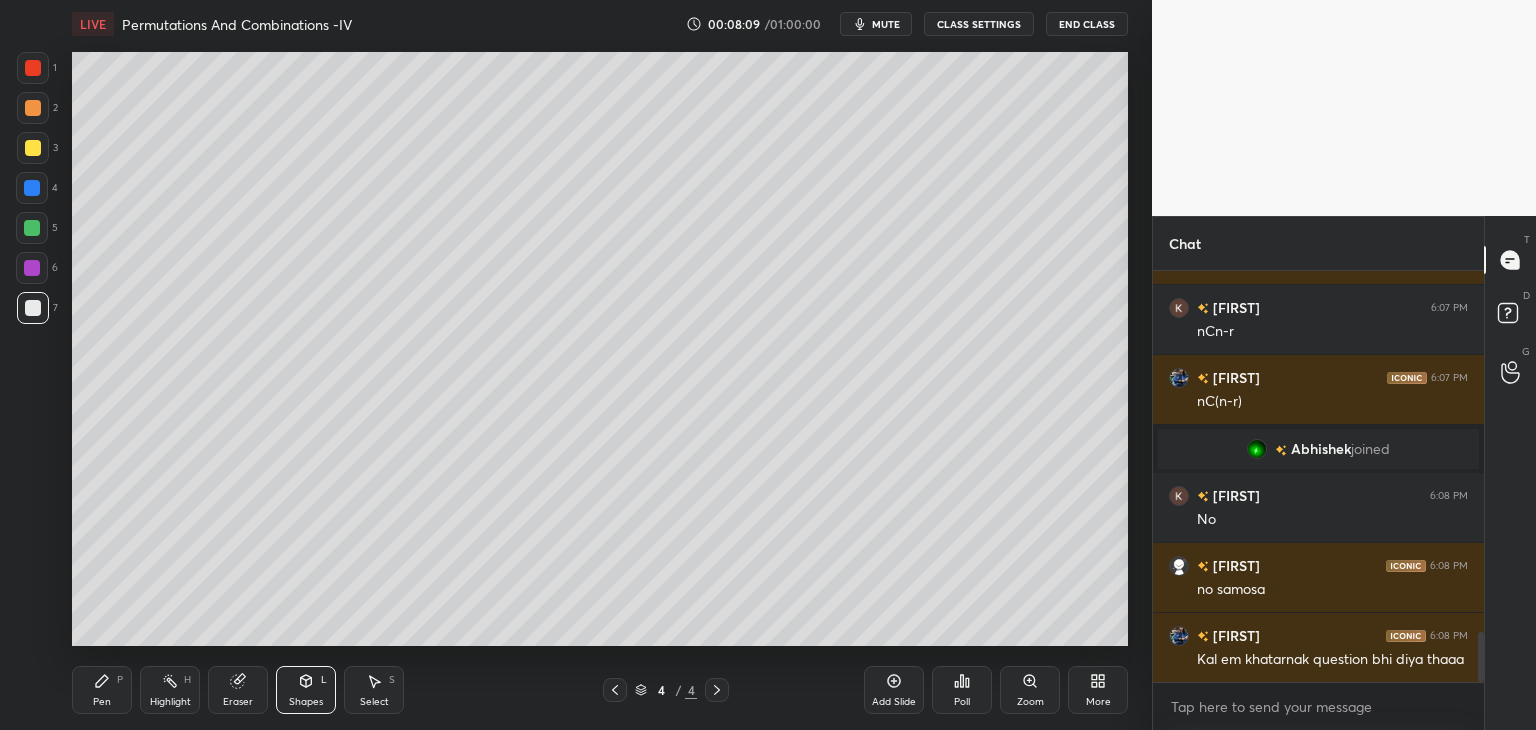 click at bounding box center [33, 148] 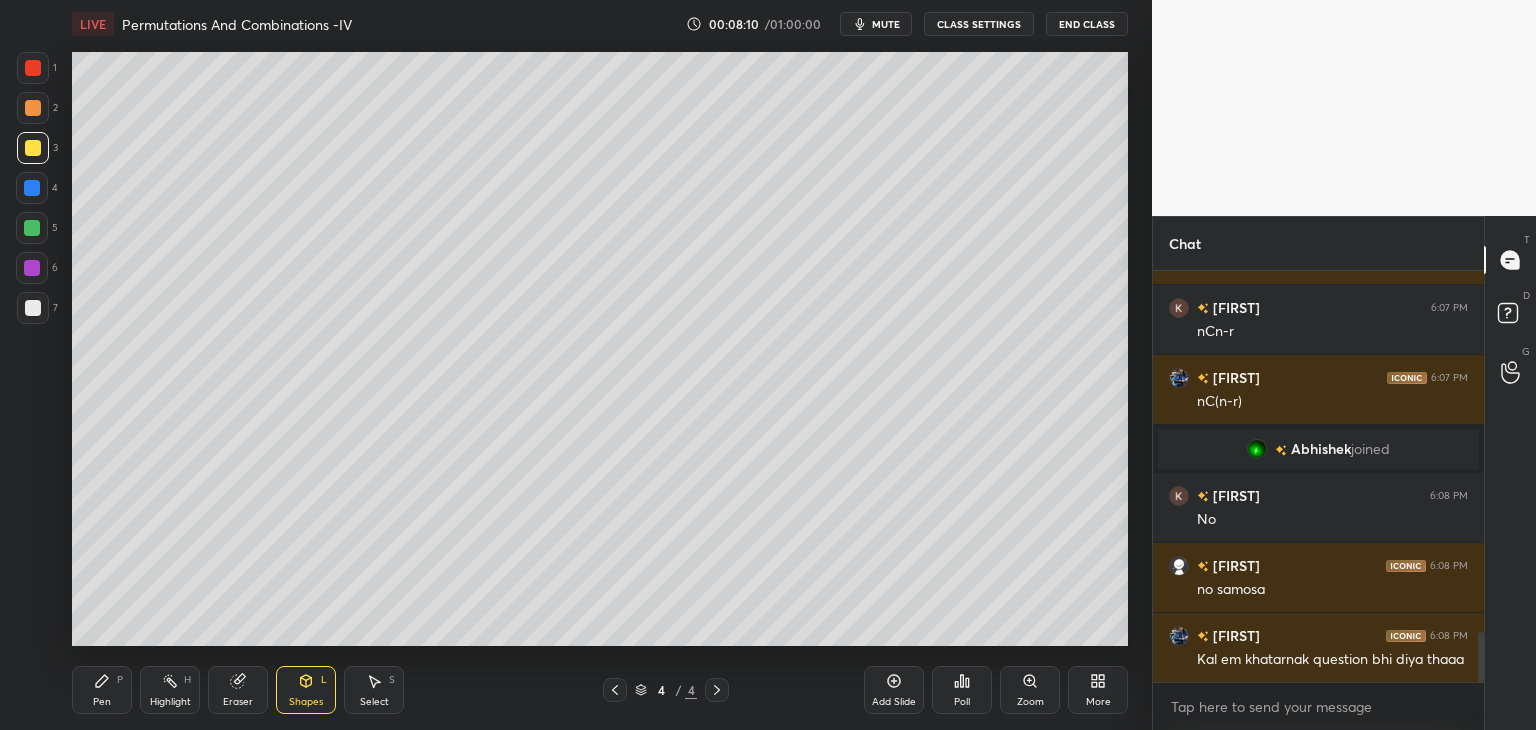 click on "Pen" at bounding box center [102, 702] 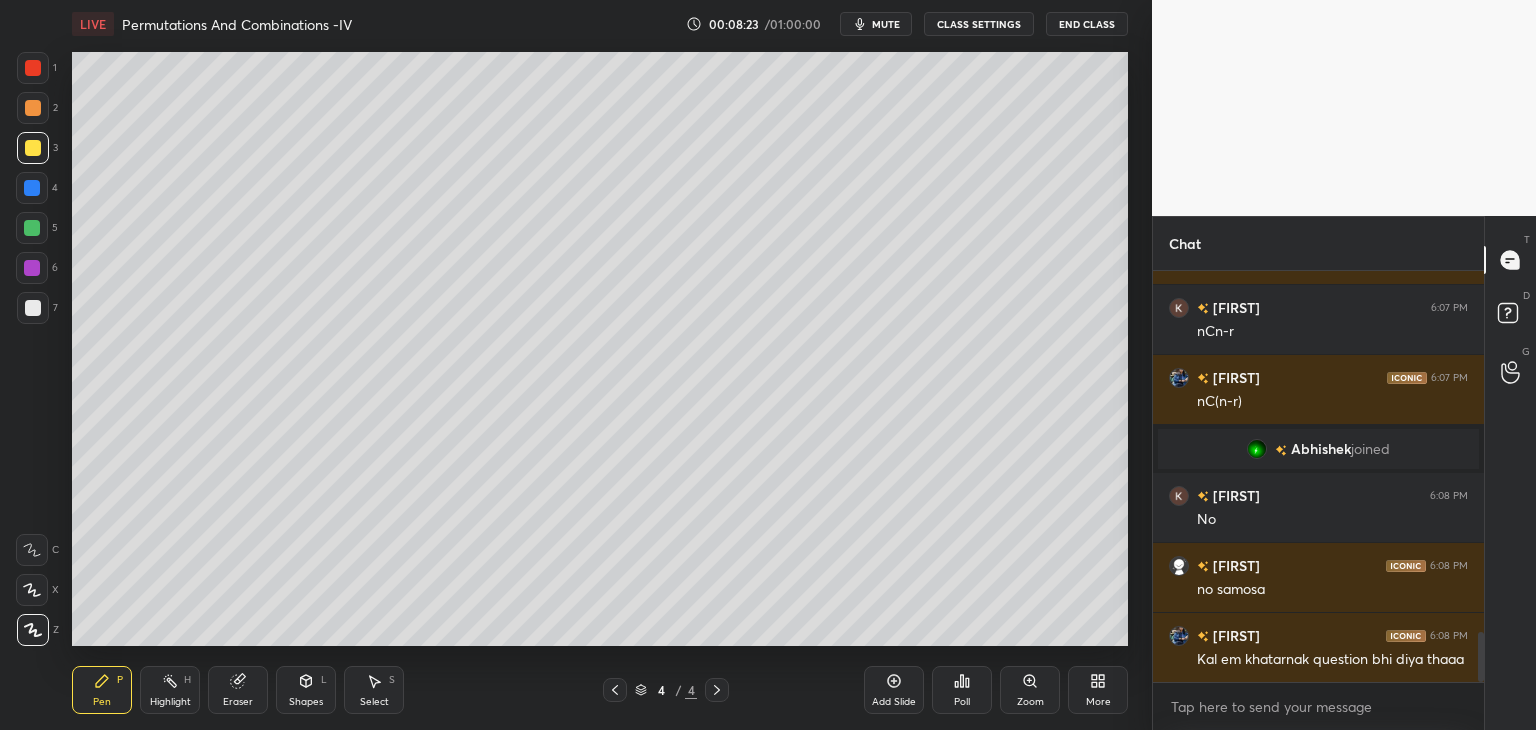 click at bounding box center [33, 308] 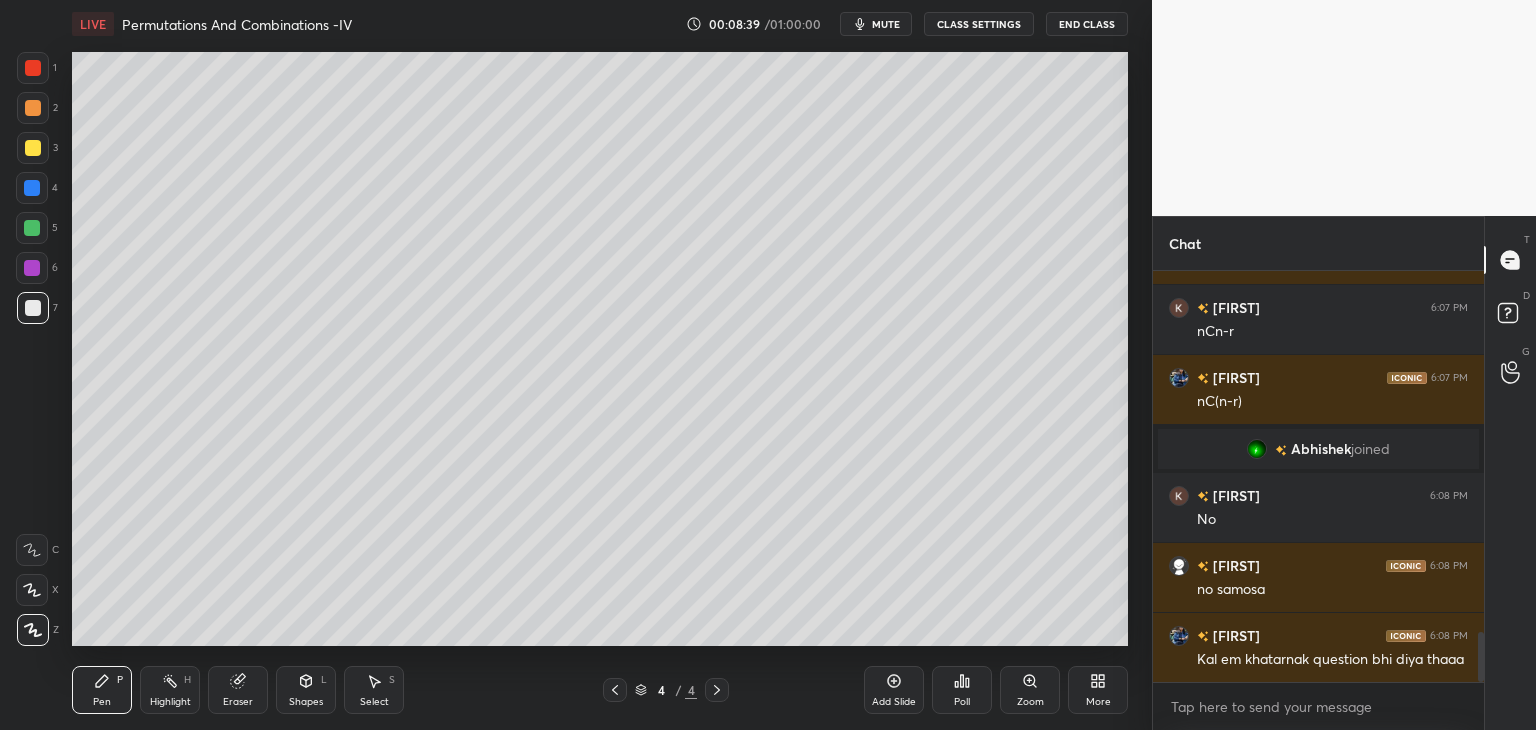 click at bounding box center (33, 68) 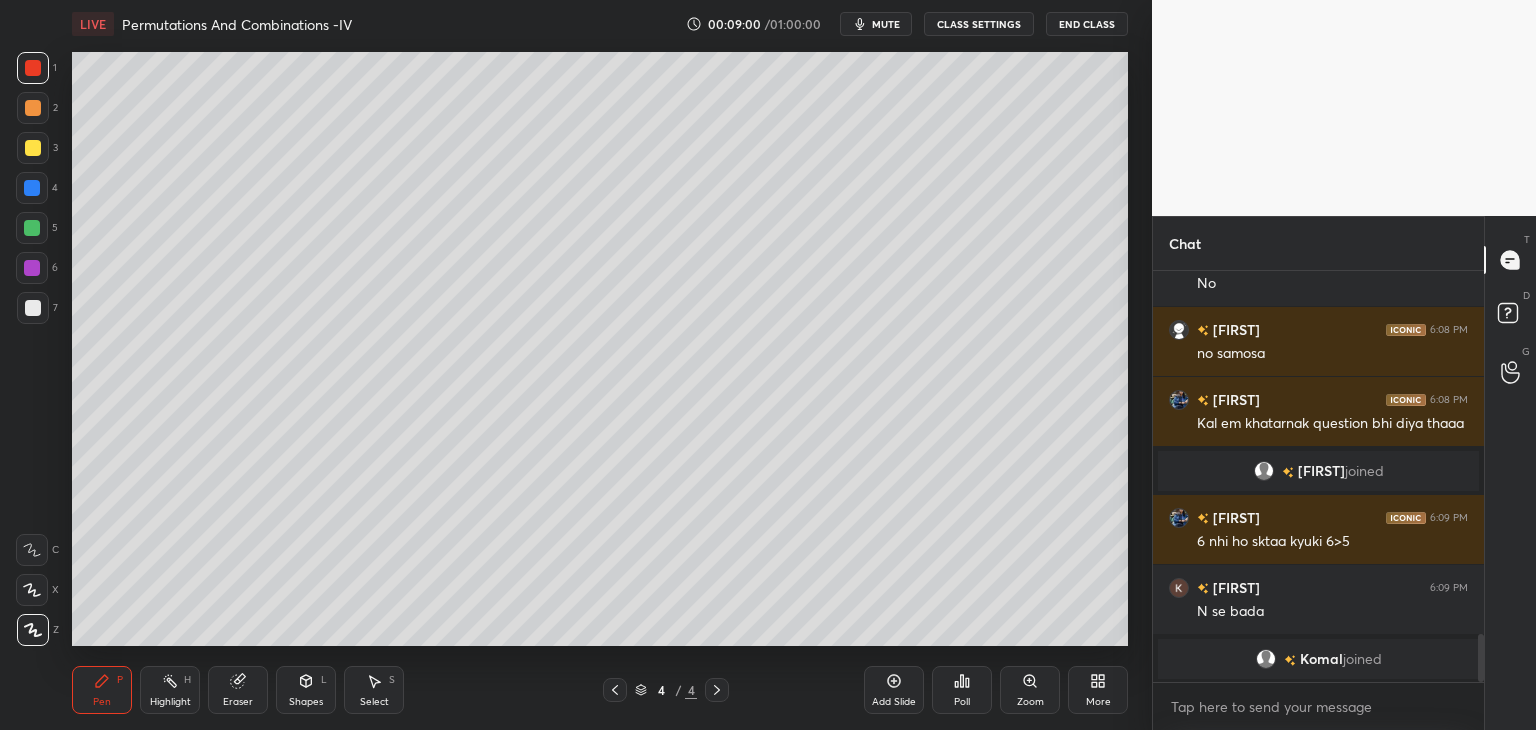 scroll, scrollTop: 3122, scrollLeft: 0, axis: vertical 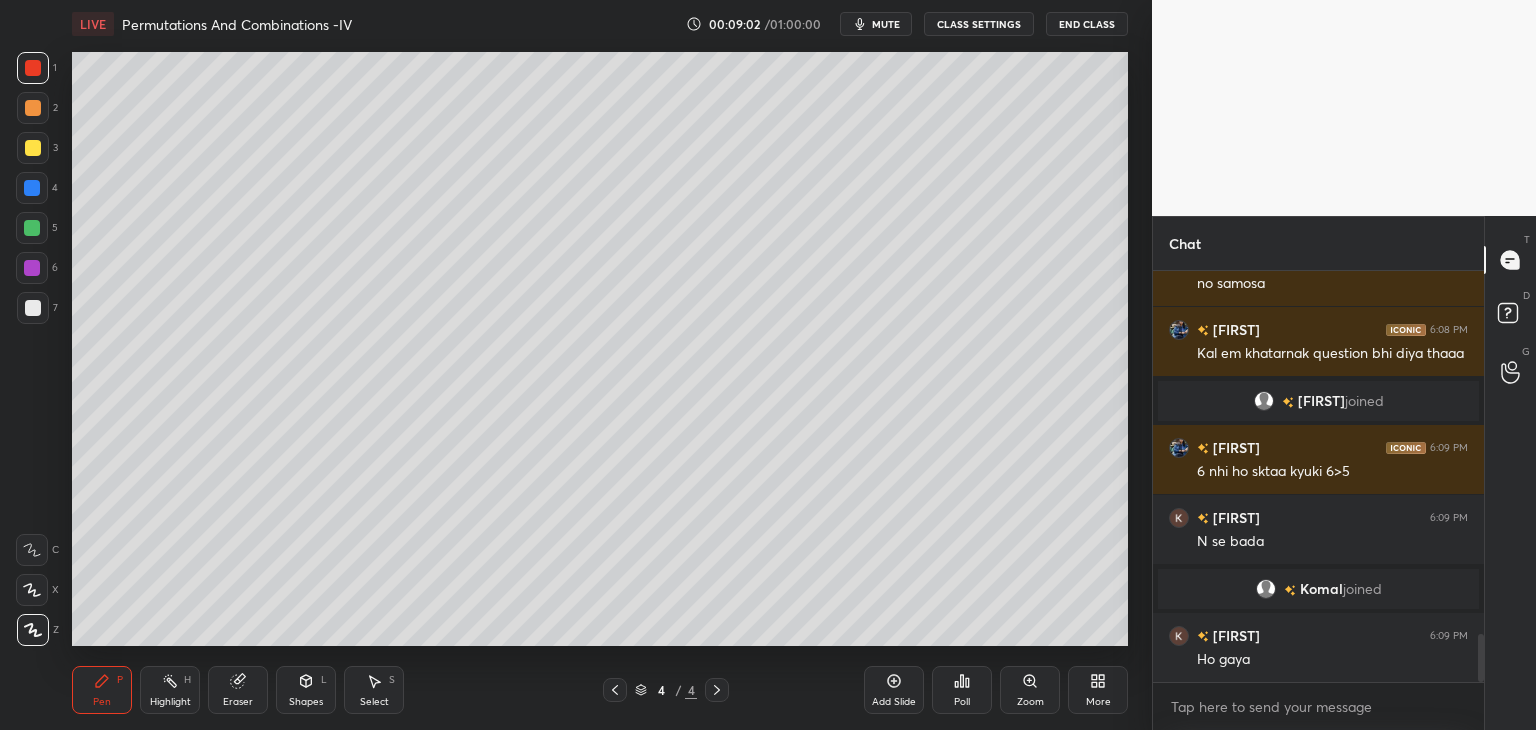 click on "Select S" at bounding box center [374, 690] 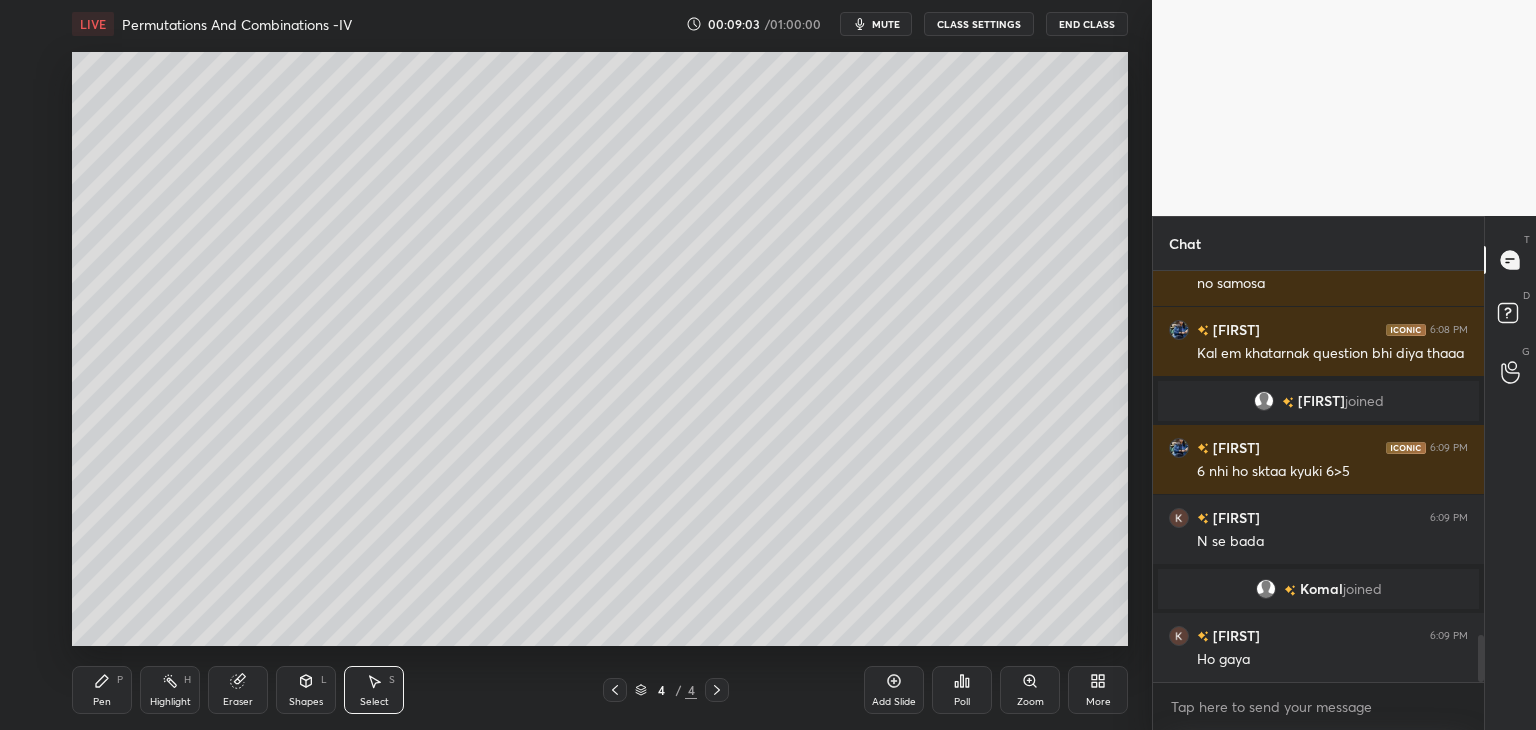 scroll, scrollTop: 3192, scrollLeft: 0, axis: vertical 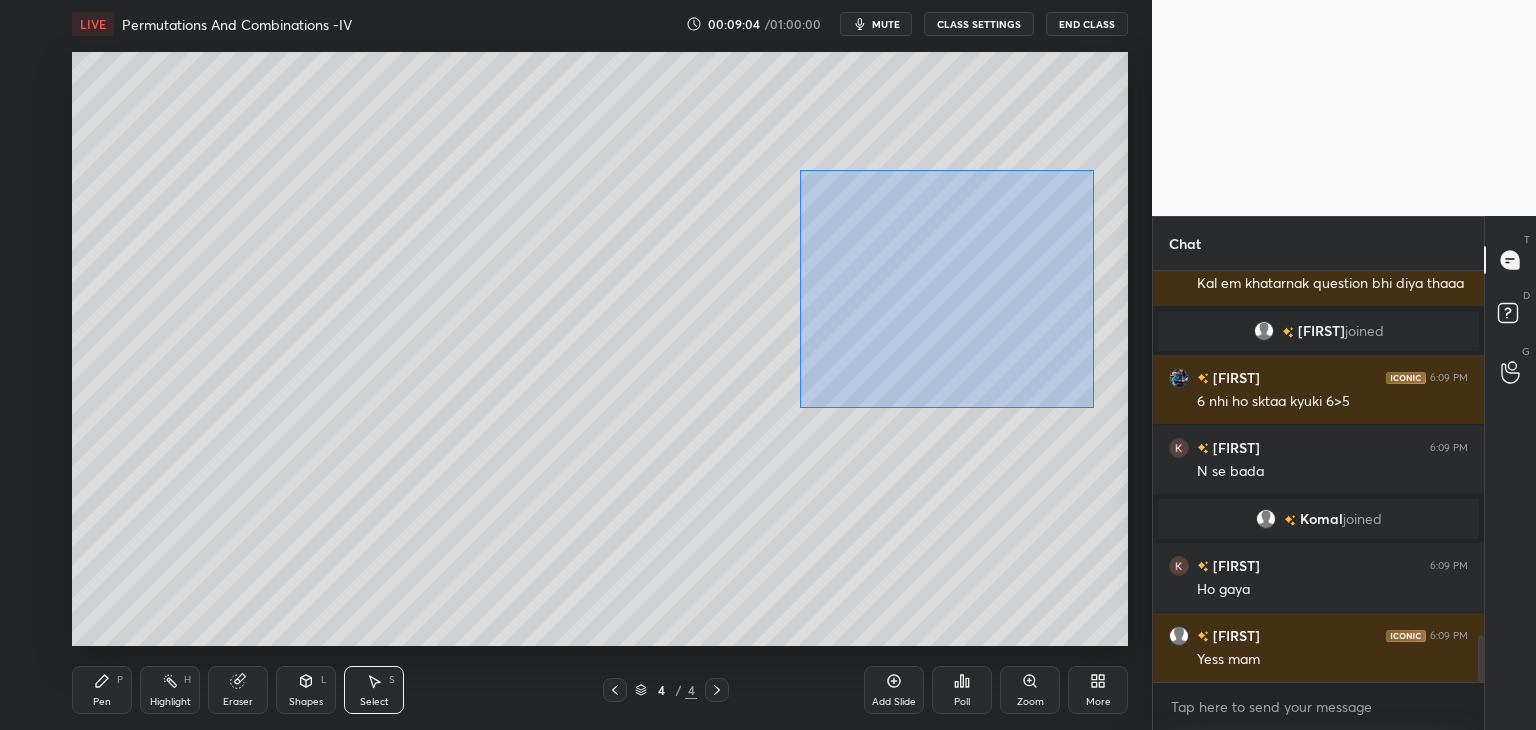 drag, startPoint x: 800, startPoint y: 170, endPoint x: 1097, endPoint y: 405, distance: 378.7268 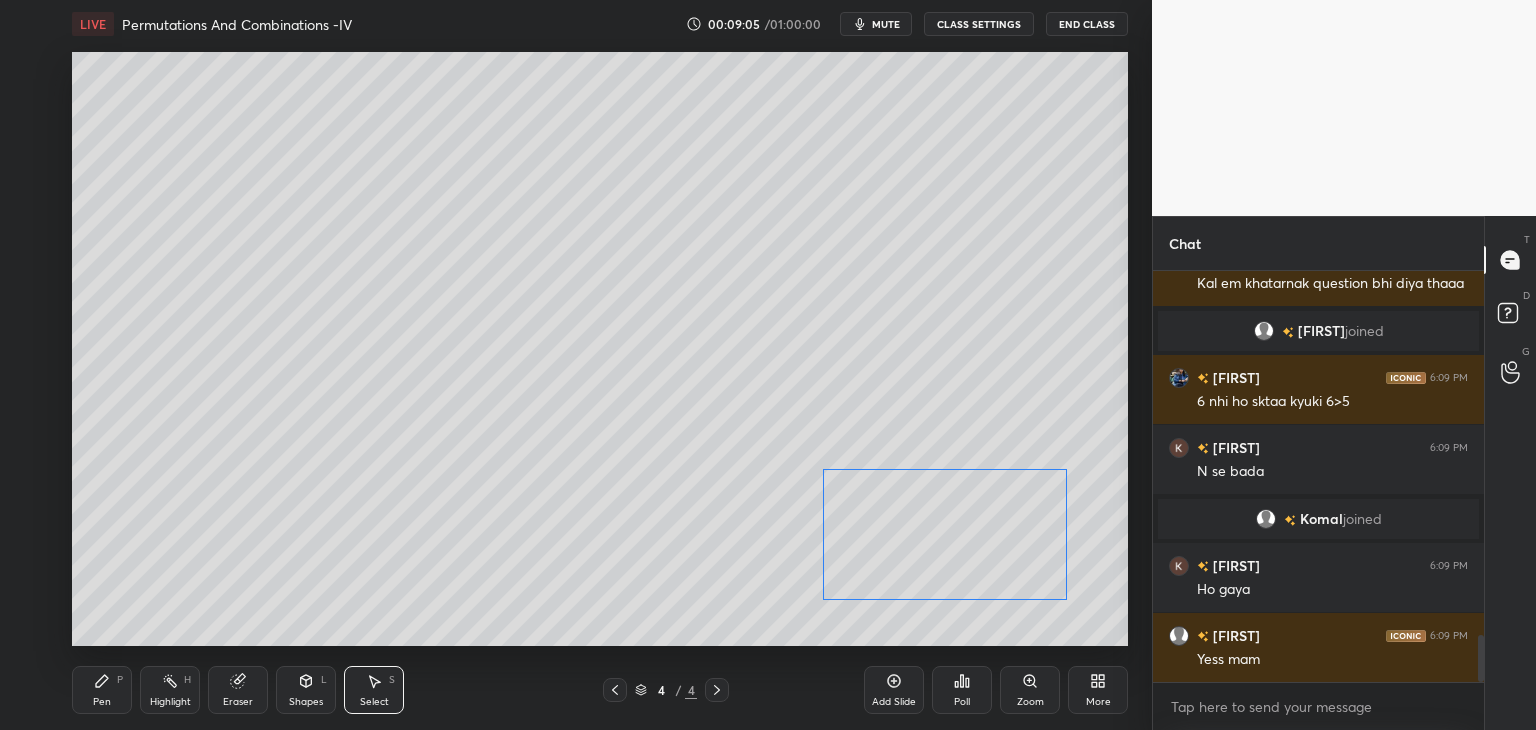 drag, startPoint x: 972, startPoint y: 281, endPoint x: 984, endPoint y: 554, distance: 273.2636 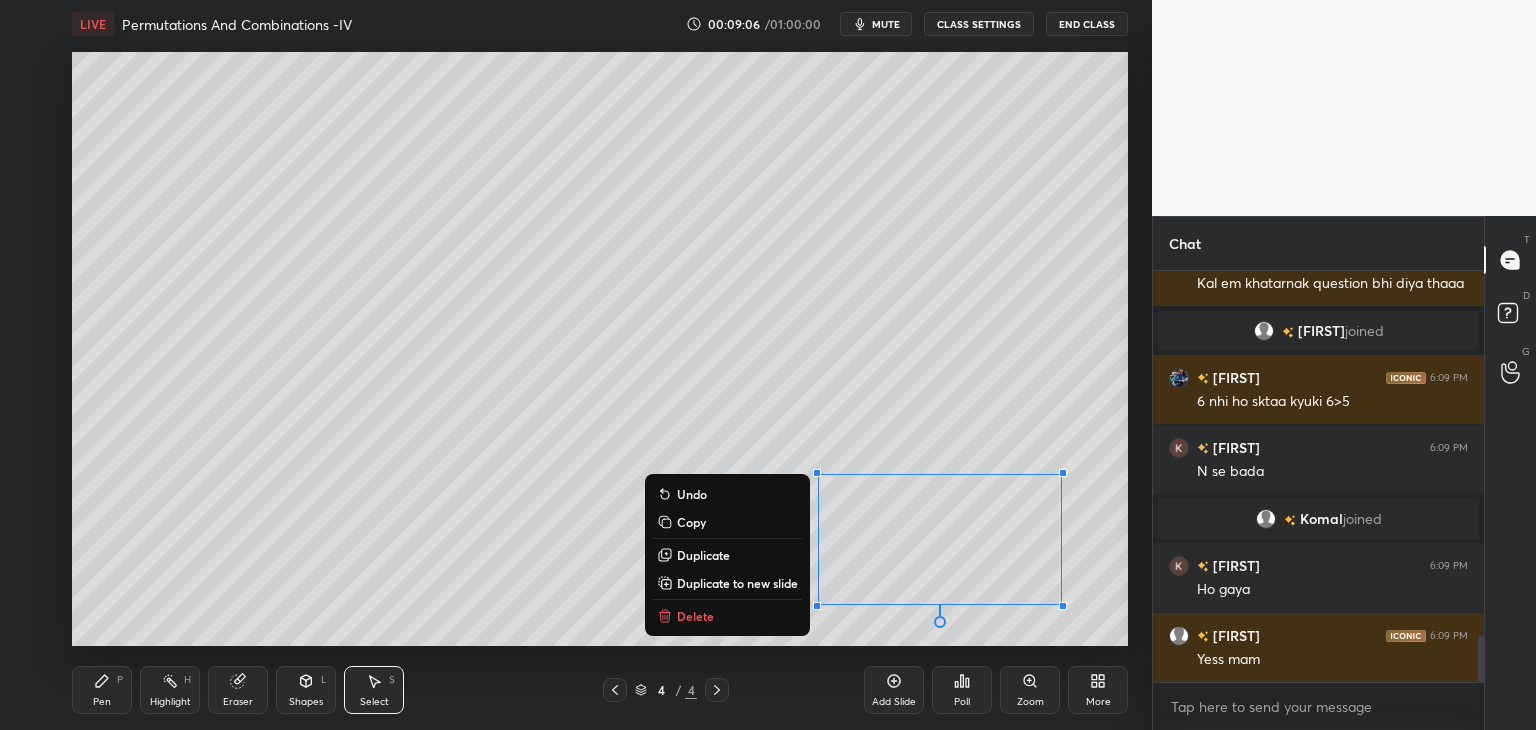 scroll, scrollTop: 3280, scrollLeft: 0, axis: vertical 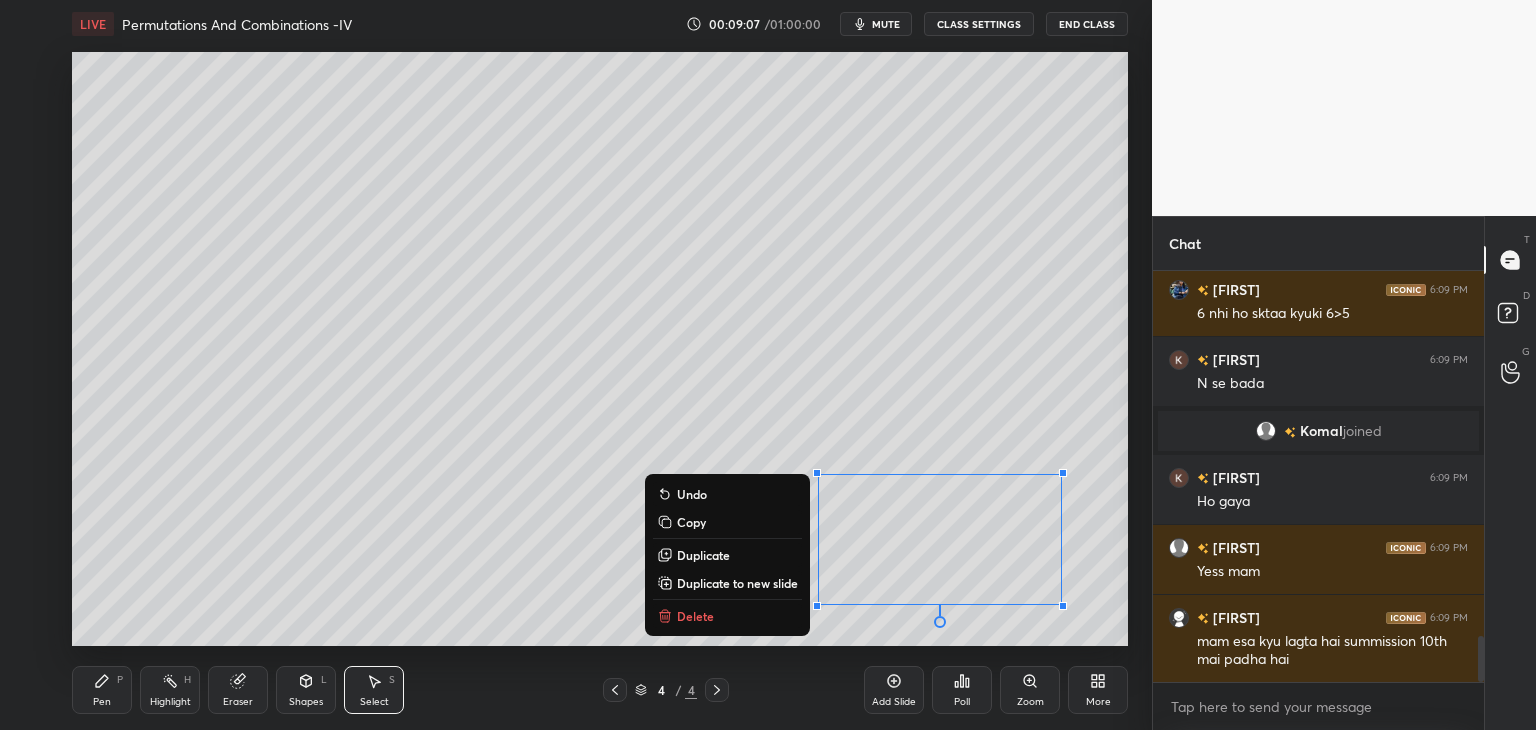click on "Pen P" at bounding box center (102, 690) 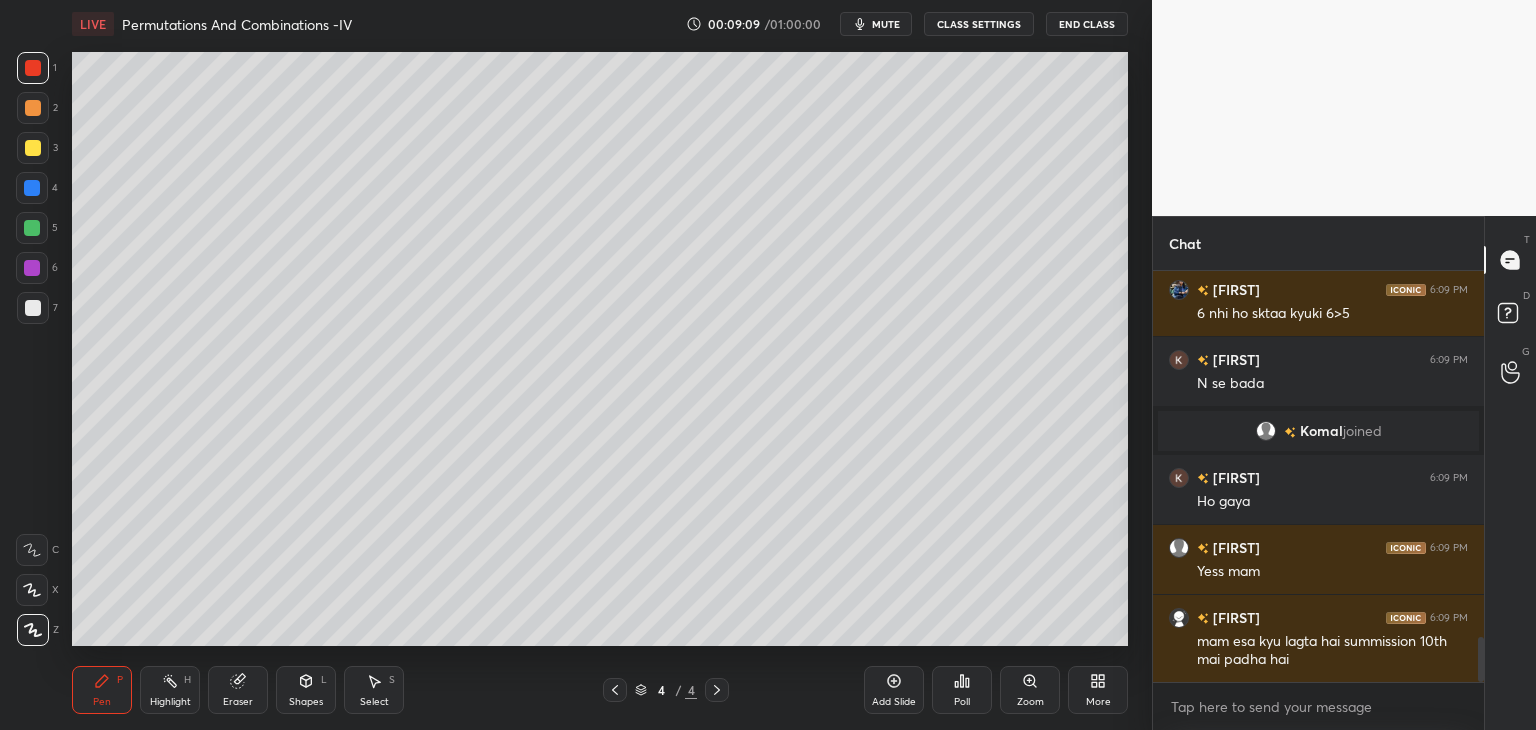 scroll, scrollTop: 3350, scrollLeft: 0, axis: vertical 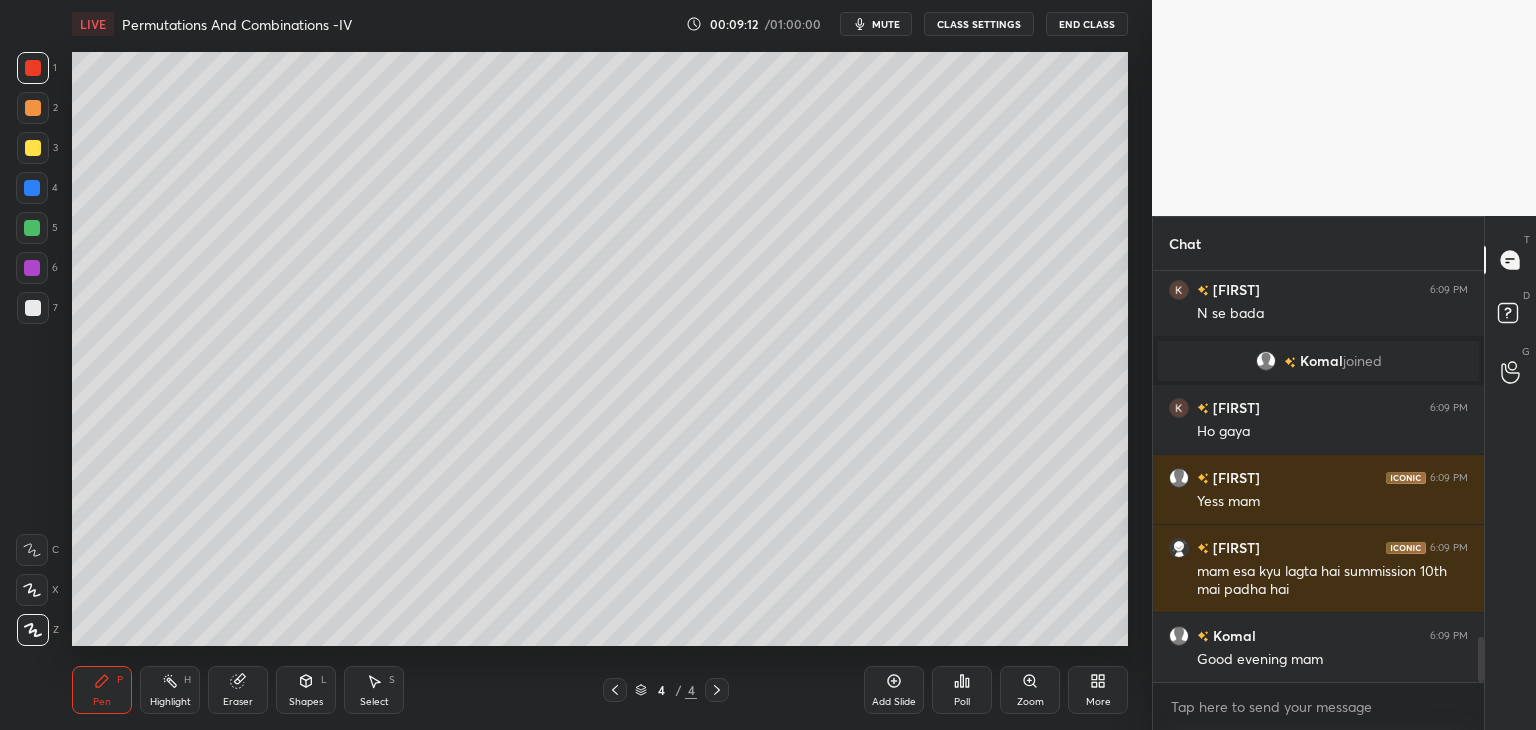 drag, startPoint x: 40, startPoint y: 144, endPoint x: 70, endPoint y: 152, distance: 31.04835 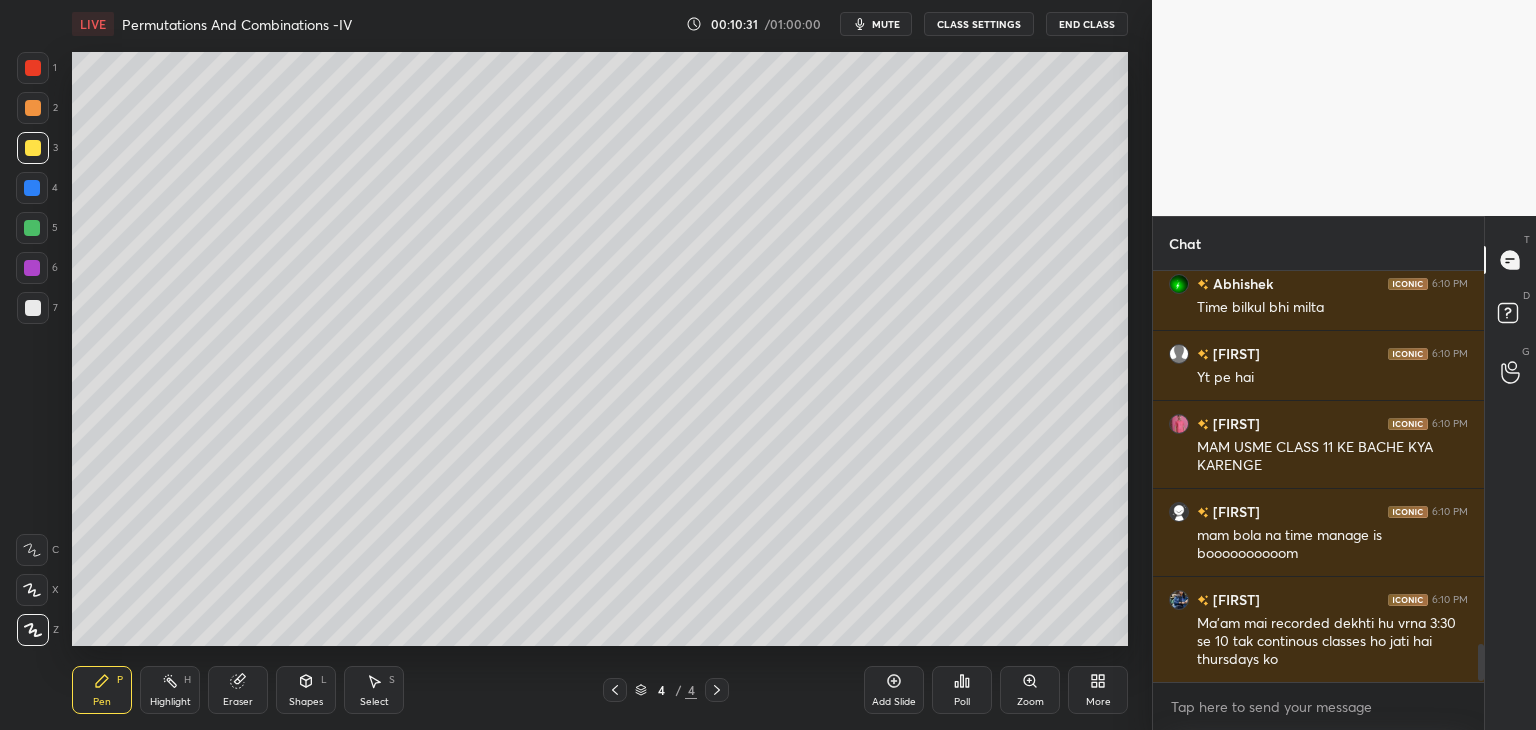 scroll, scrollTop: 4072, scrollLeft: 0, axis: vertical 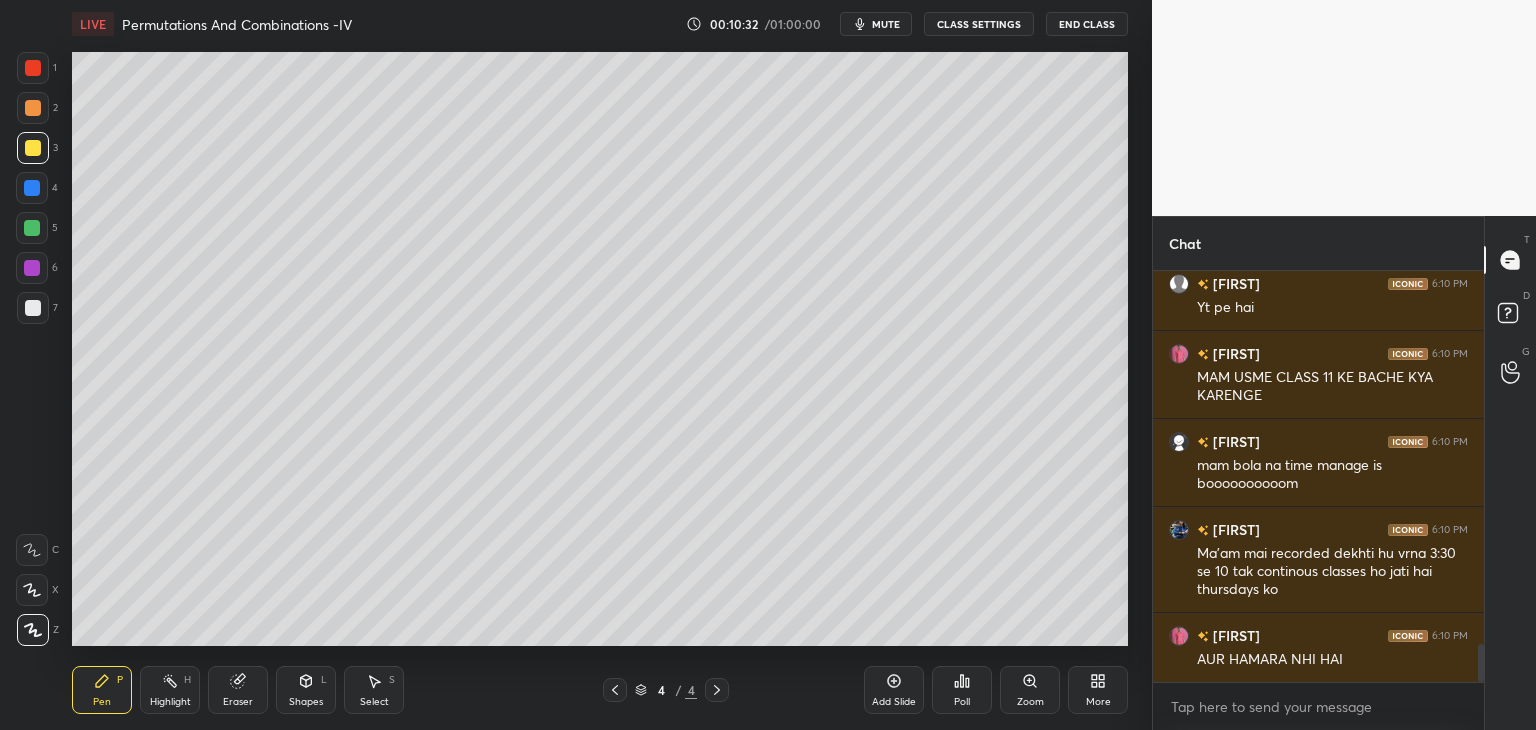 click at bounding box center (33, 308) 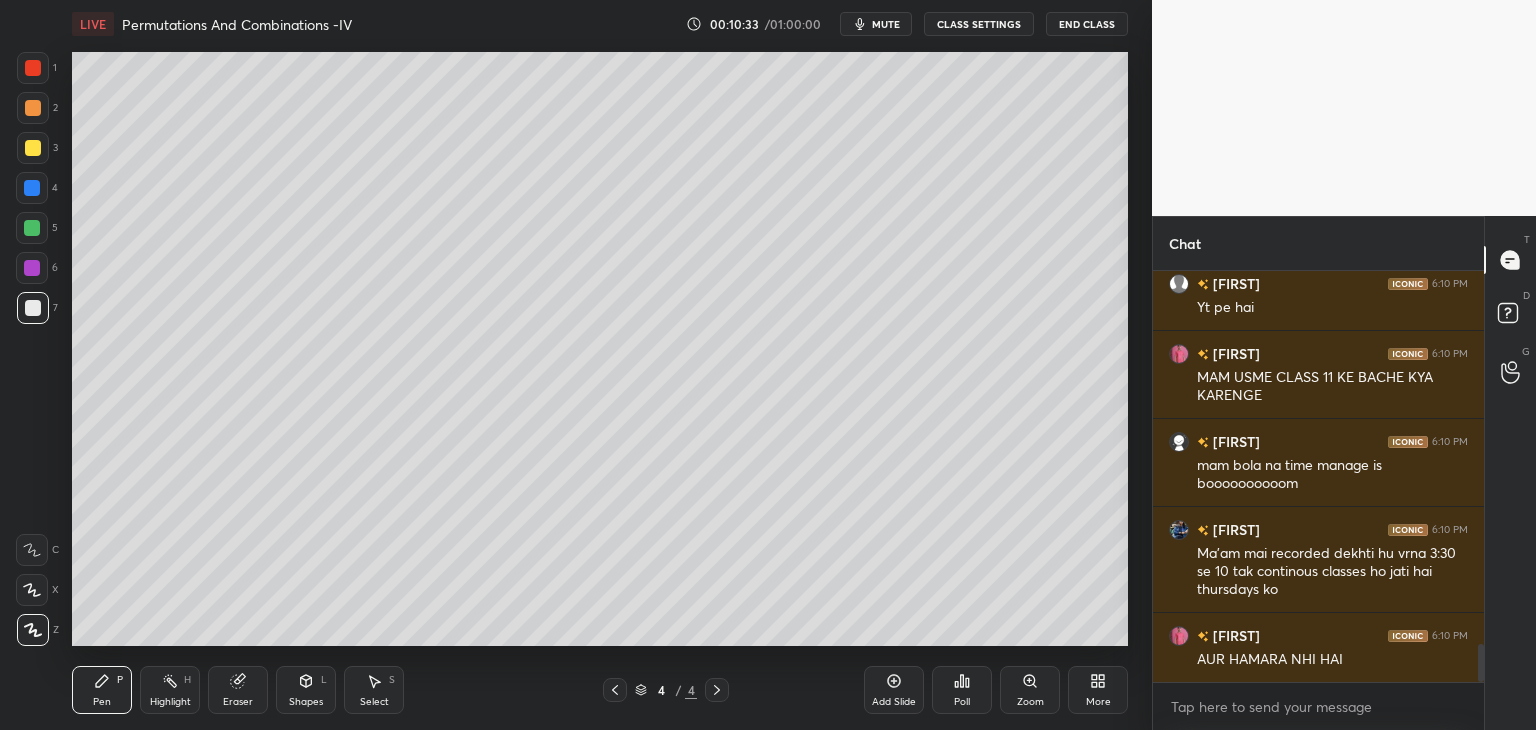 click at bounding box center [33, 308] 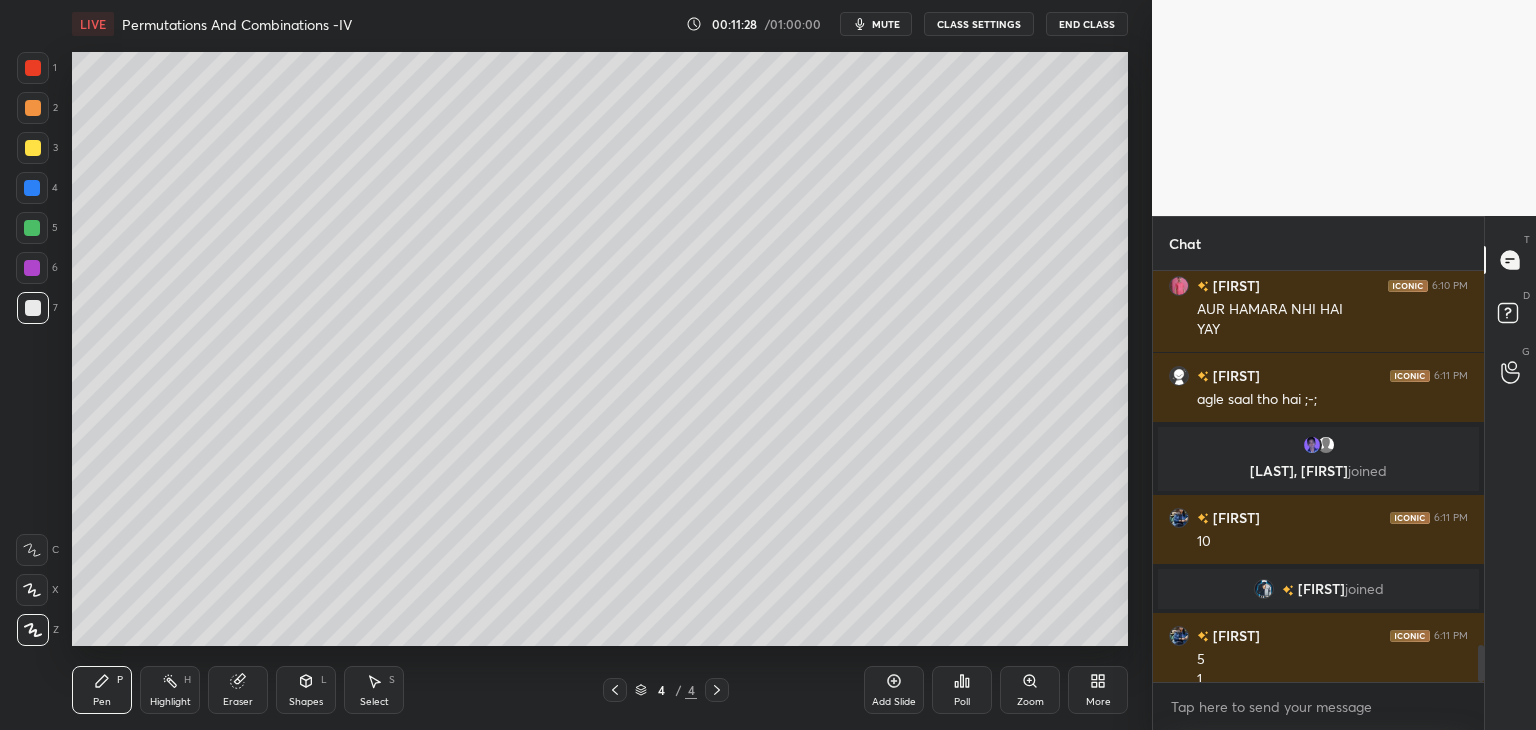 scroll, scrollTop: 4126, scrollLeft: 0, axis: vertical 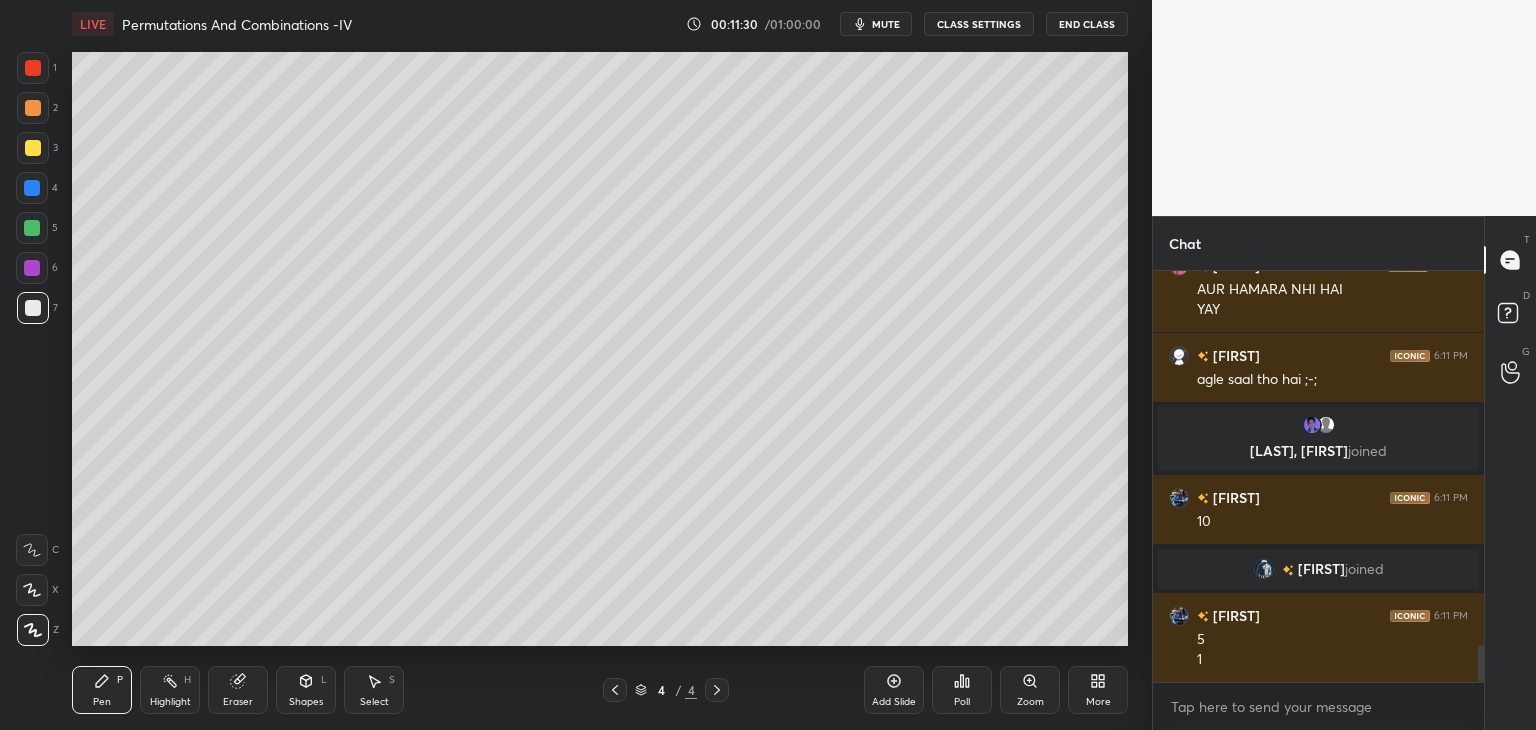click at bounding box center (33, 308) 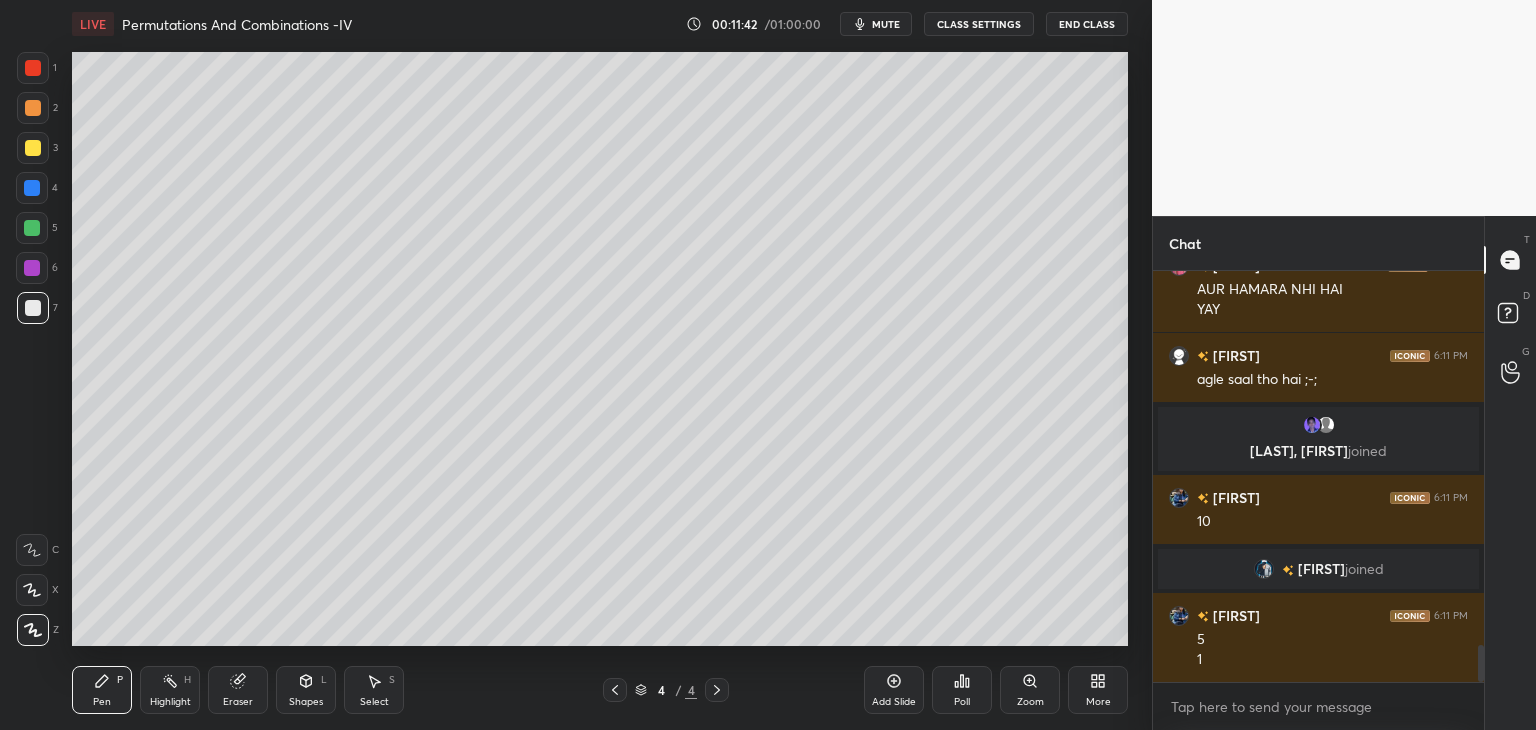 scroll, scrollTop: 4146, scrollLeft: 0, axis: vertical 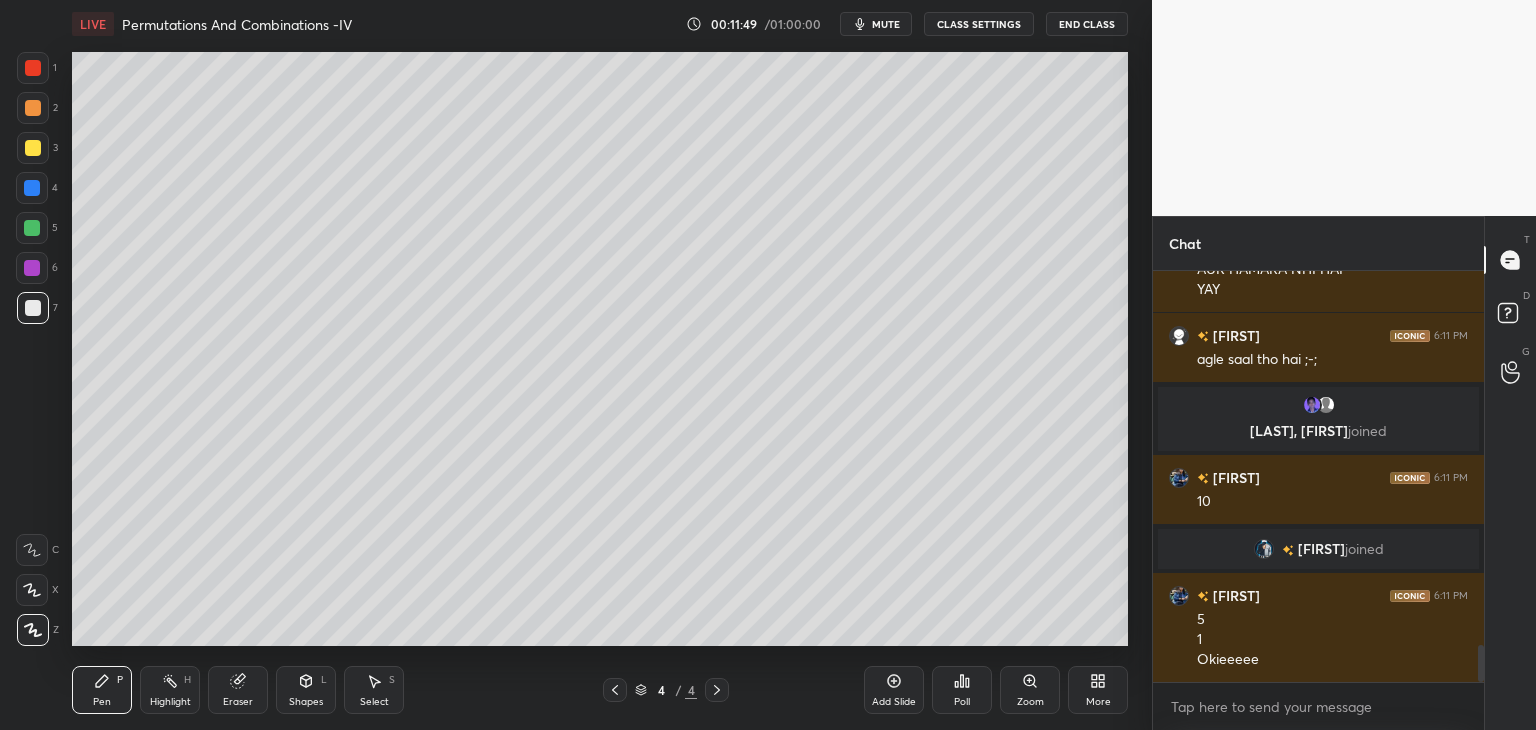 click on "Add Slide" at bounding box center [894, 690] 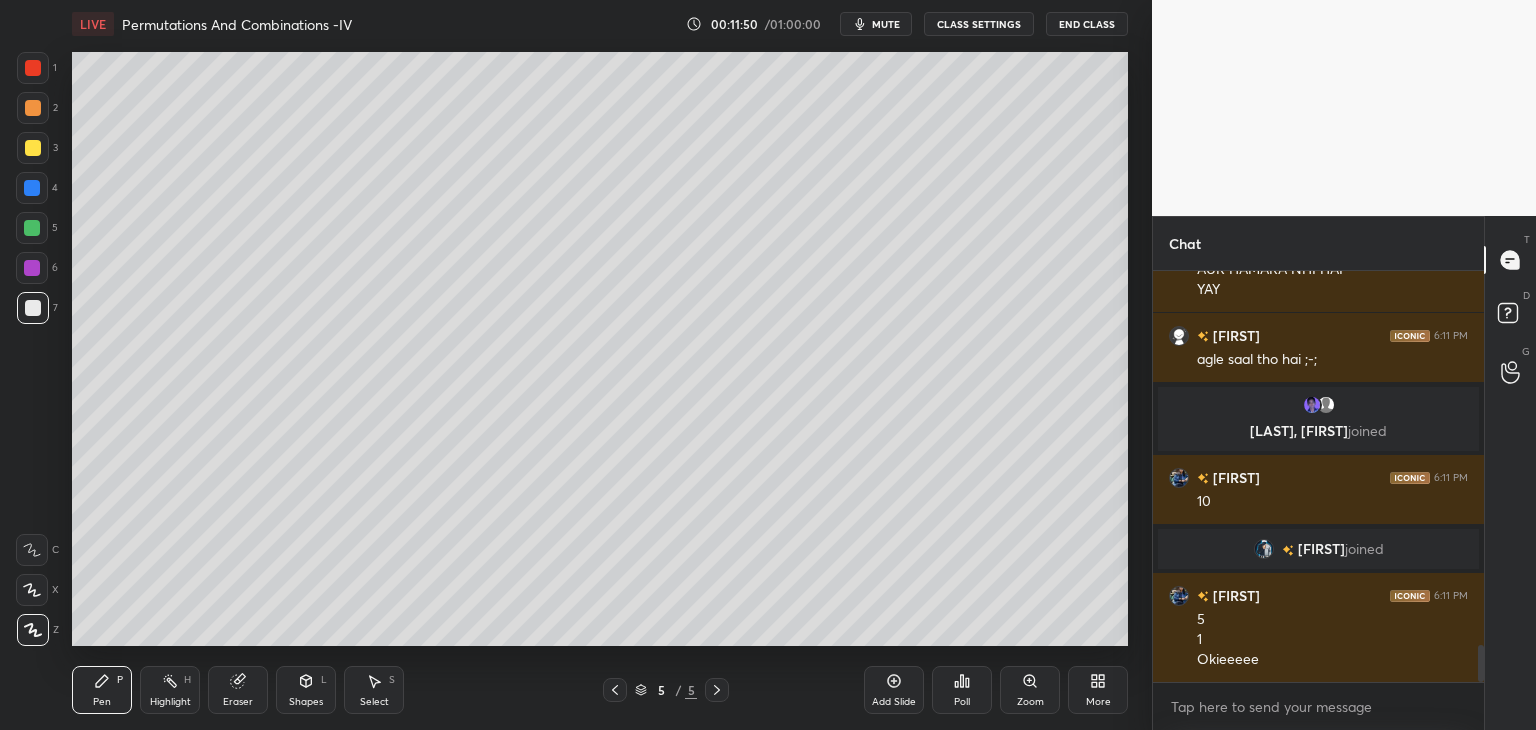 click at bounding box center [33, 148] 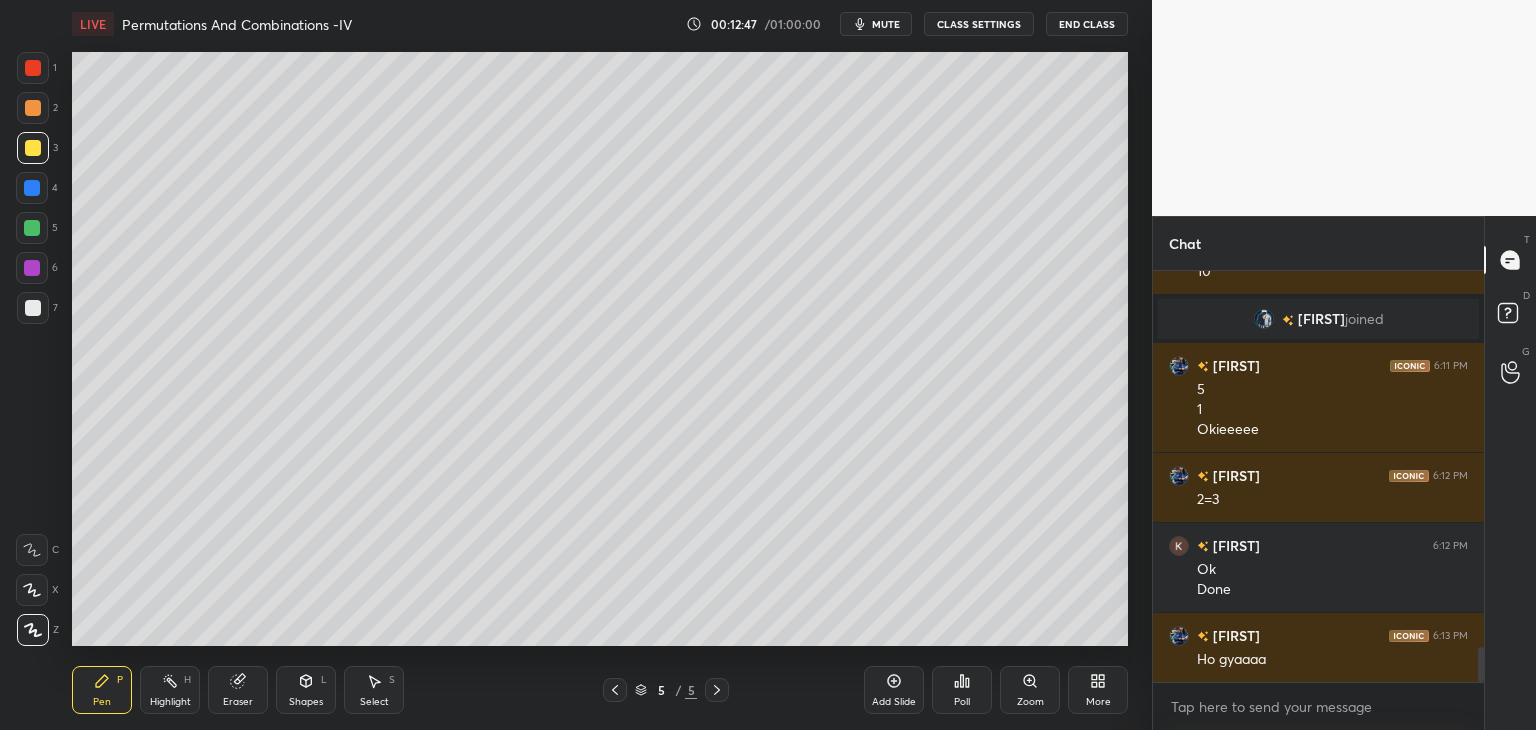 scroll, scrollTop: 4446, scrollLeft: 0, axis: vertical 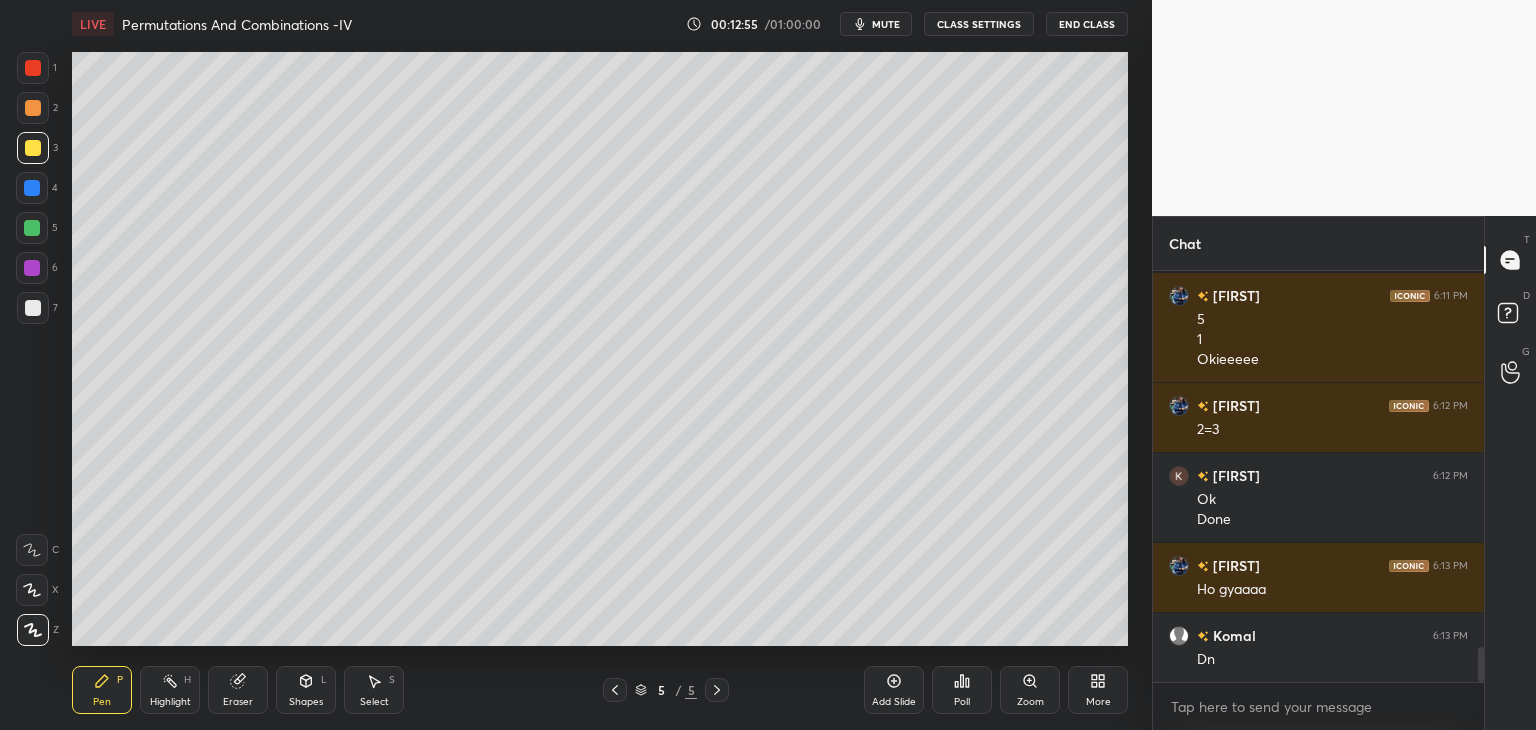 click at bounding box center (33, 308) 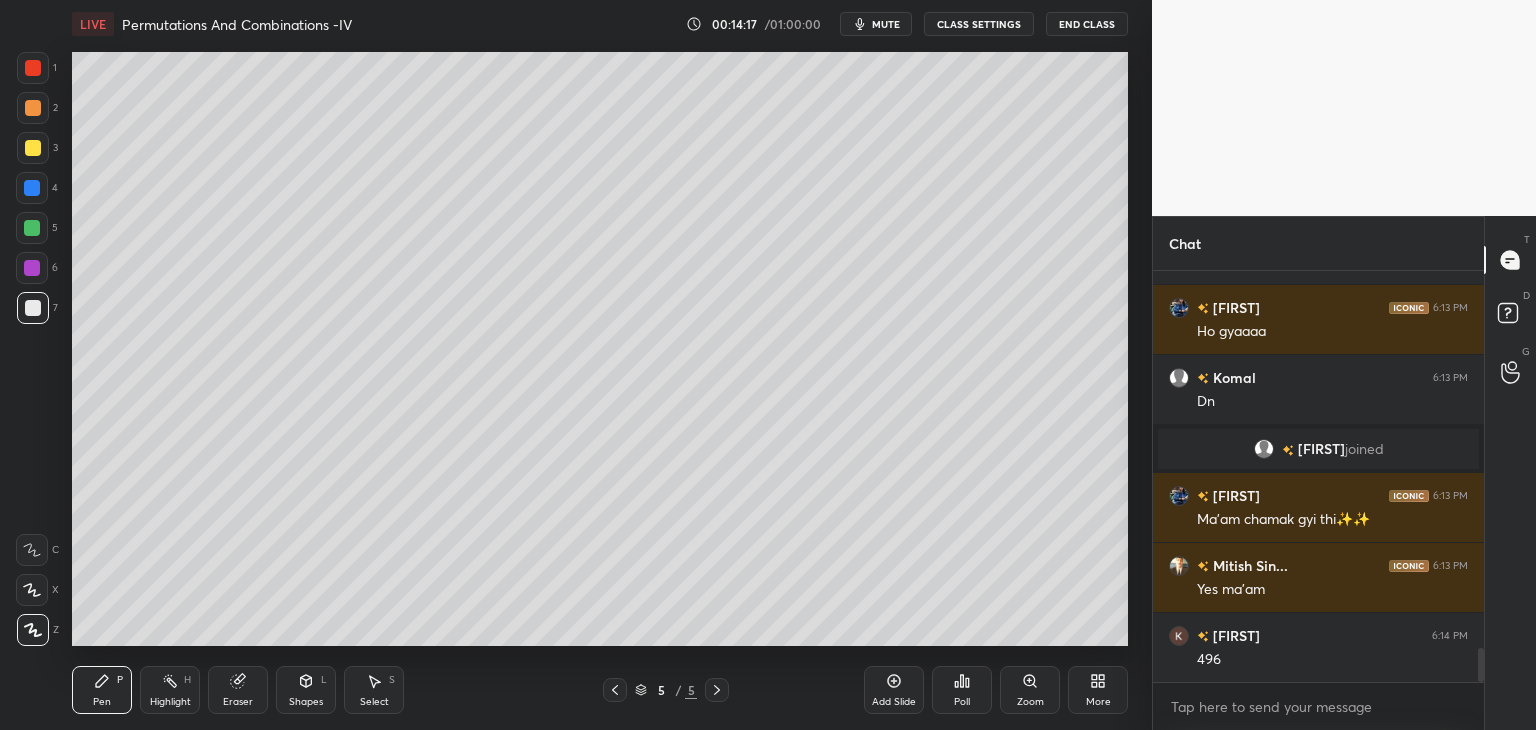 scroll, scrollTop: 4698, scrollLeft: 0, axis: vertical 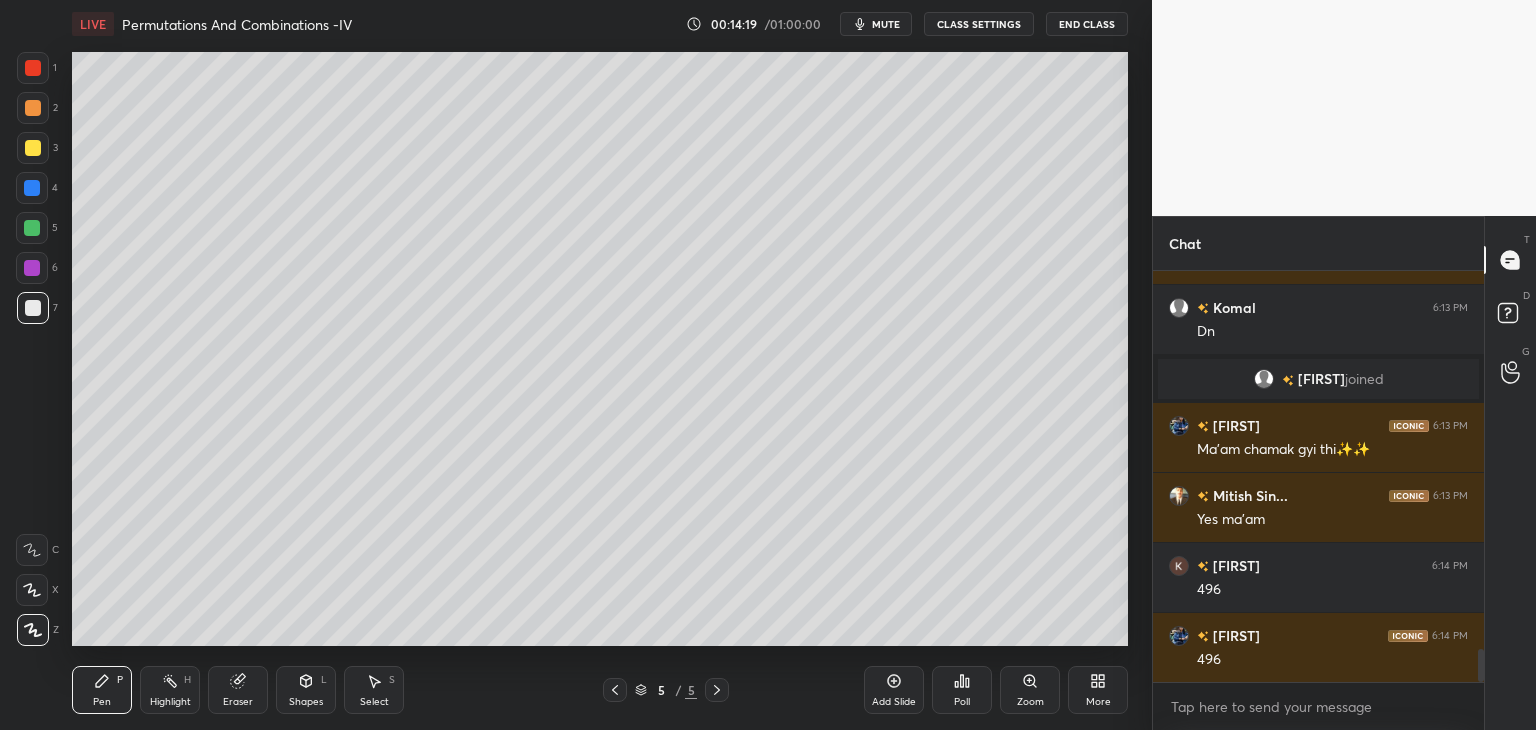 click at bounding box center (33, 148) 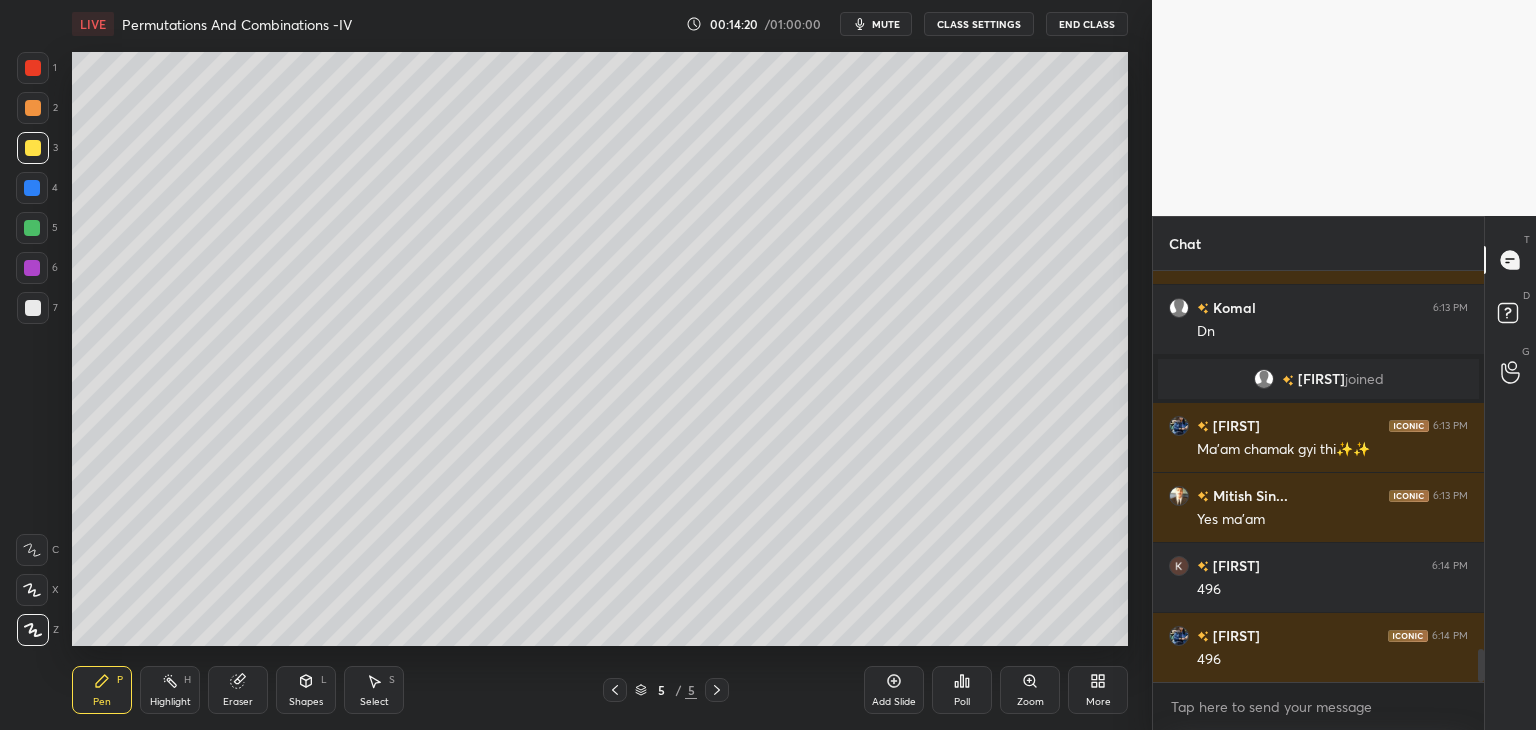 click on "Select S" at bounding box center [374, 690] 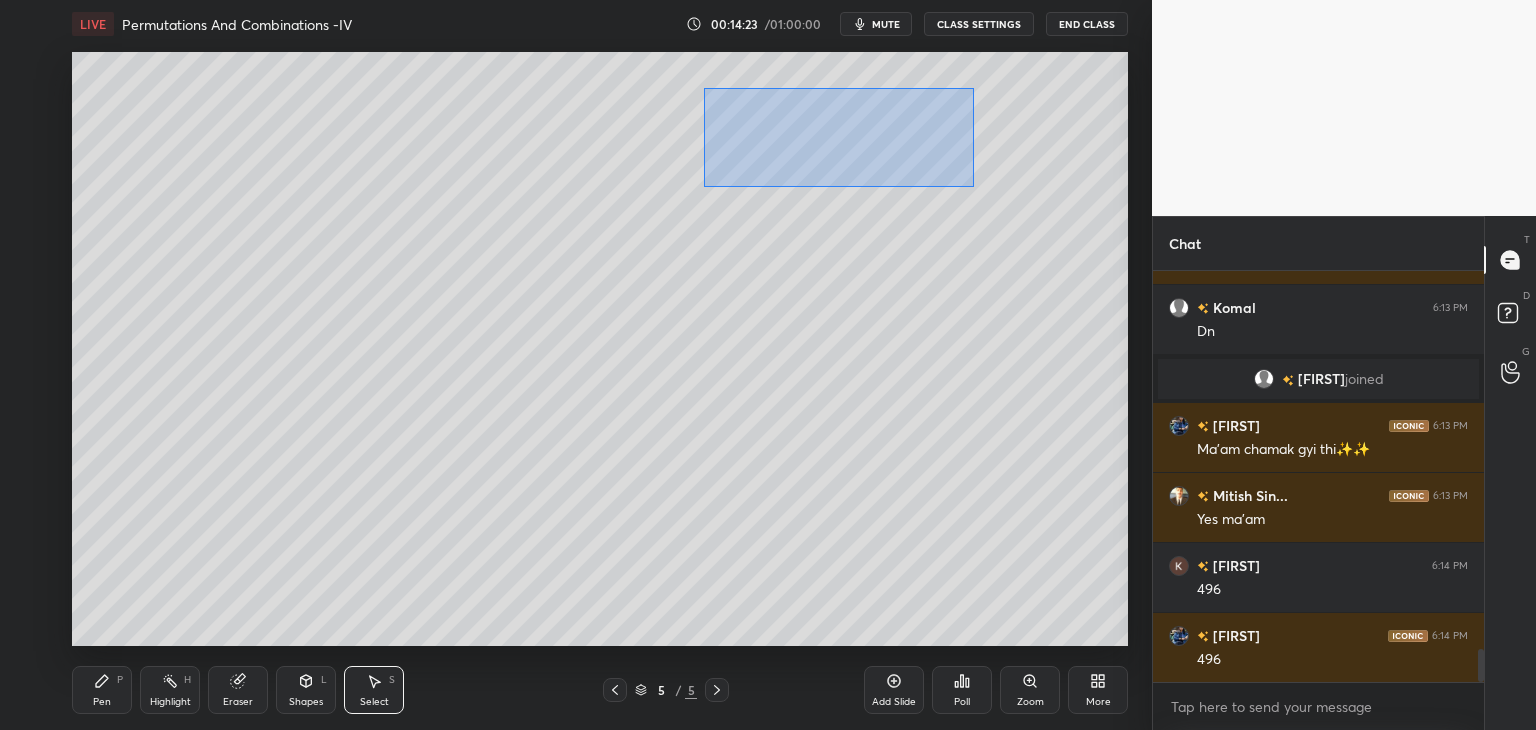 drag, startPoint x: 709, startPoint y: 99, endPoint x: 978, endPoint y: 182, distance: 281.51376 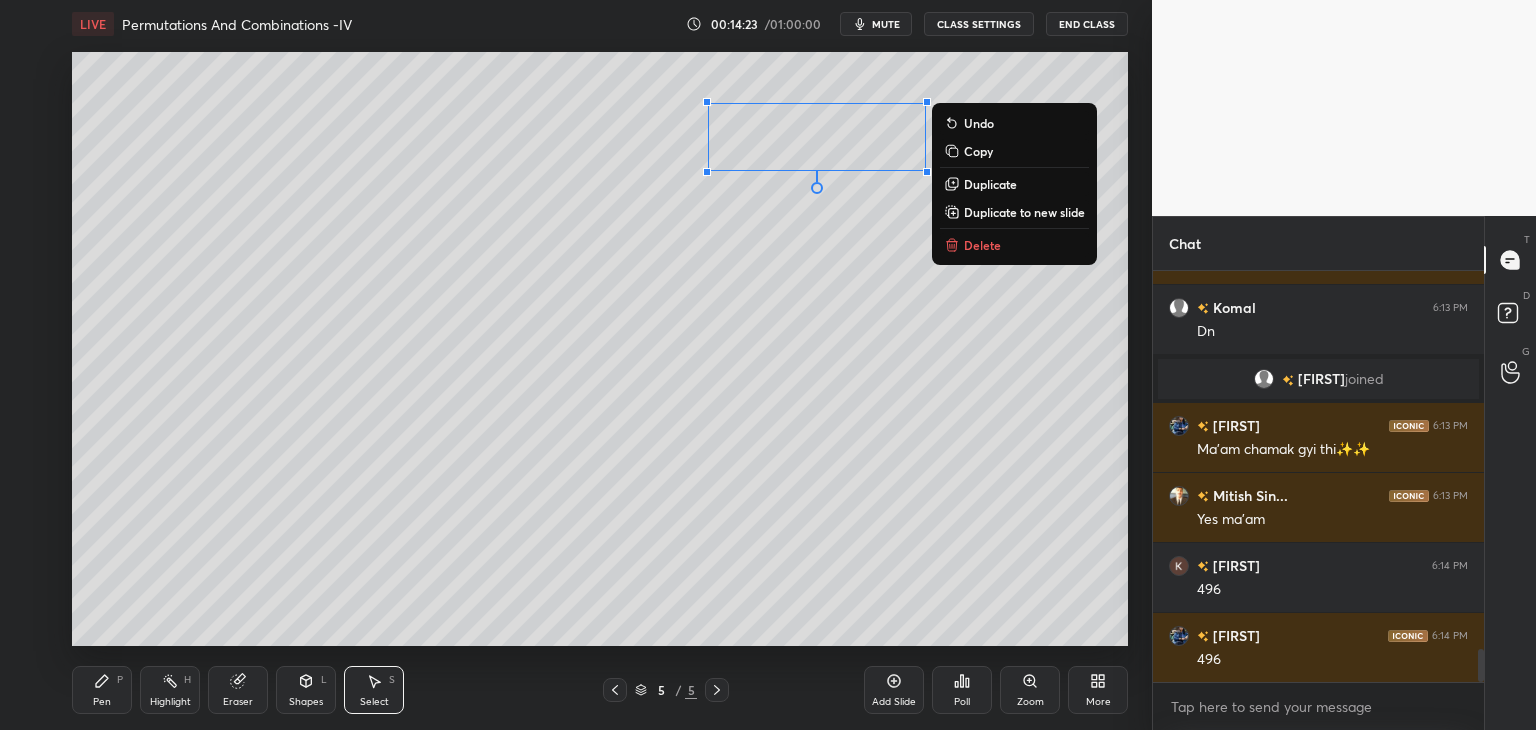 click on "Copy" at bounding box center (978, 151) 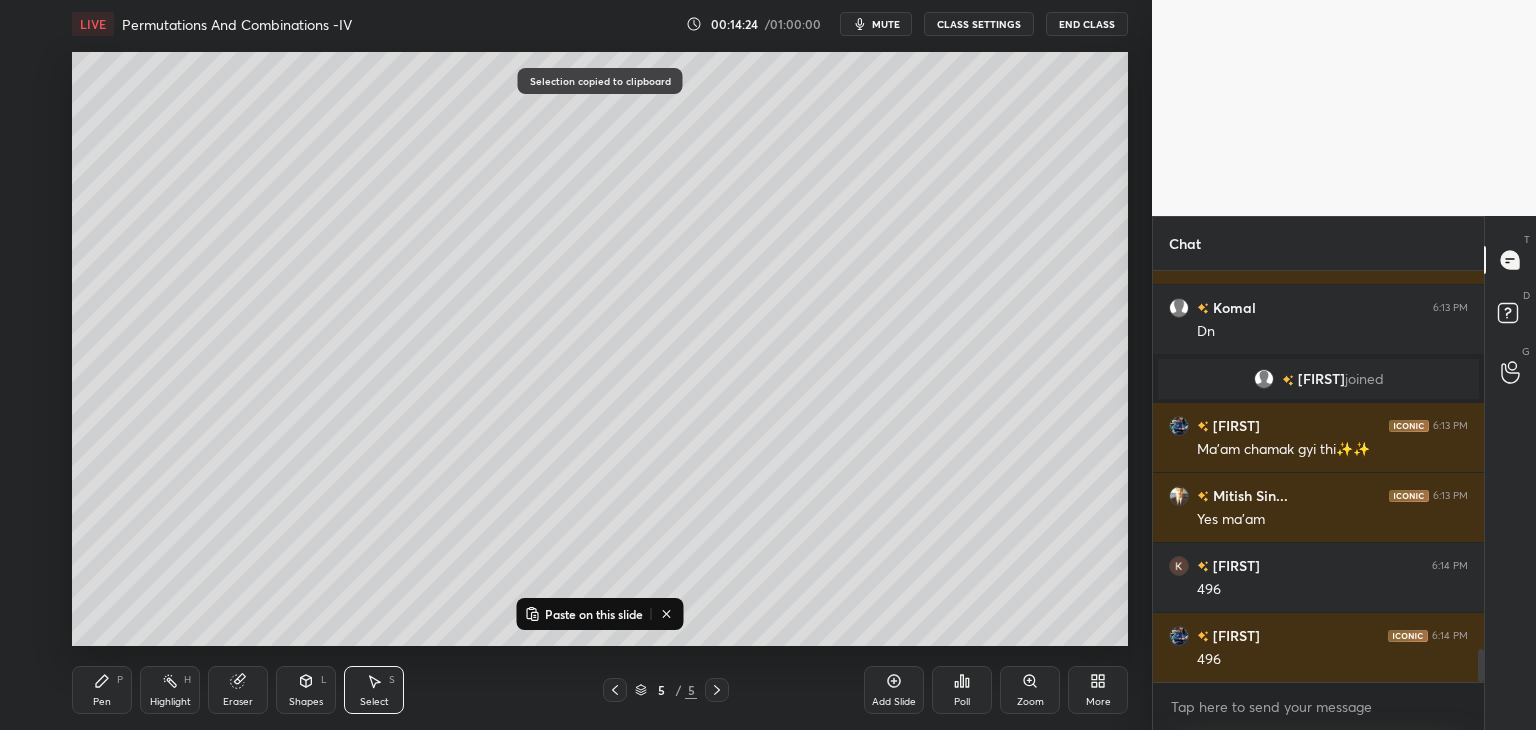 drag, startPoint x: 612, startPoint y: 615, endPoint x: 647, endPoint y: 561, distance: 64.3506 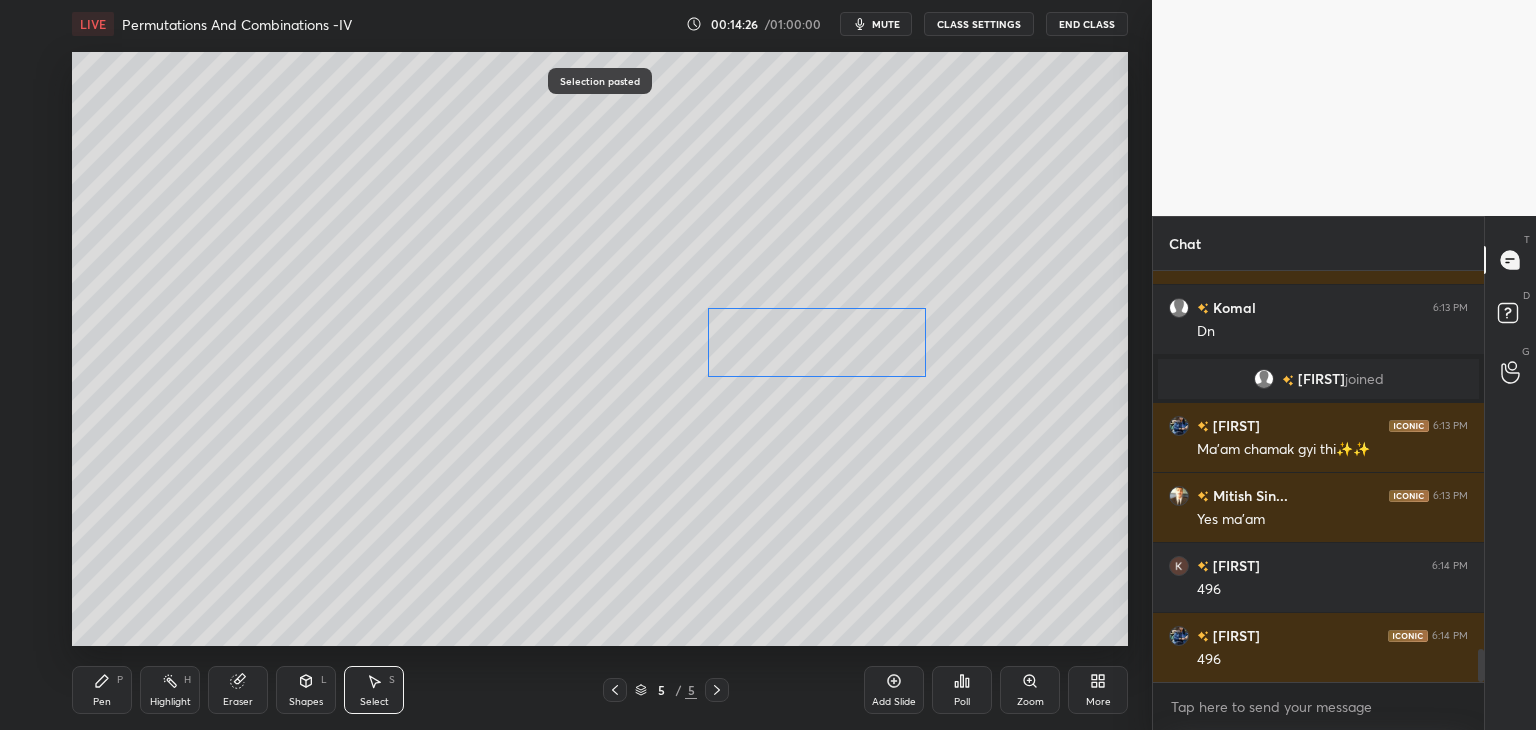 drag, startPoint x: 829, startPoint y: 168, endPoint x: 805, endPoint y: 348, distance: 181.59296 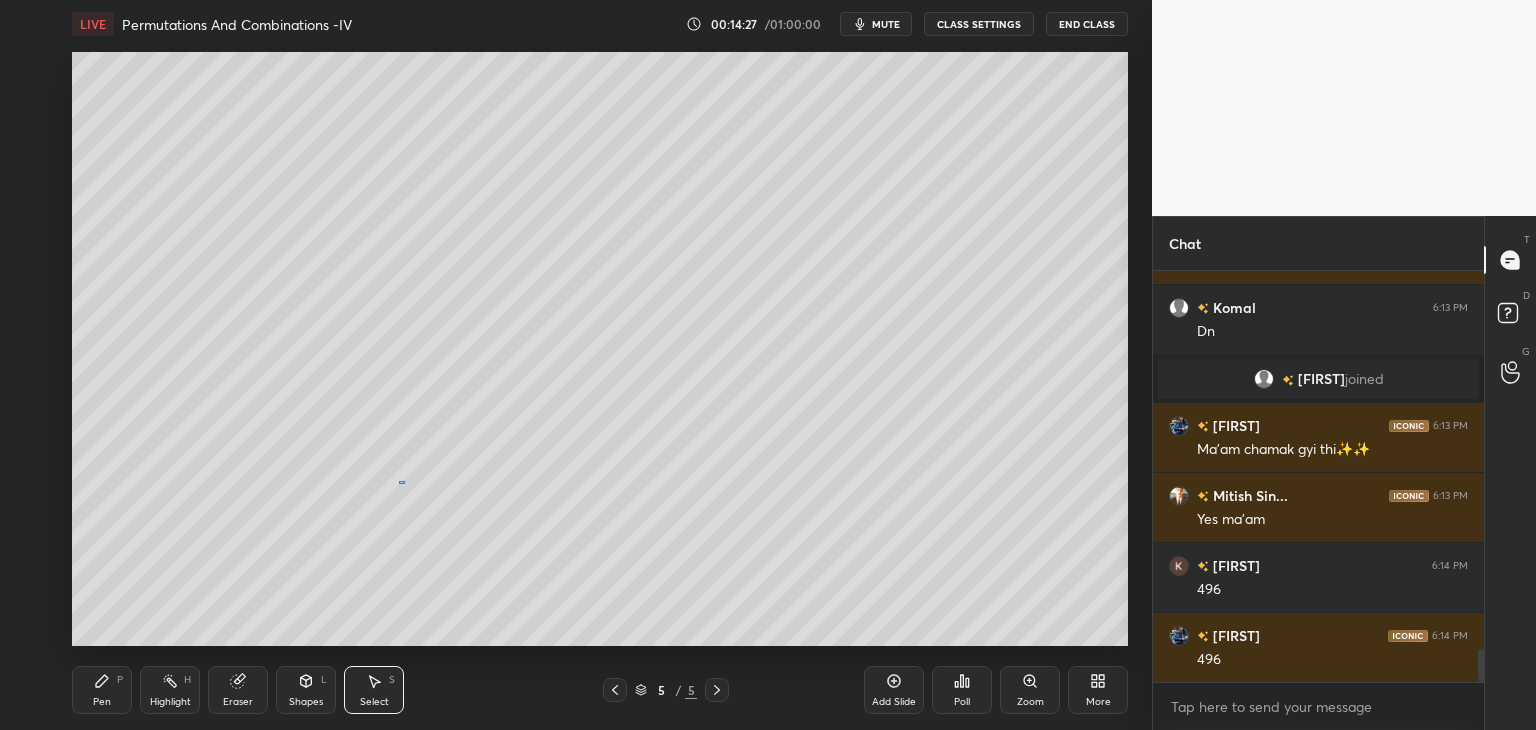 drag, startPoint x: 403, startPoint y: 482, endPoint x: 396, endPoint y: 500, distance: 19.313208 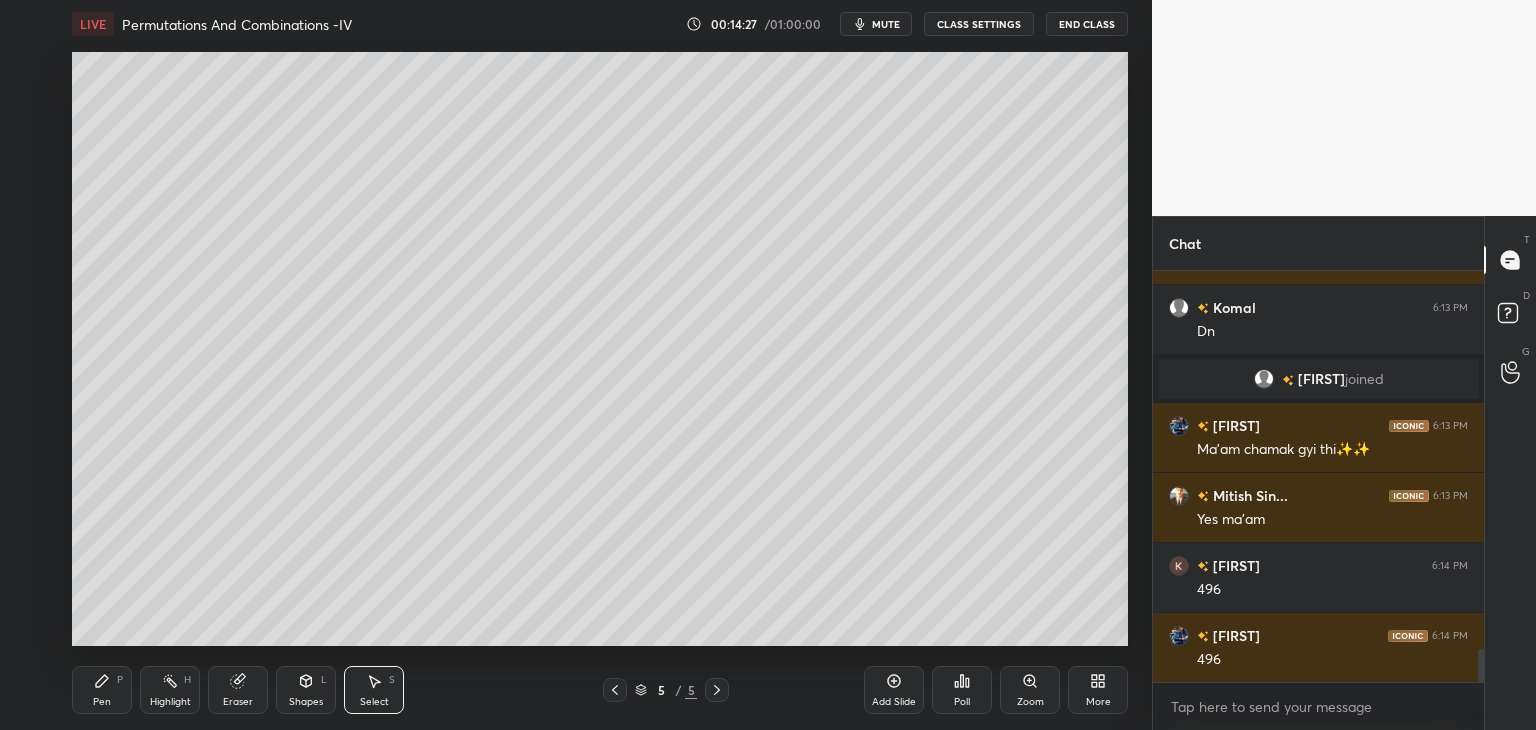 scroll, scrollTop: 4768, scrollLeft: 0, axis: vertical 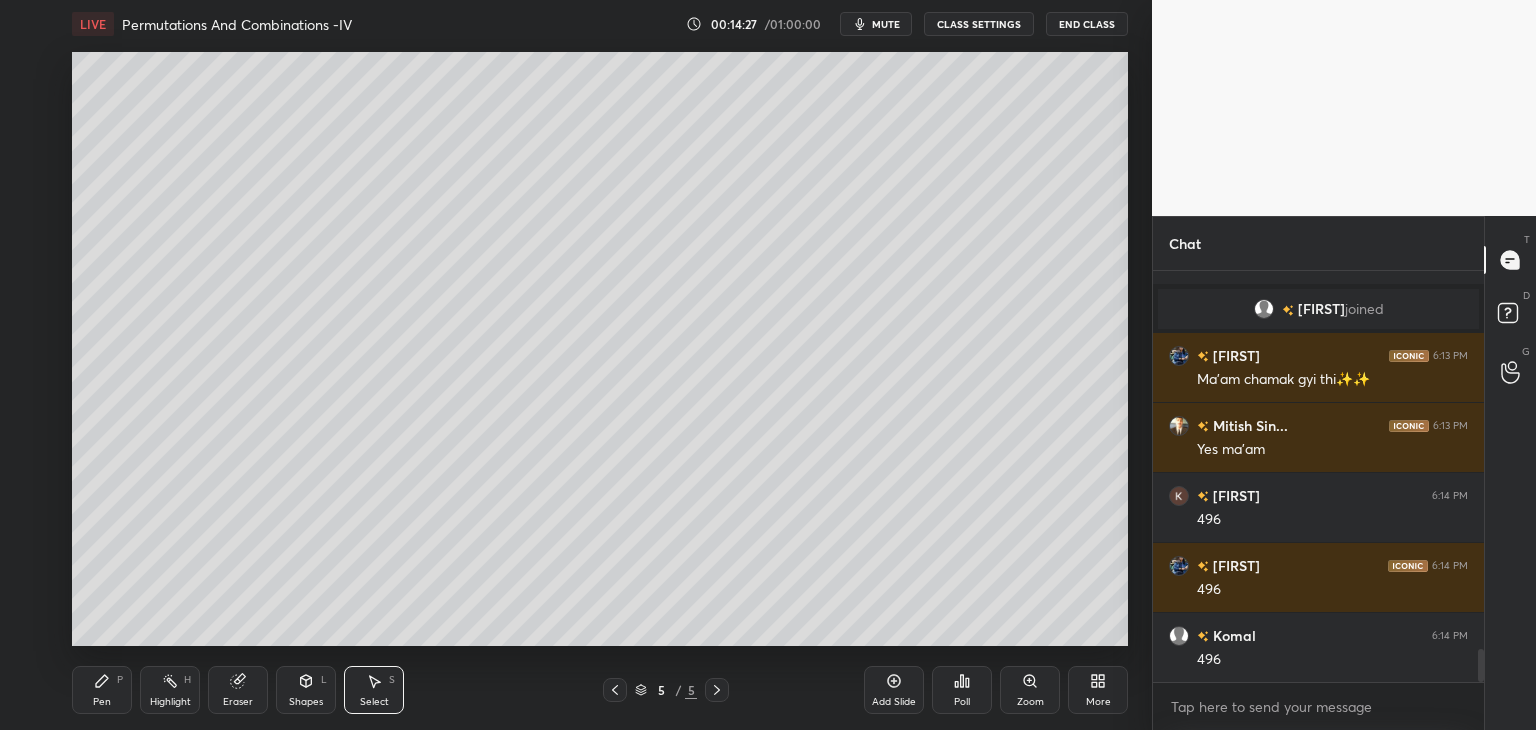 click on "Pen" at bounding box center (102, 702) 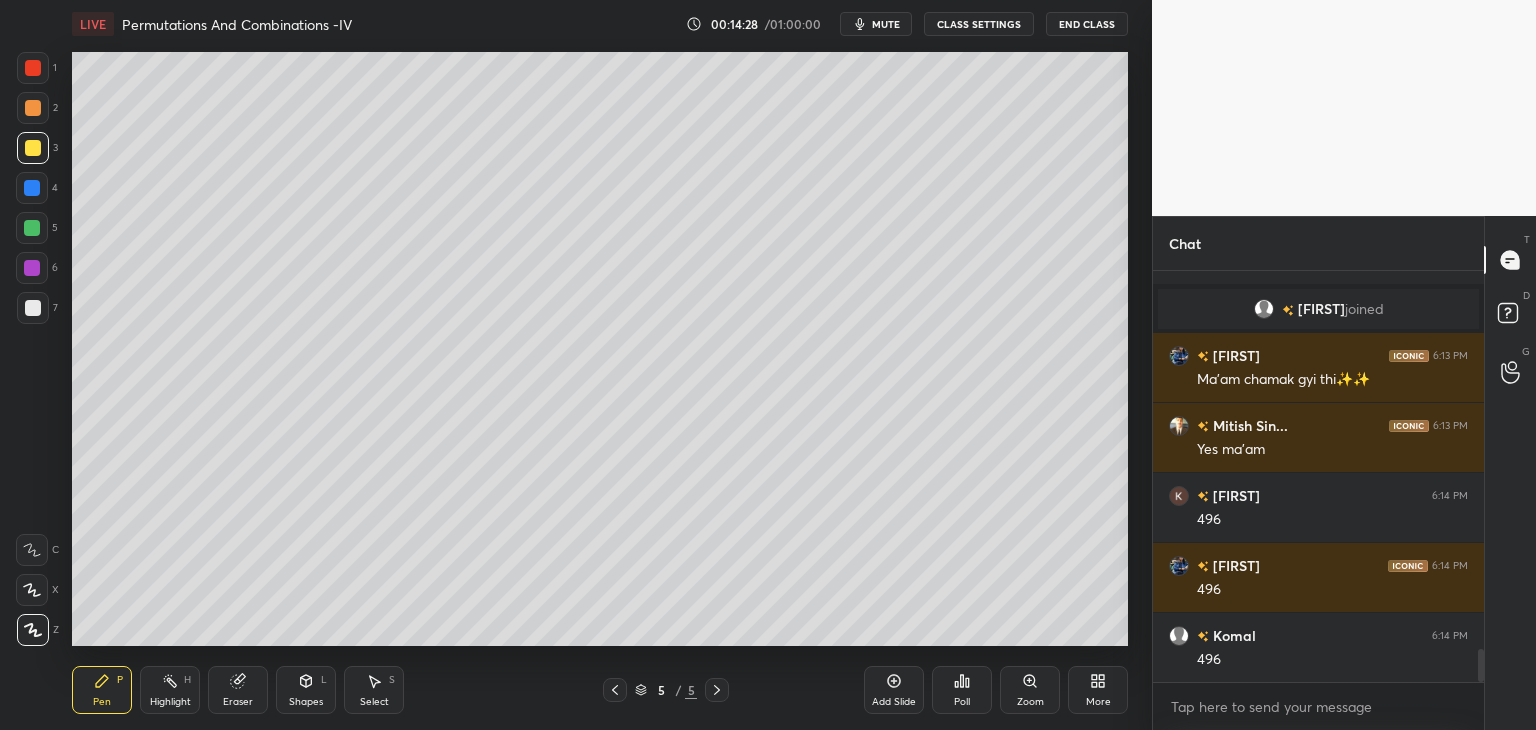 scroll, scrollTop: 4838, scrollLeft: 0, axis: vertical 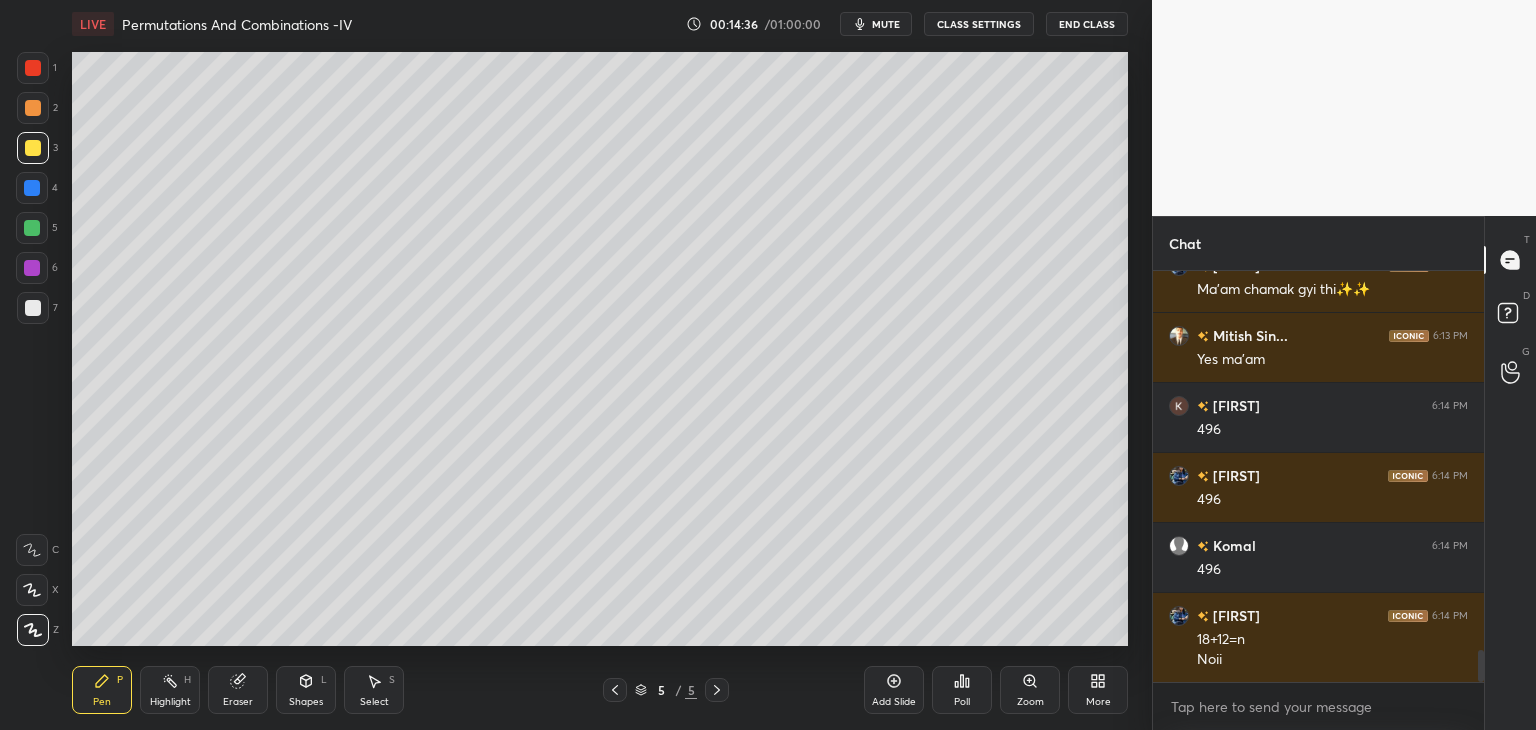 click on "Pen P" at bounding box center [102, 690] 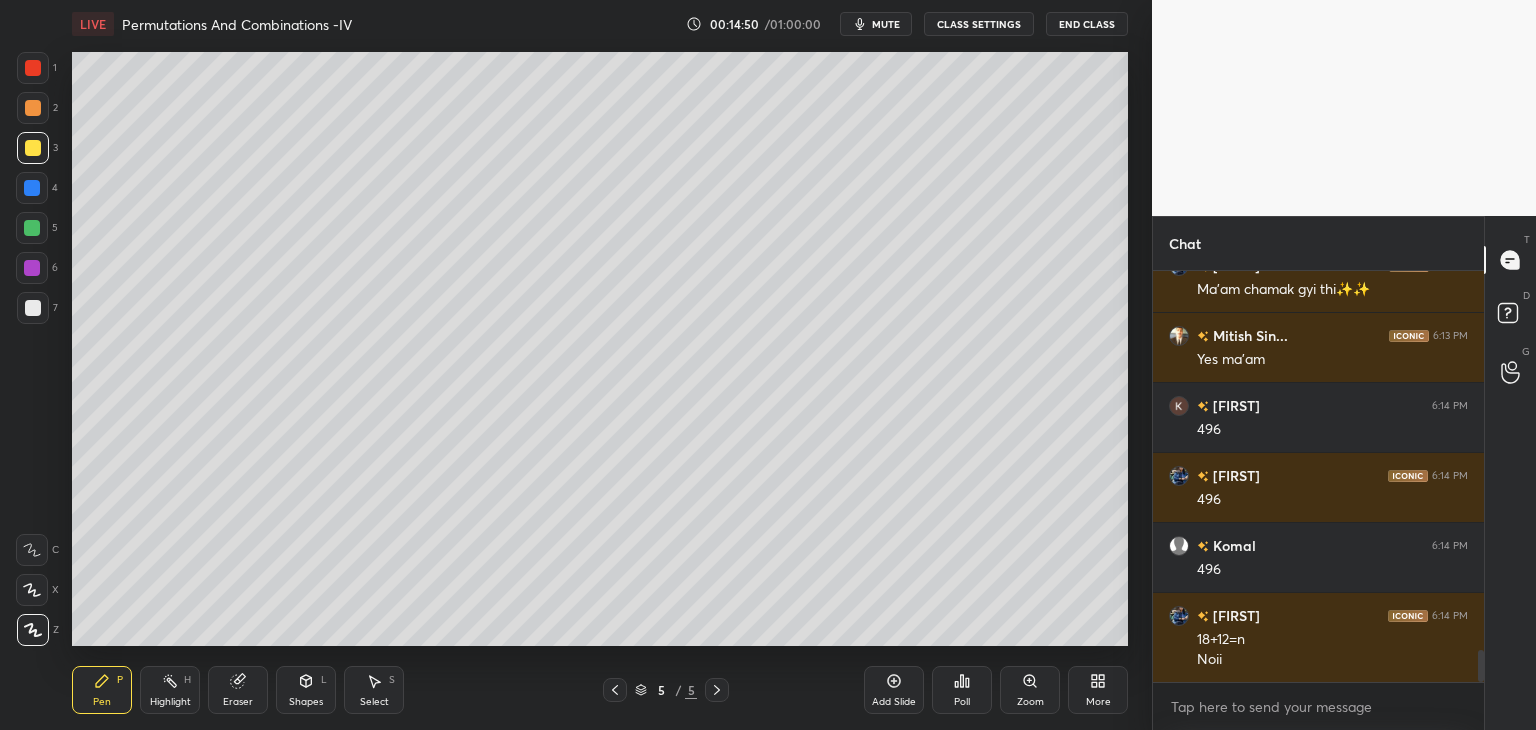 scroll, scrollTop: 4928, scrollLeft: 0, axis: vertical 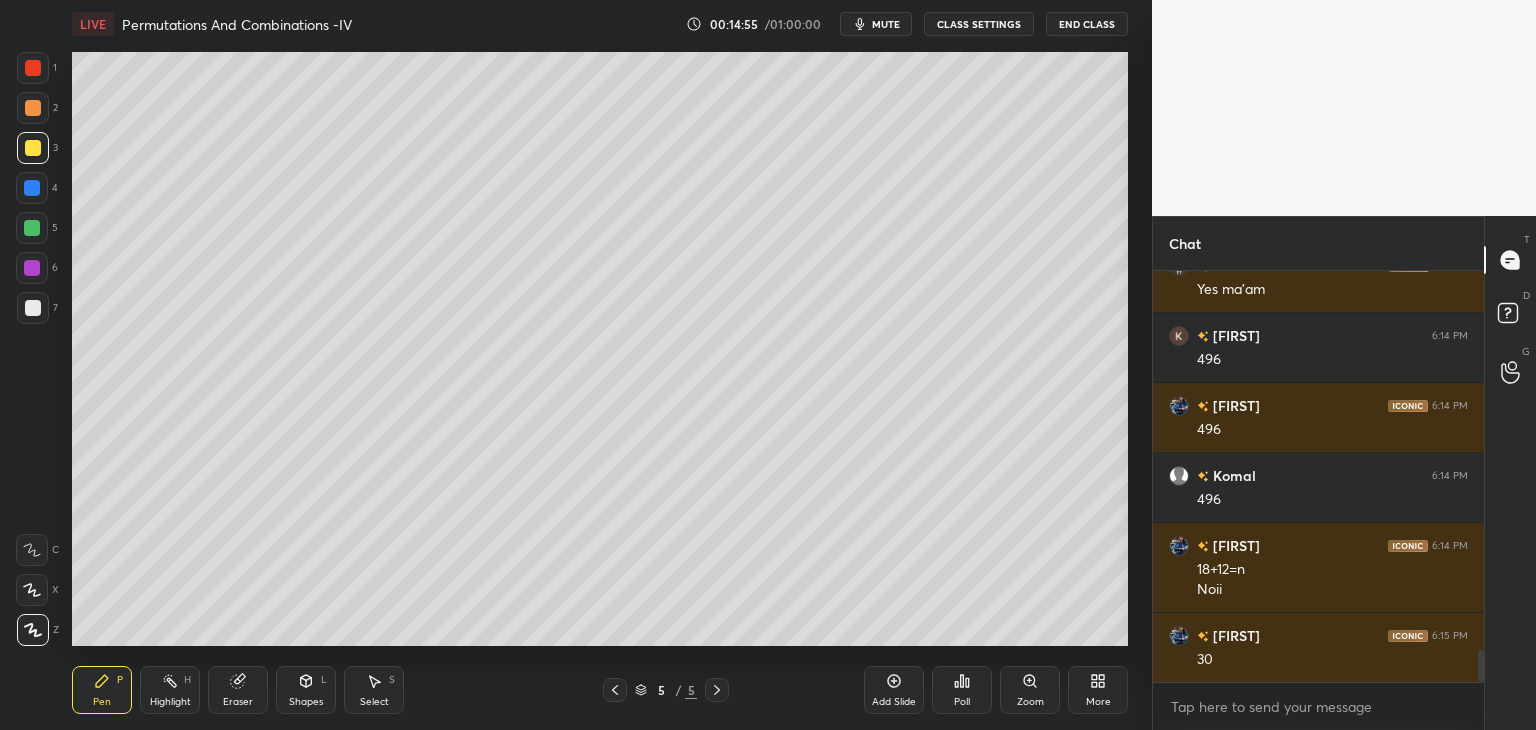 drag, startPoint x: 368, startPoint y: 692, endPoint x: 393, endPoint y: 646, distance: 52.35456 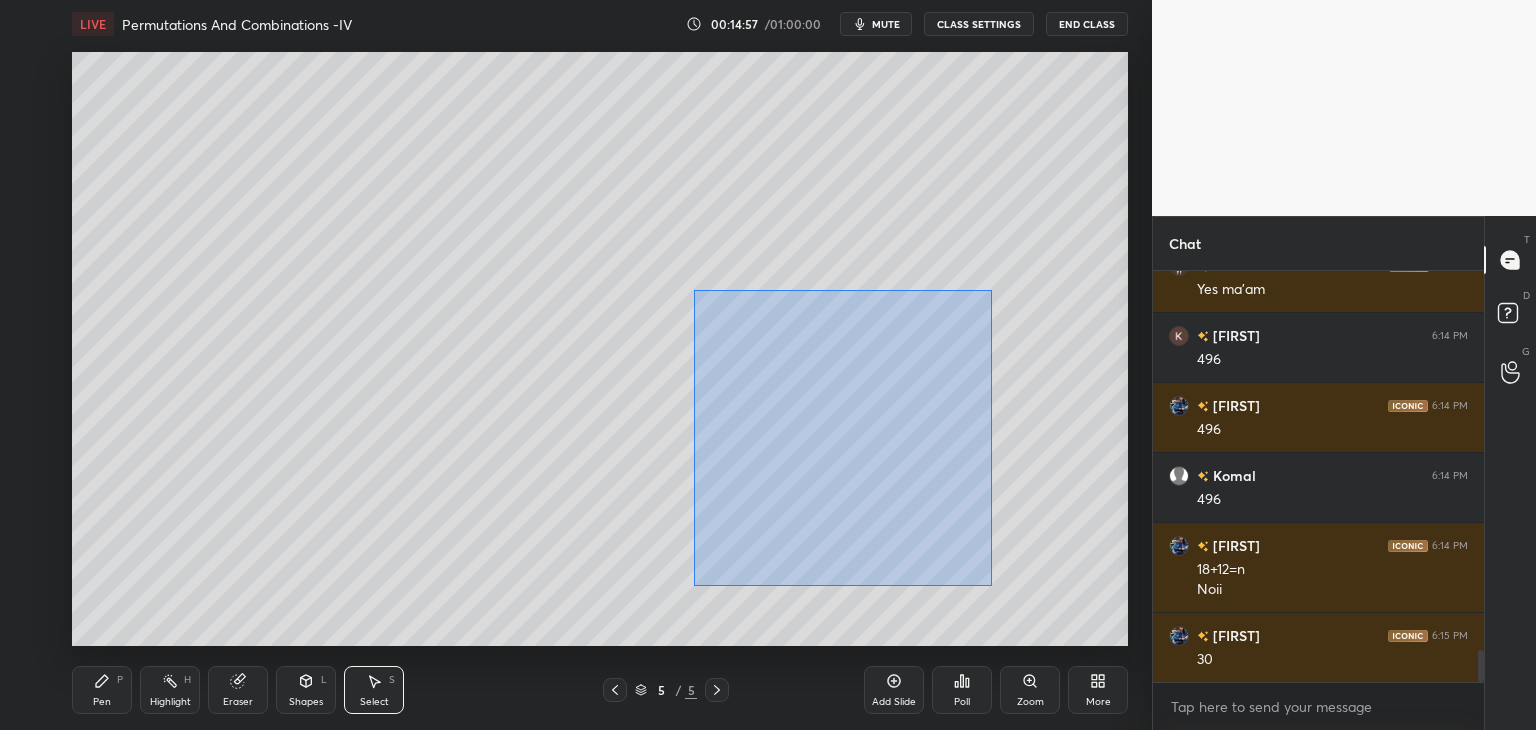 drag, startPoint x: 712, startPoint y: 329, endPoint x: 980, endPoint y: 581, distance: 367.86954 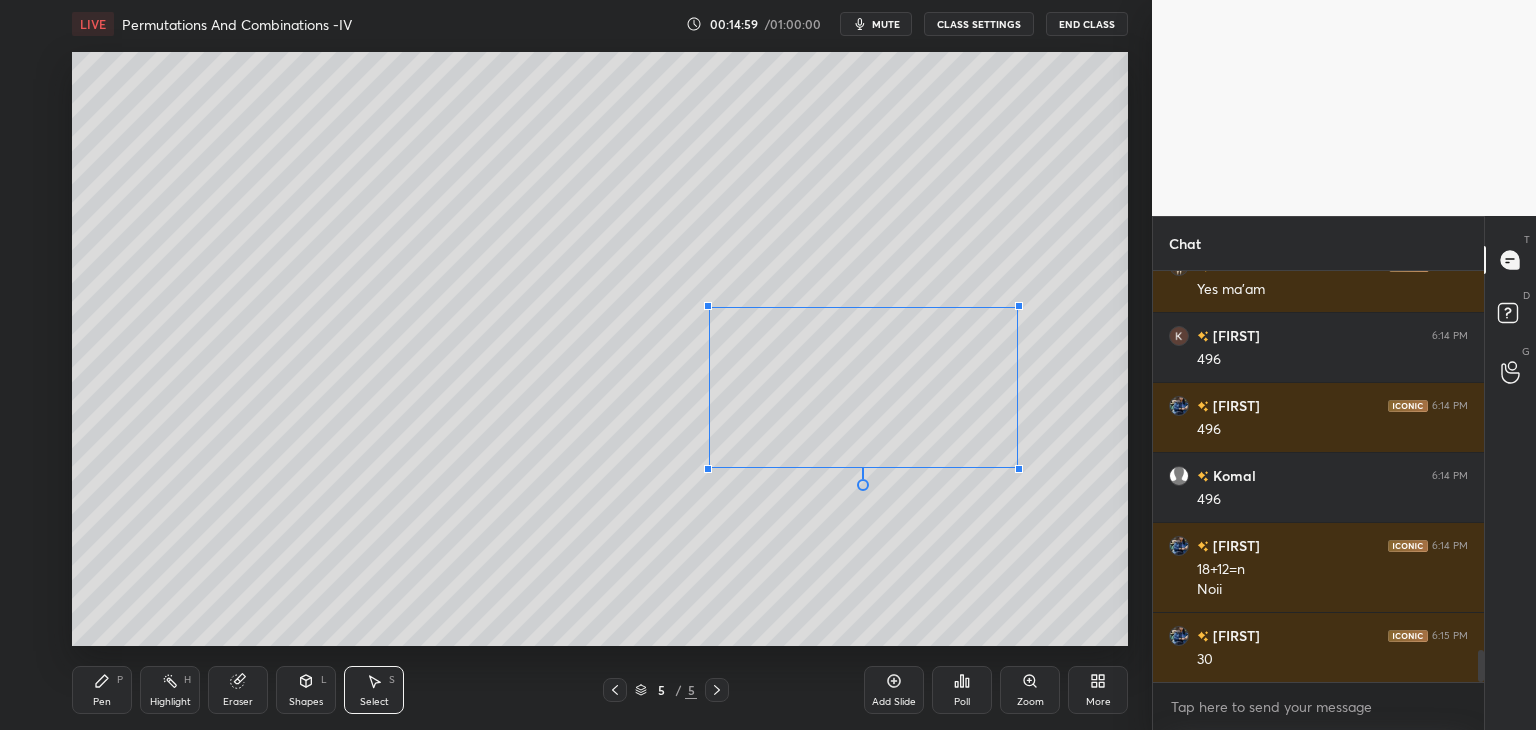 drag, startPoint x: 927, startPoint y: 537, endPoint x: 915, endPoint y: 479, distance: 59.22837 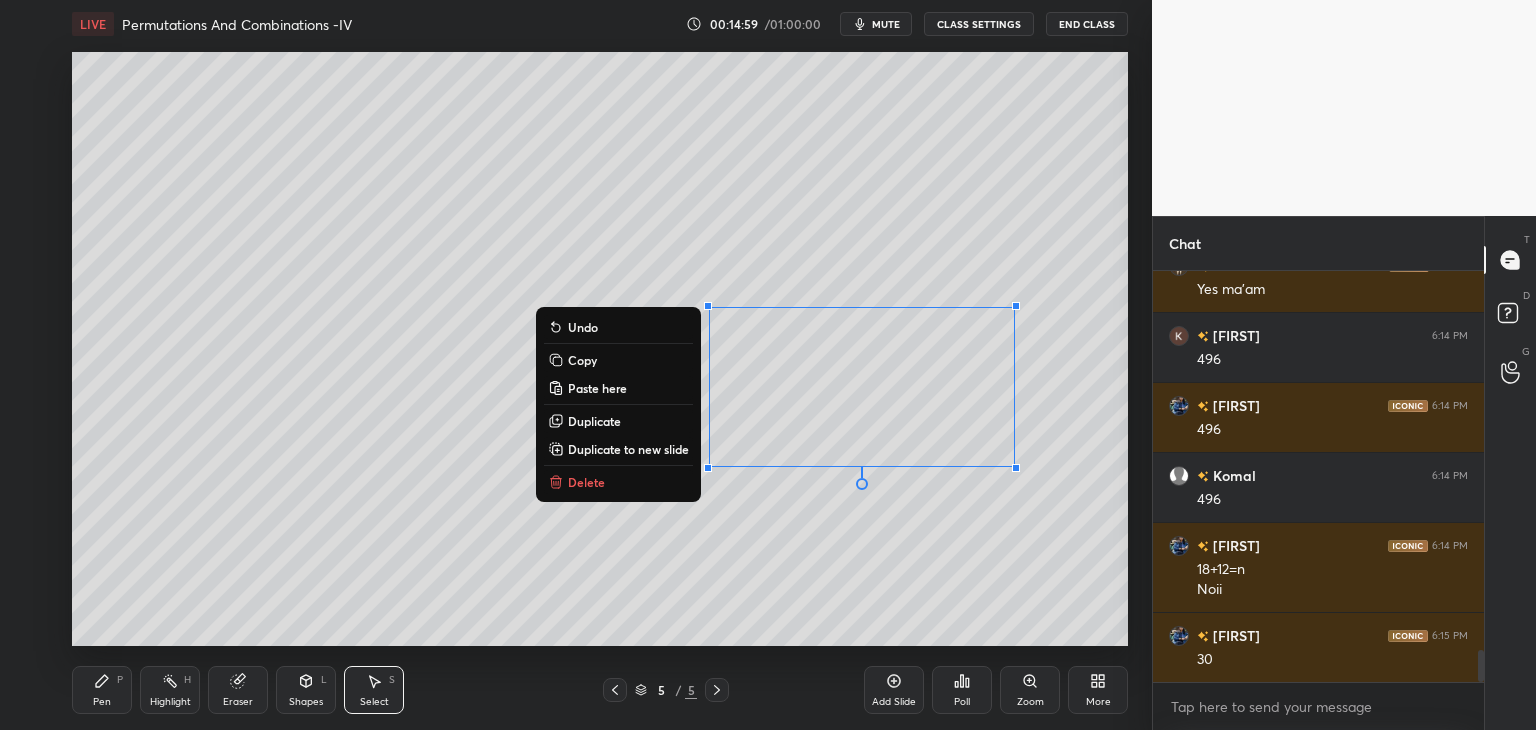 drag, startPoint x: 410, startPoint y: 500, endPoint x: 392, endPoint y: 520, distance: 26.907248 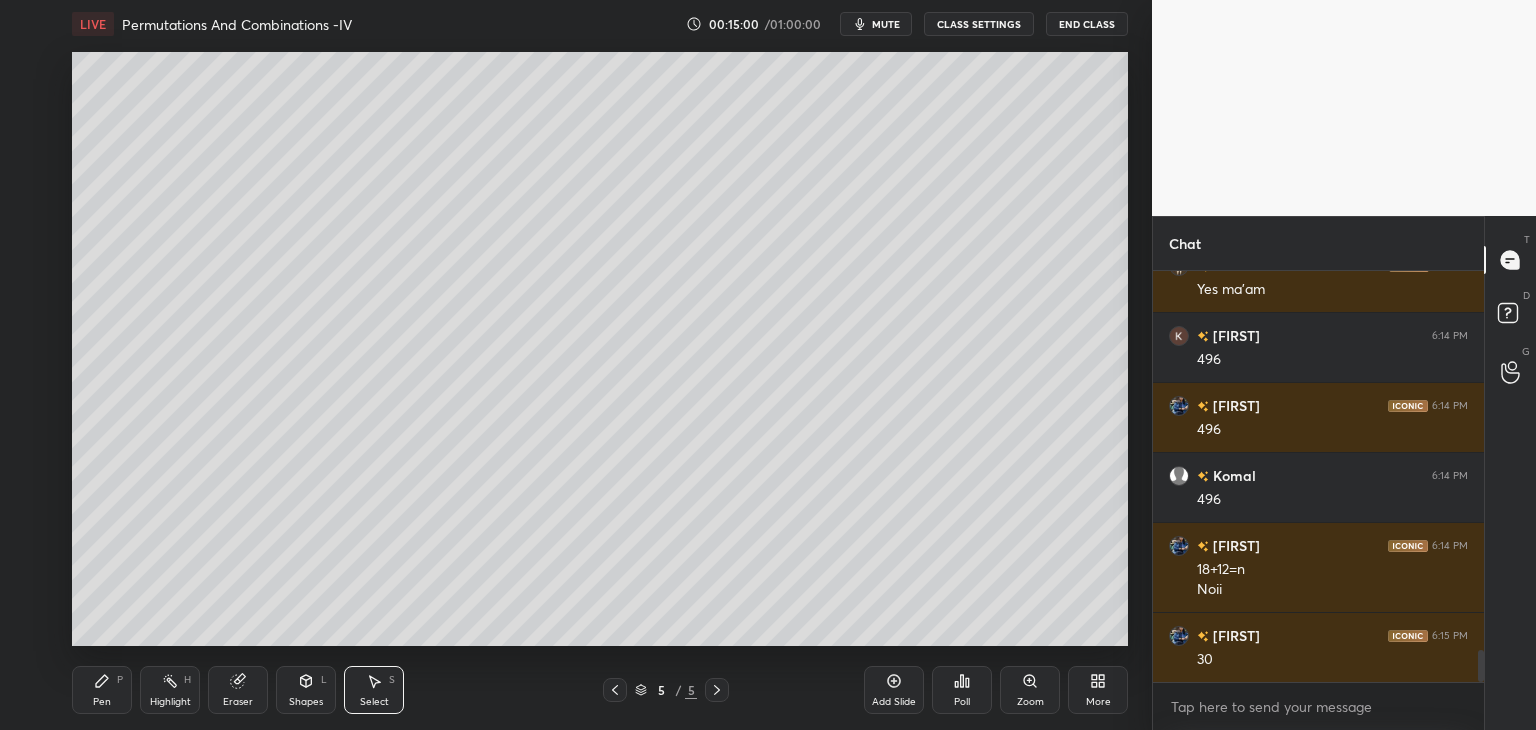 click on "Pen" at bounding box center (102, 702) 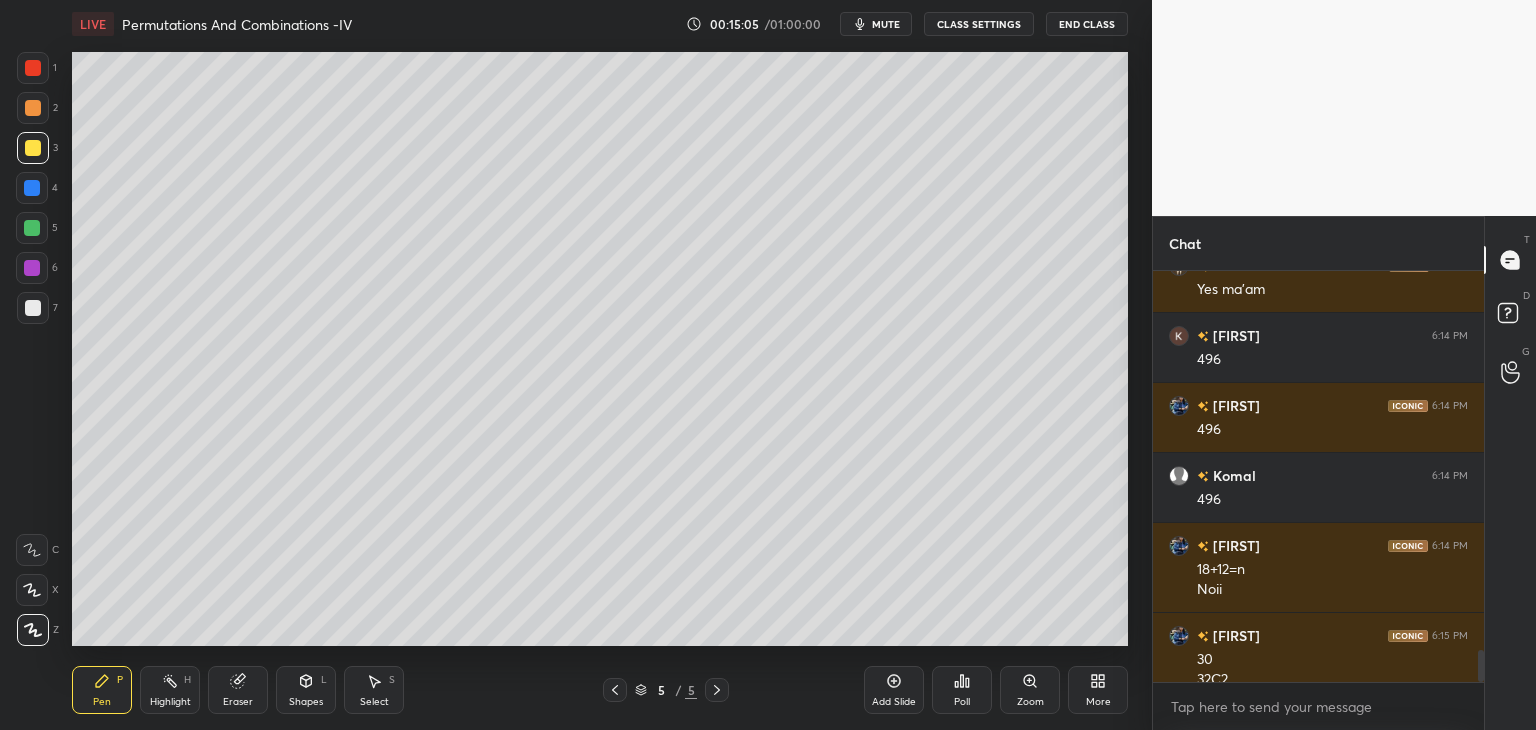 scroll, scrollTop: 4948, scrollLeft: 0, axis: vertical 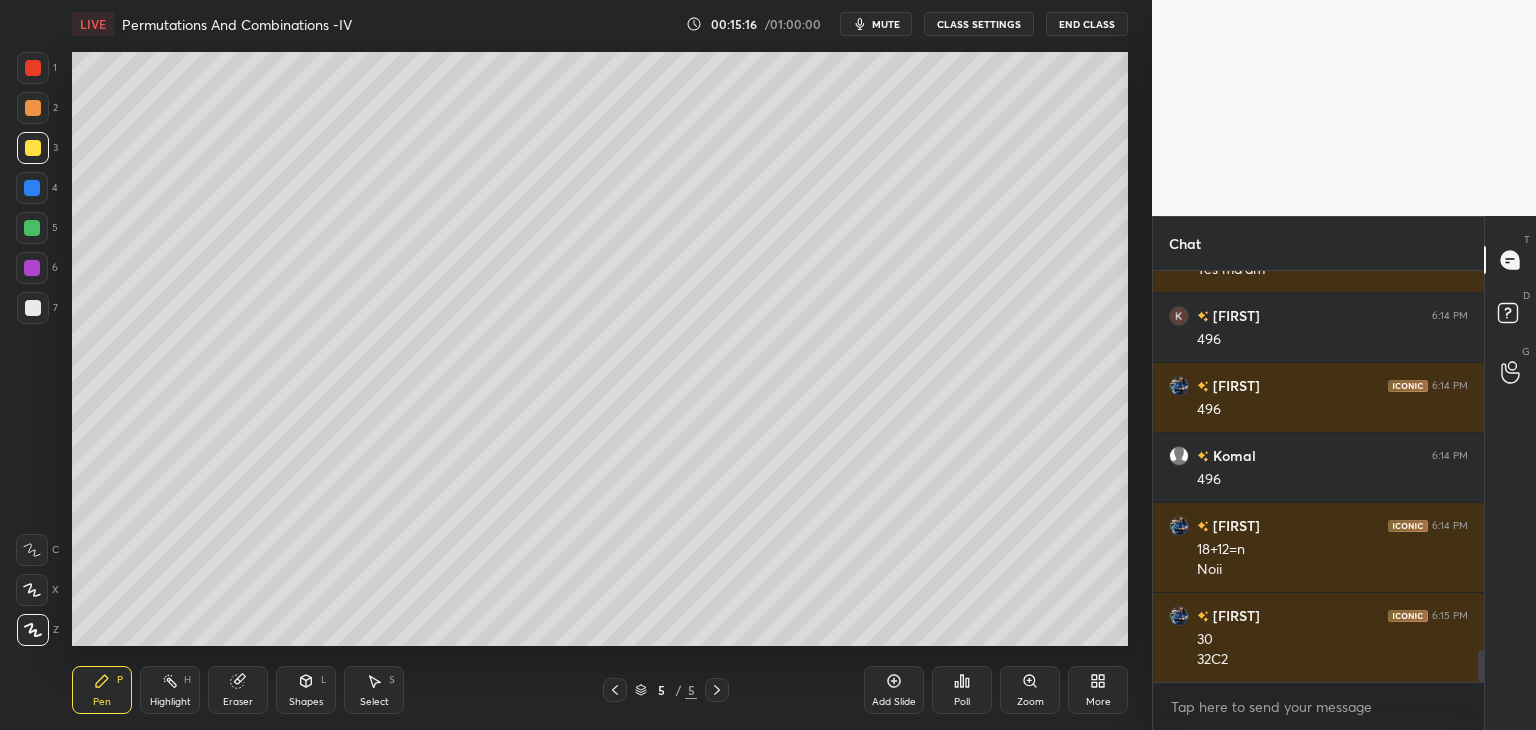 click on "Select S" at bounding box center (374, 690) 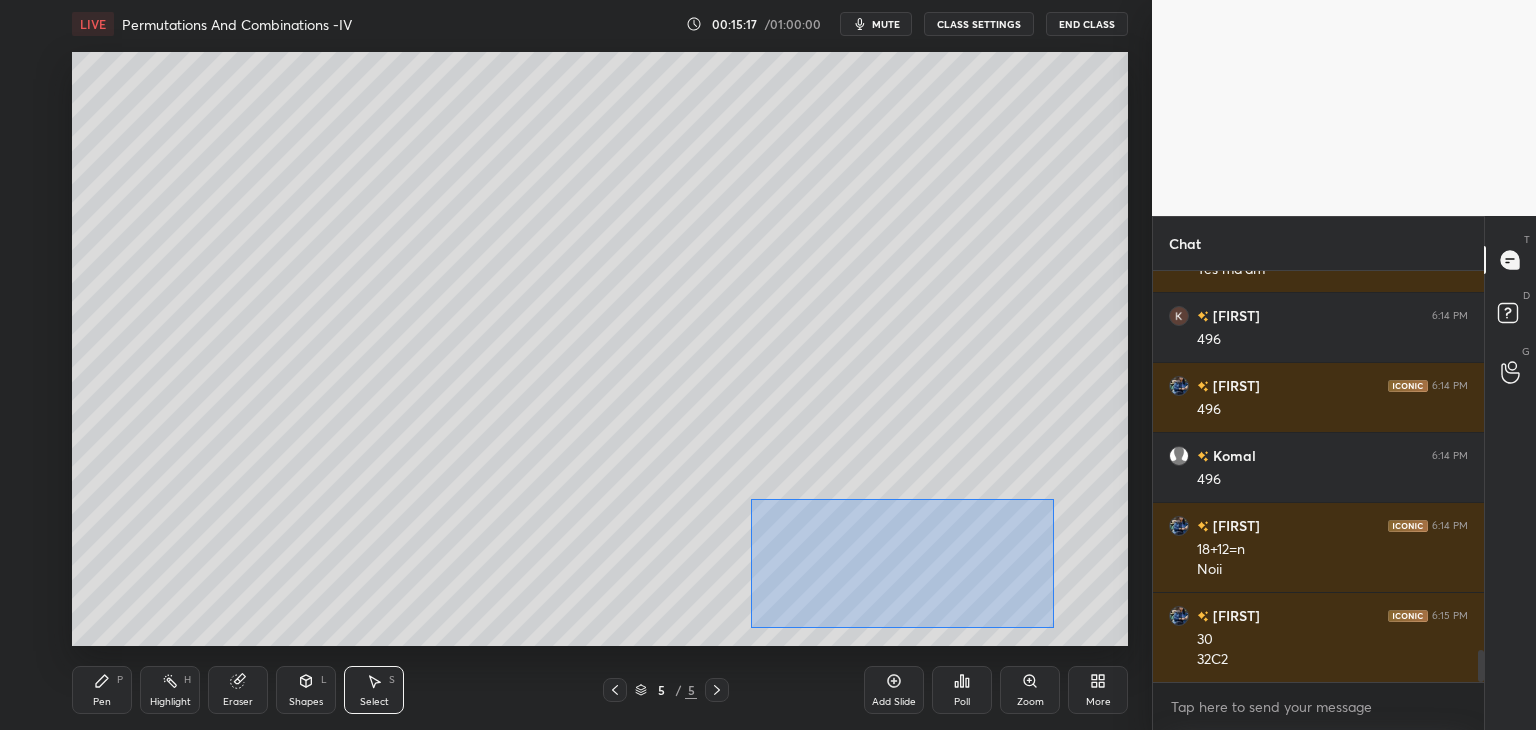 drag, startPoint x: 751, startPoint y: 499, endPoint x: 1055, endPoint y: 626, distance: 329.46167 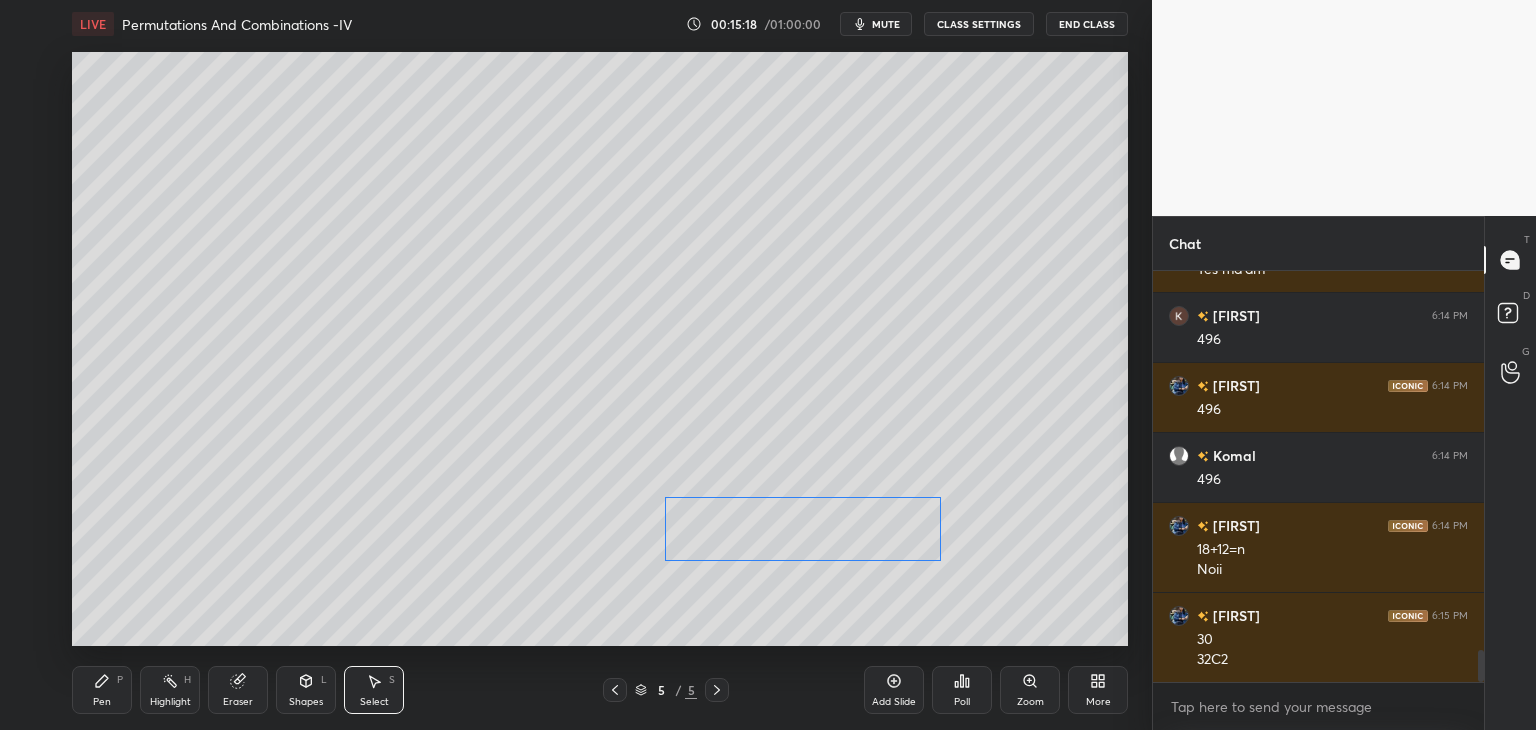 drag, startPoint x: 892, startPoint y: 545, endPoint x: 773, endPoint y: 523, distance: 121.016525 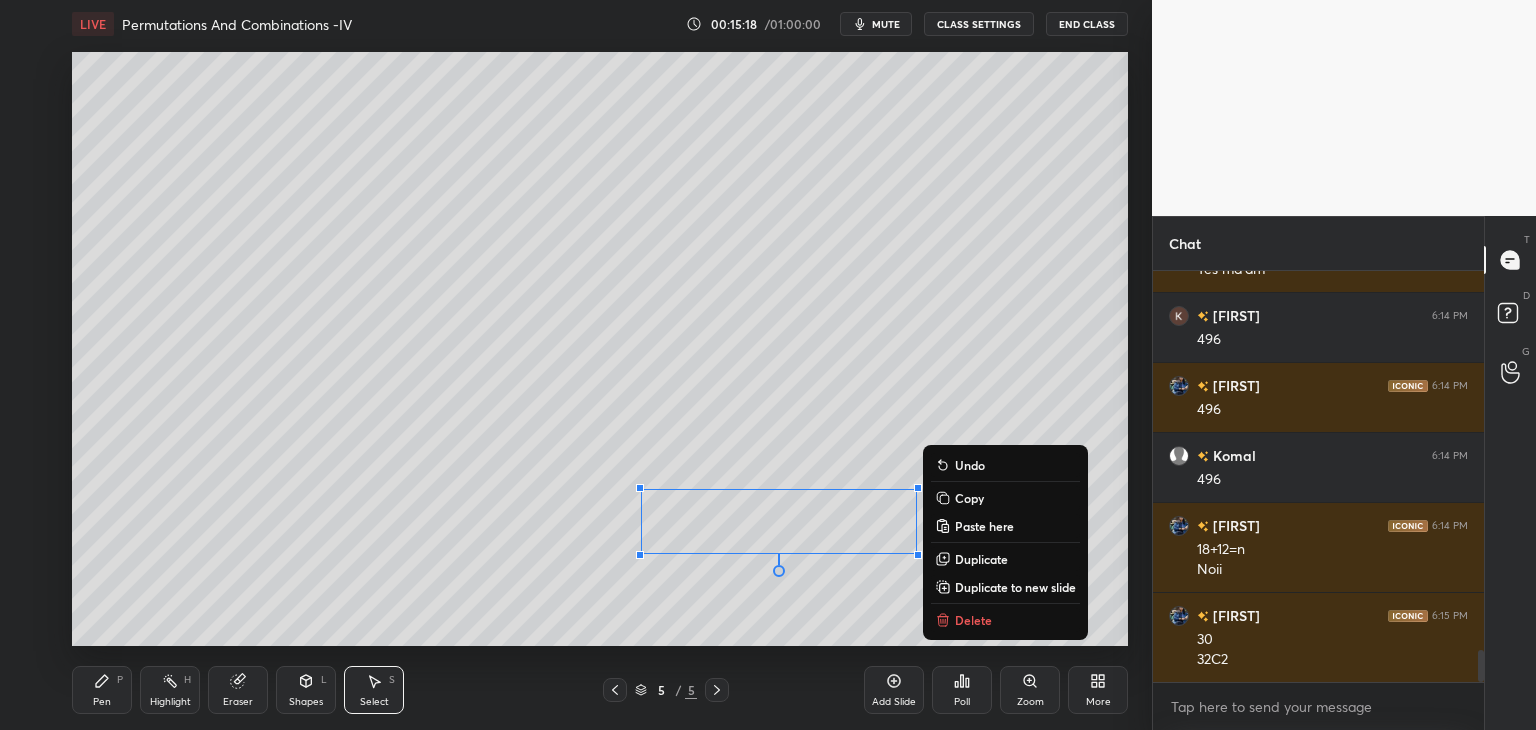 drag, startPoint x: 369, startPoint y: 511, endPoint x: 356, endPoint y: 520, distance: 15.811388 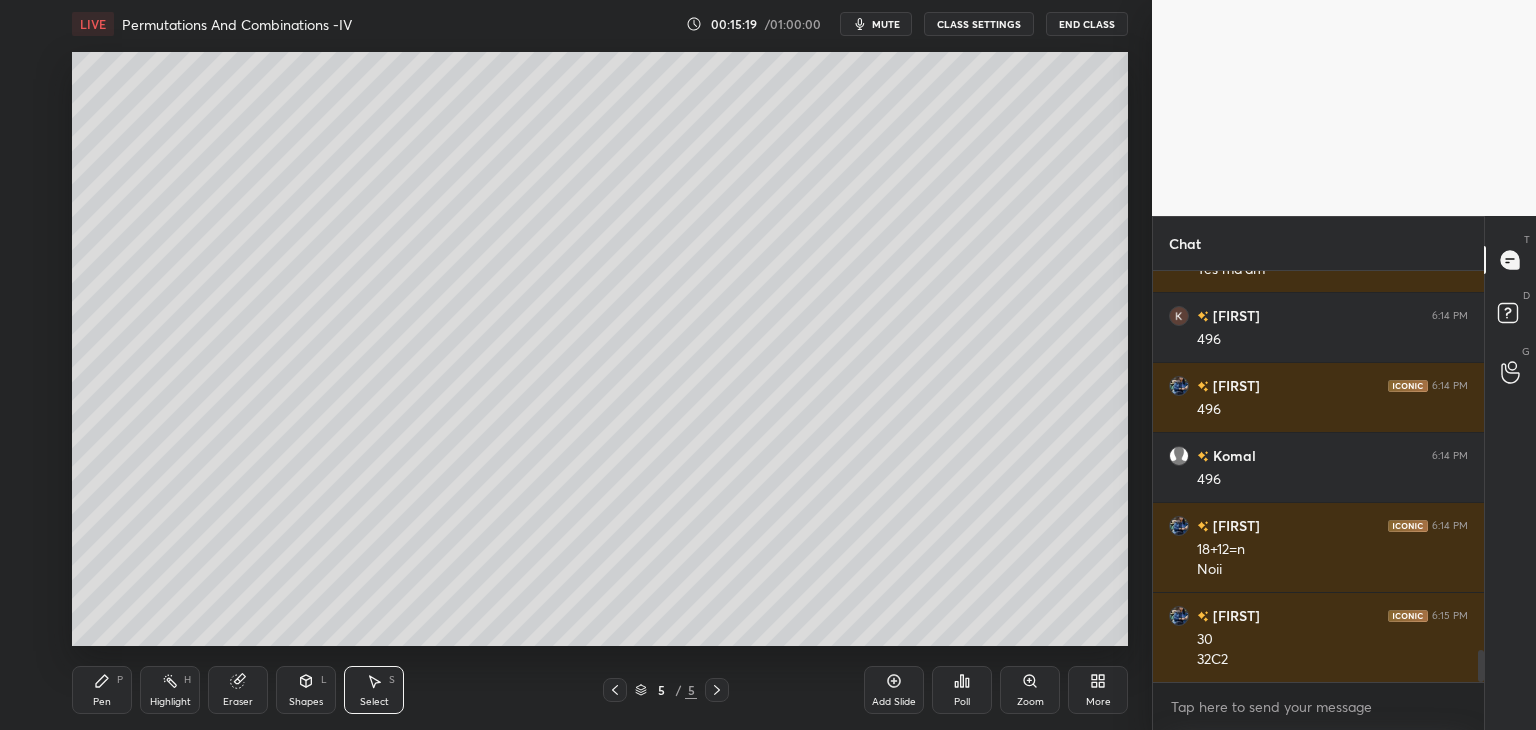 drag, startPoint x: 100, startPoint y: 690, endPoint x: 166, endPoint y: 669, distance: 69.260376 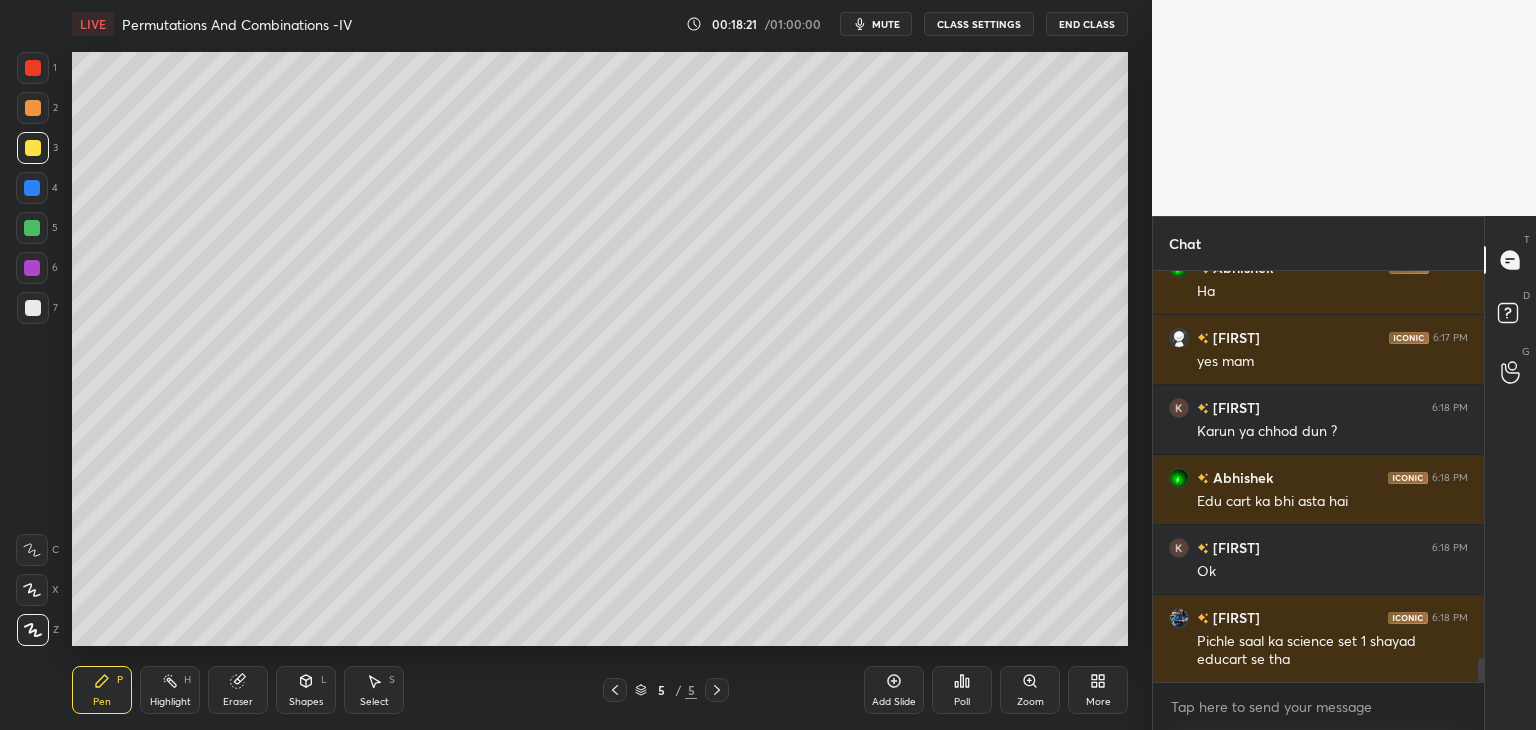 scroll, scrollTop: 6638, scrollLeft: 0, axis: vertical 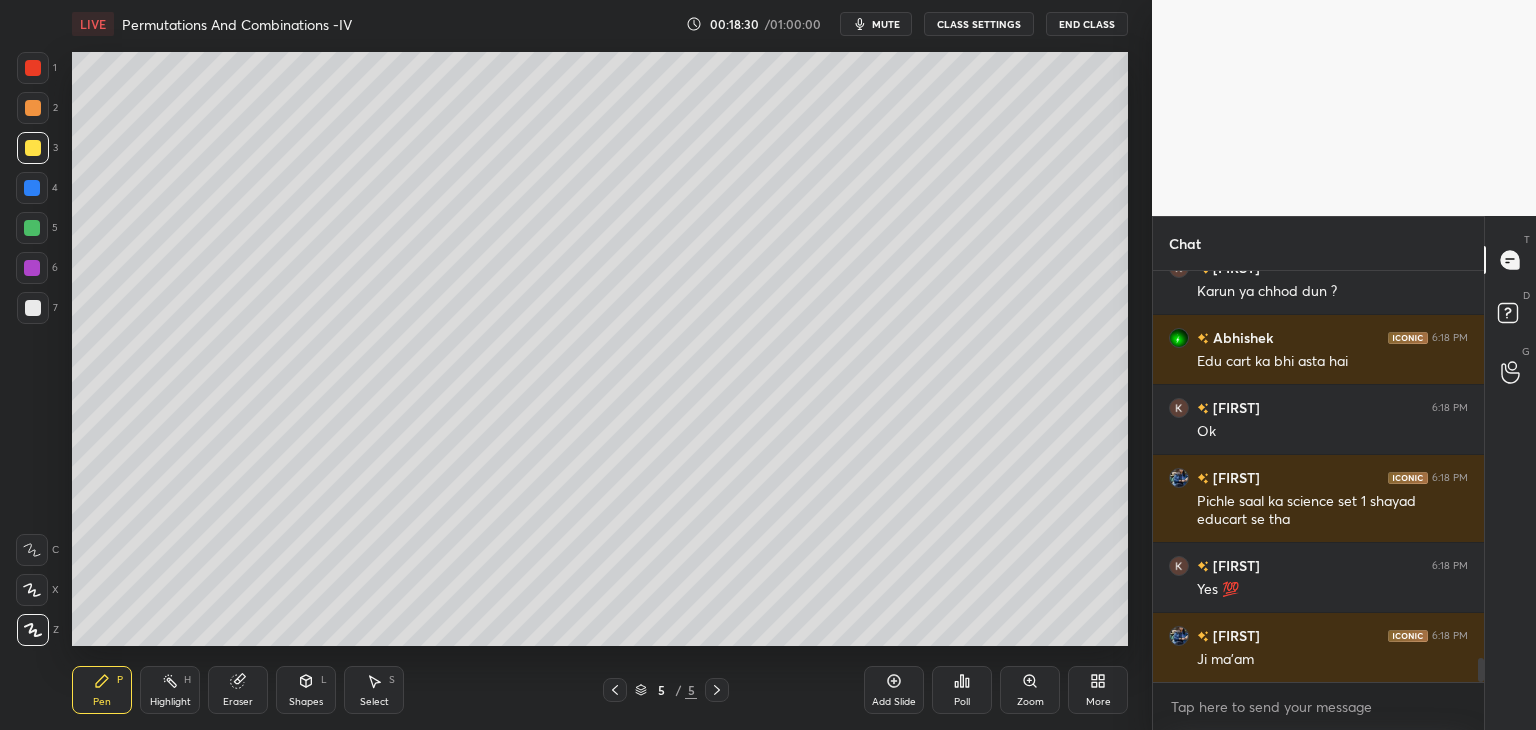 click on "Add Slide" at bounding box center [894, 690] 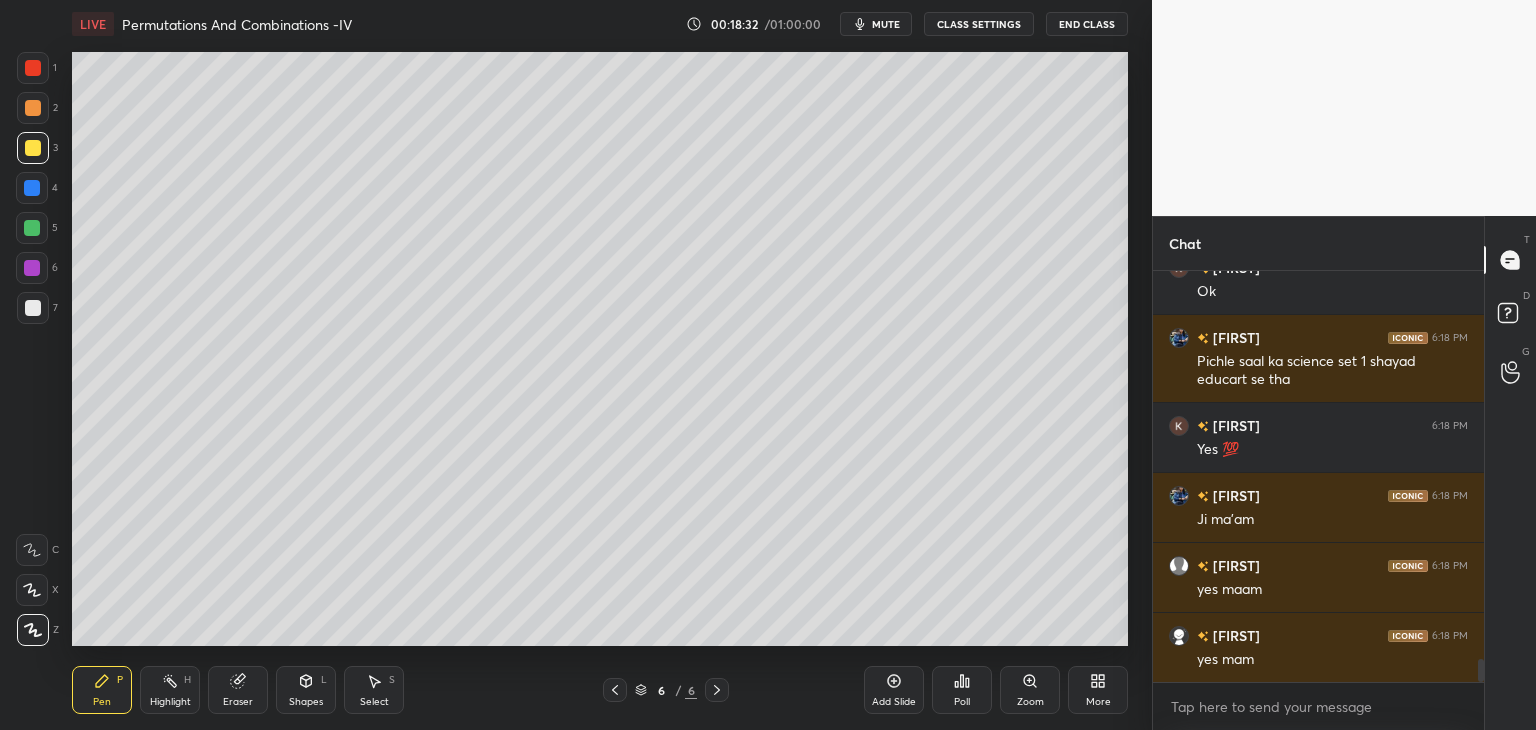 scroll, scrollTop: 6918, scrollLeft: 0, axis: vertical 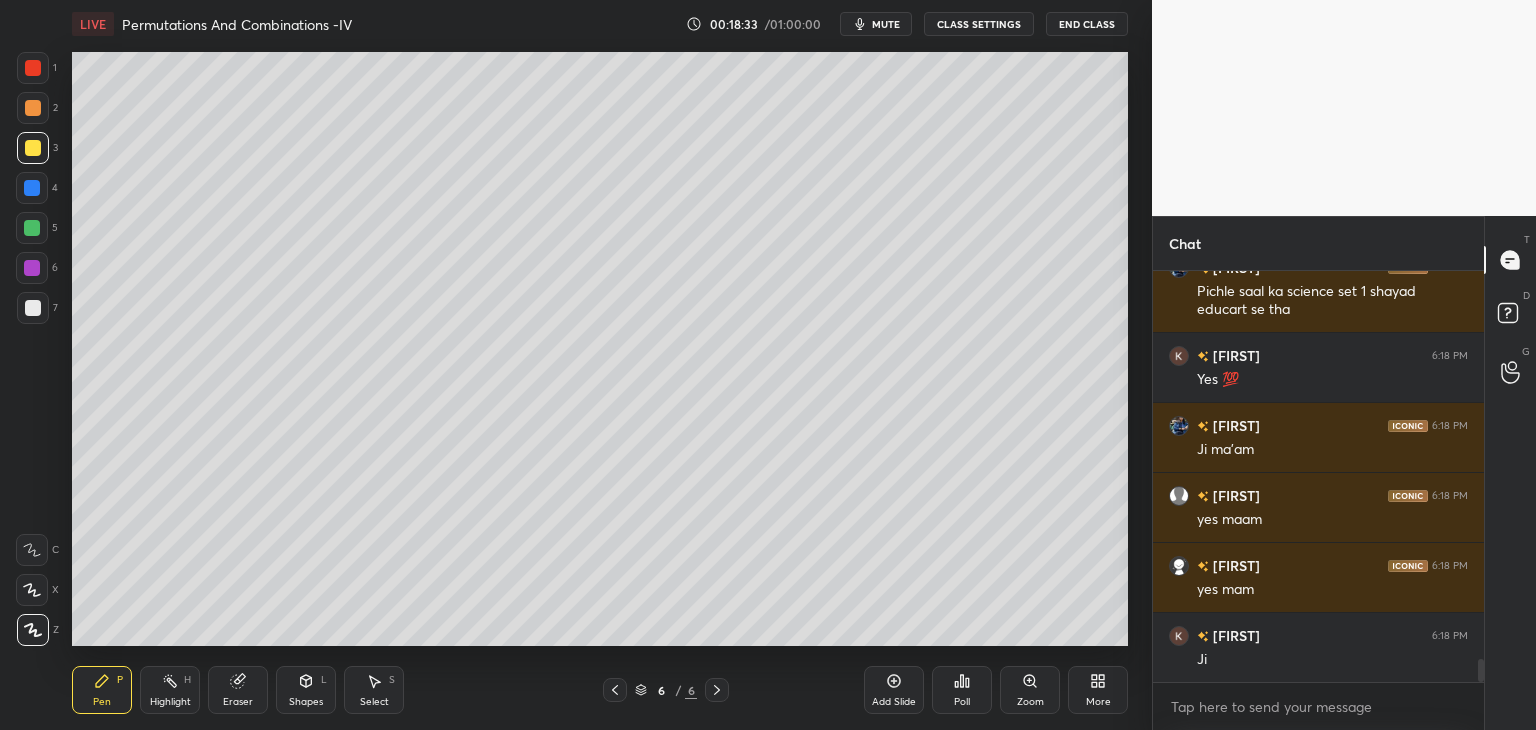 click at bounding box center (33, 308) 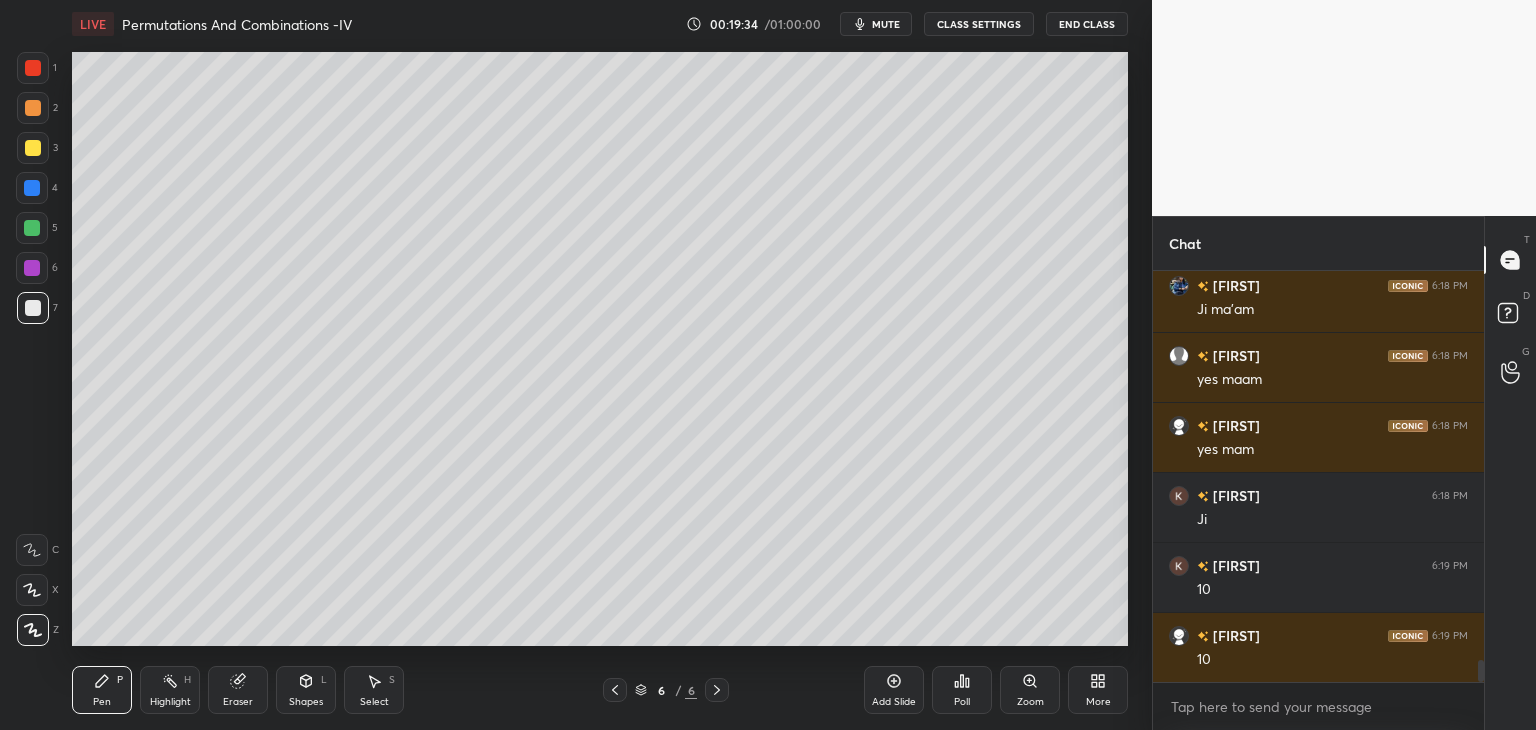 scroll, scrollTop: 7128, scrollLeft: 0, axis: vertical 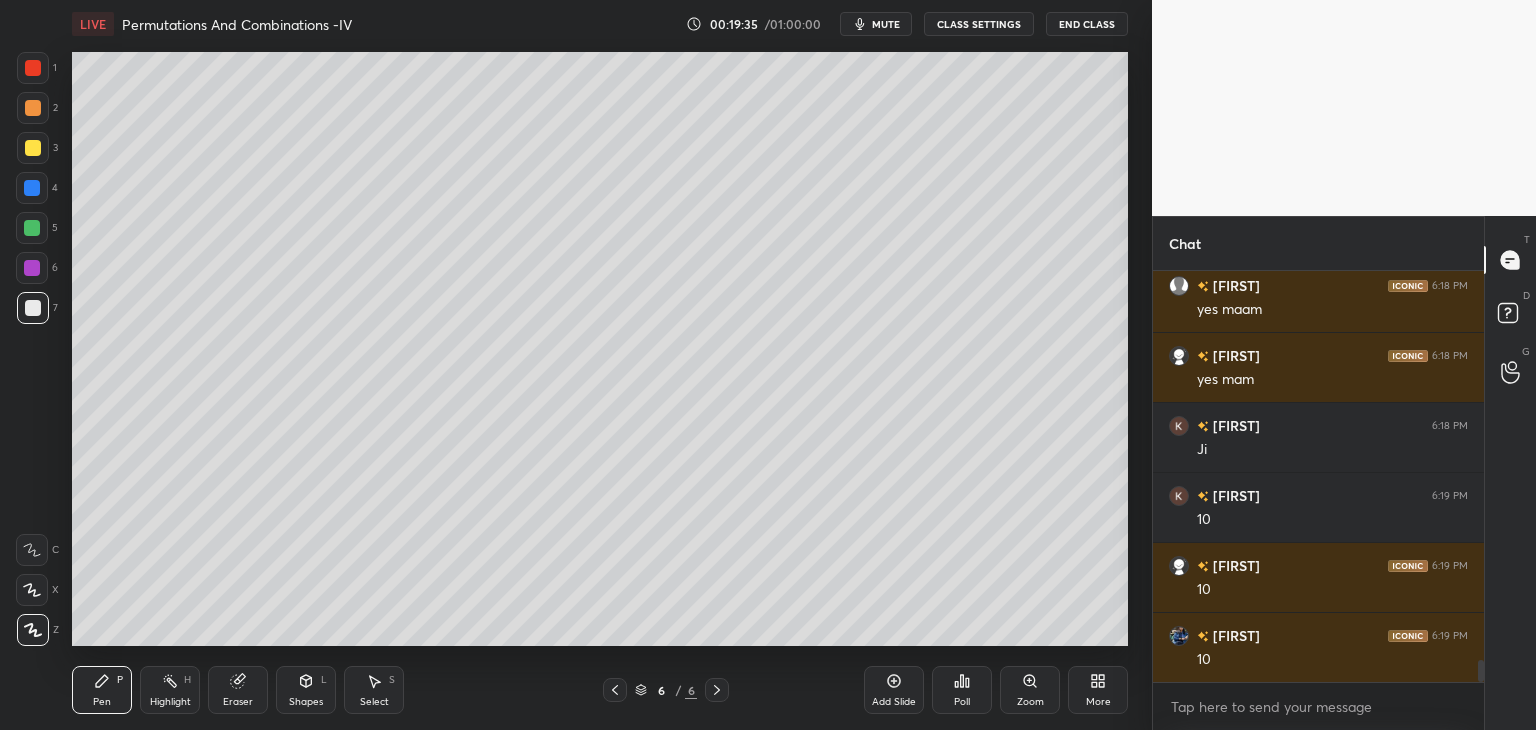 click at bounding box center (33, 148) 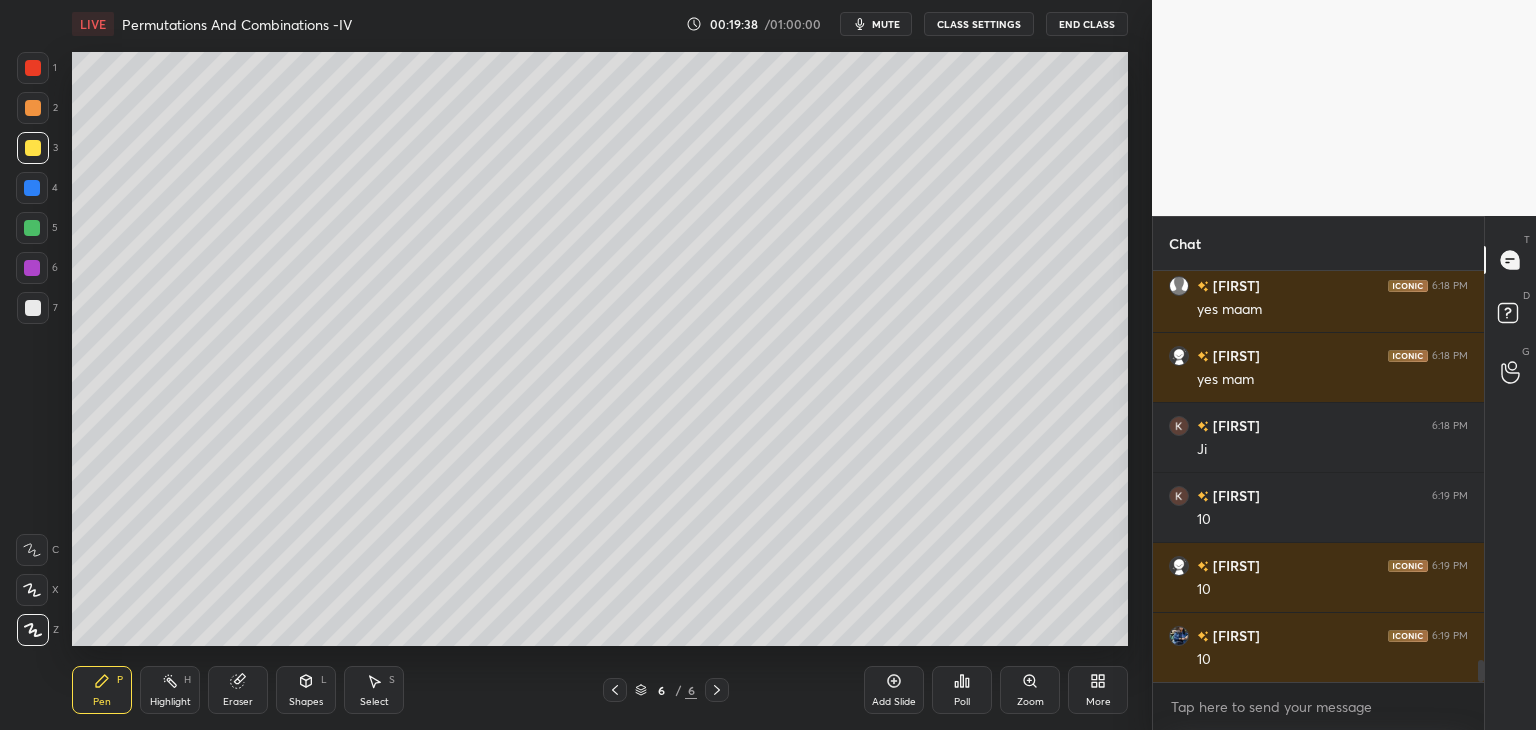 scroll, scrollTop: 7198, scrollLeft: 0, axis: vertical 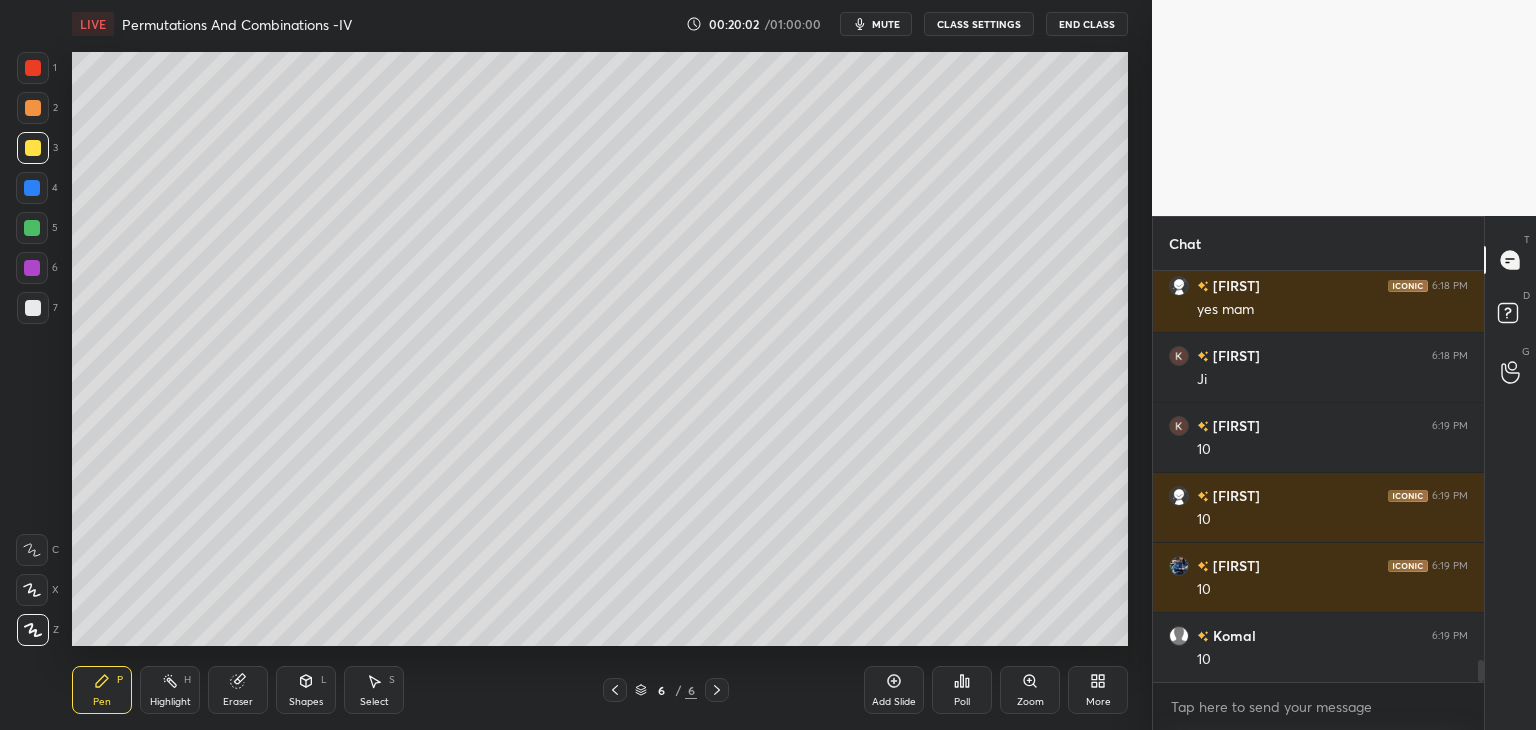 click on "Select S" at bounding box center [374, 690] 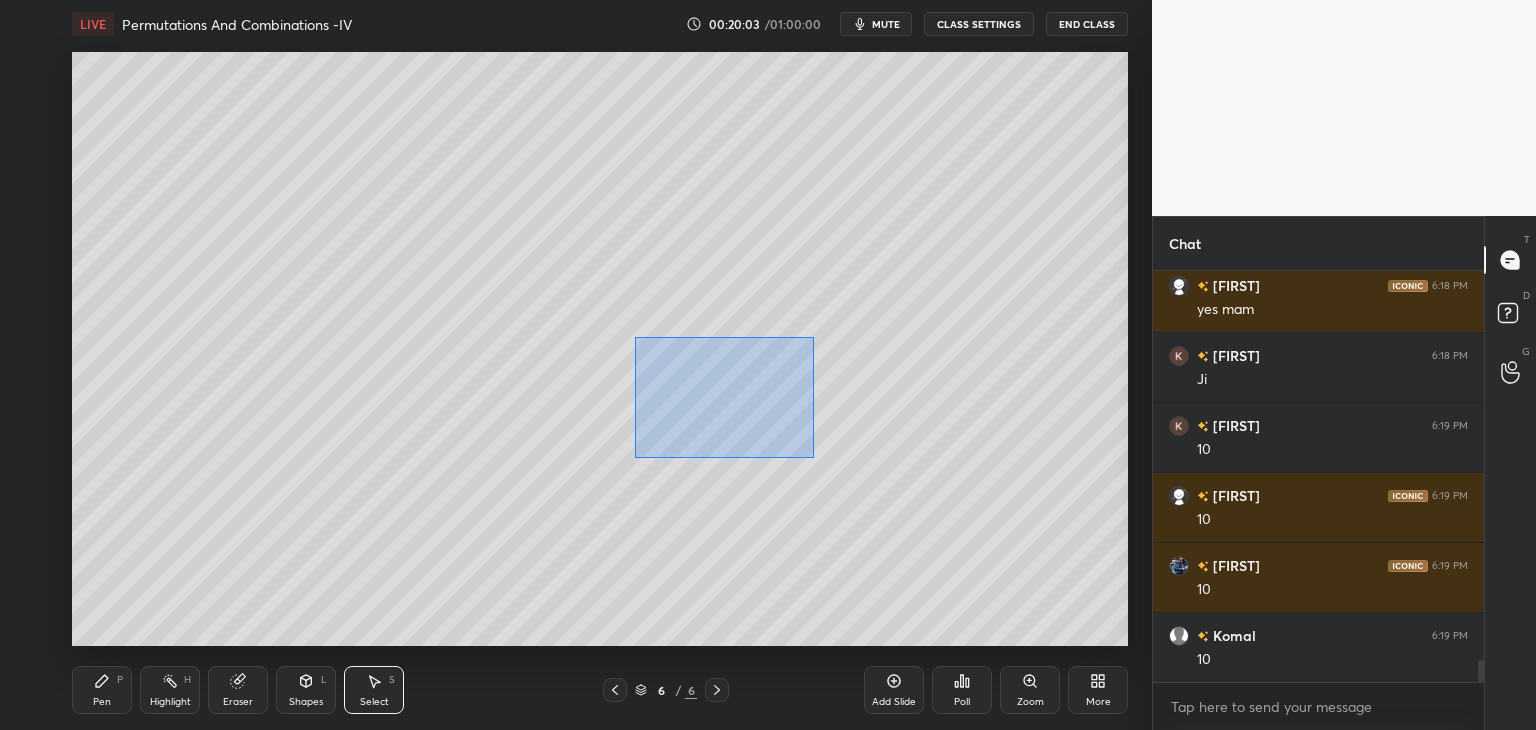 drag, startPoint x: 637, startPoint y: 344, endPoint x: 838, endPoint y: 448, distance: 226.31174 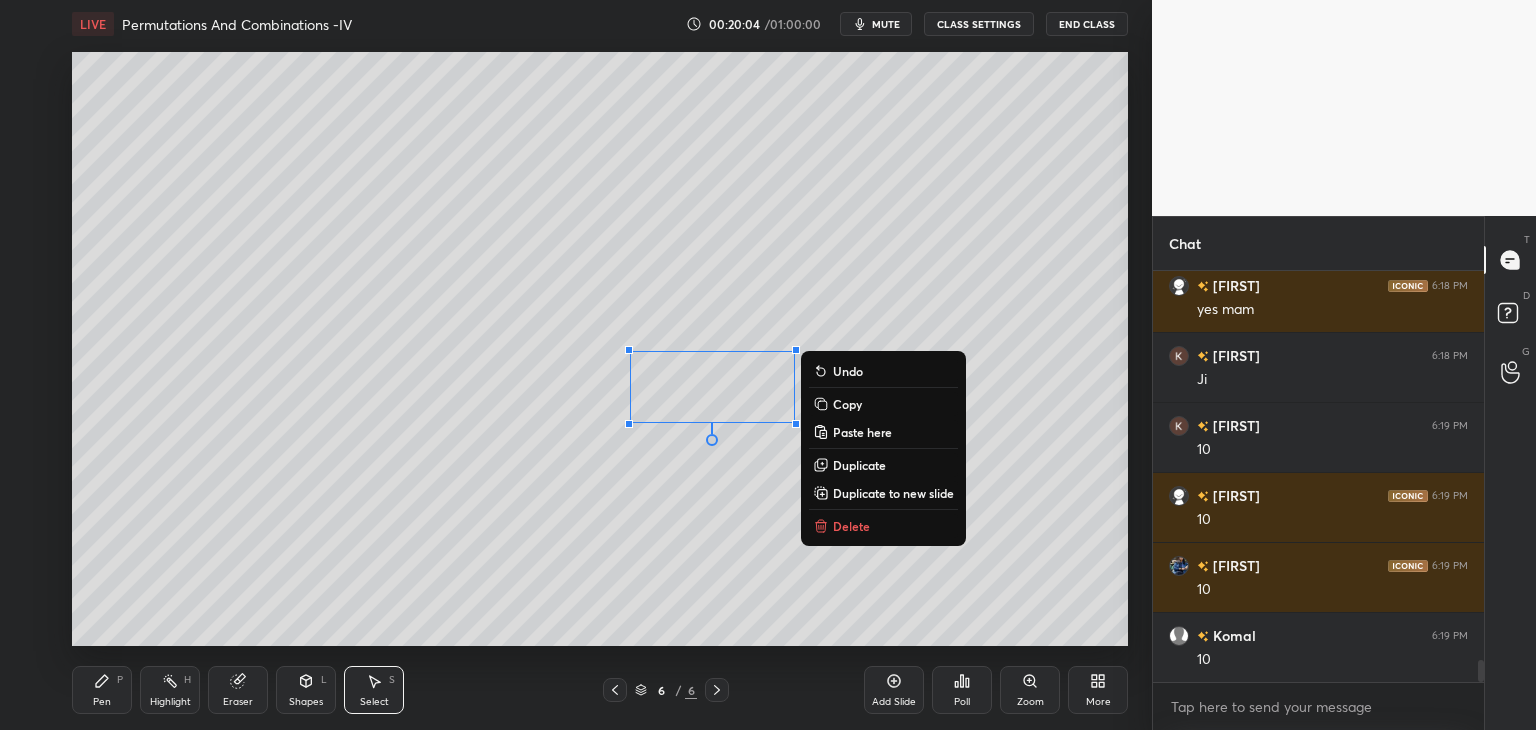 click on "Delete" at bounding box center (883, 526) 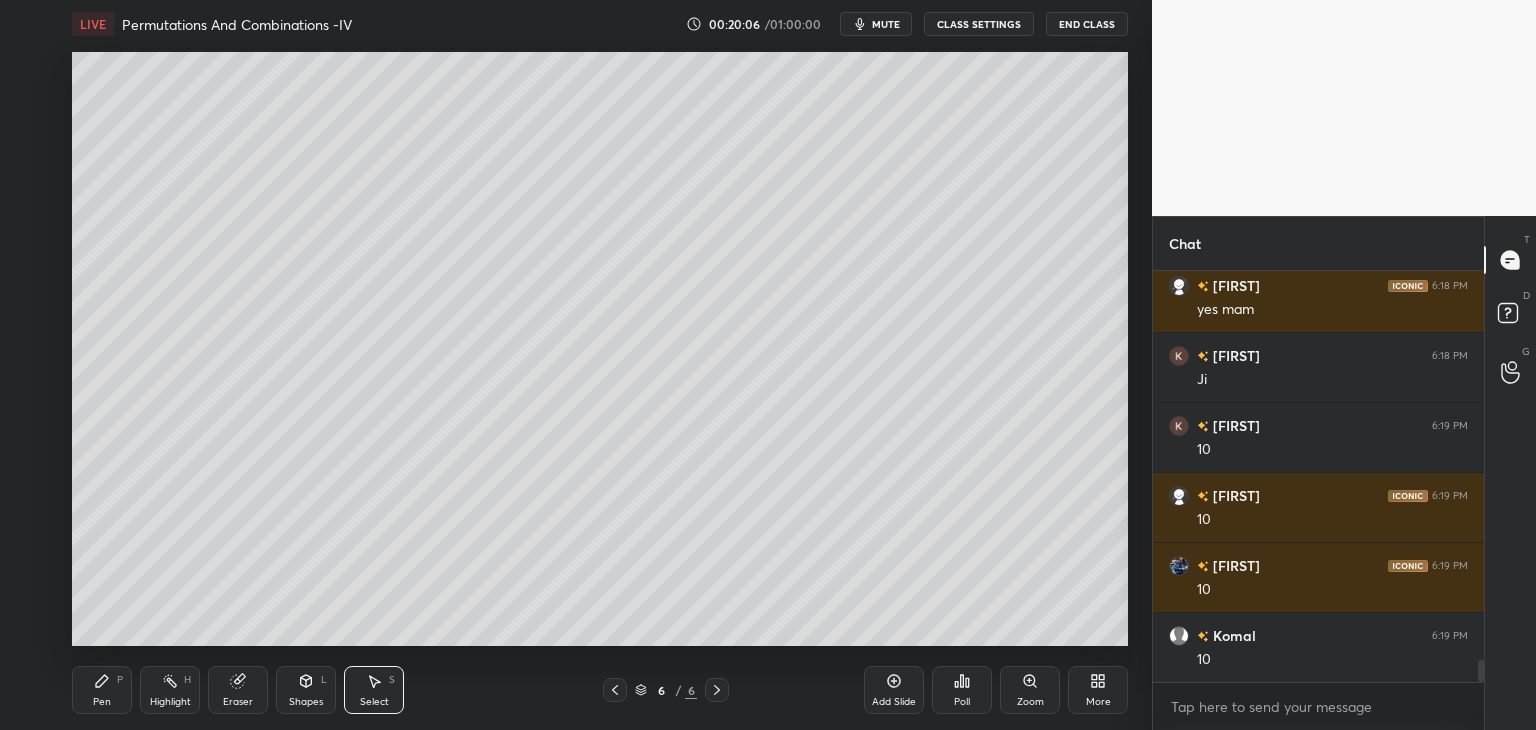 click on "Pen P" at bounding box center (102, 690) 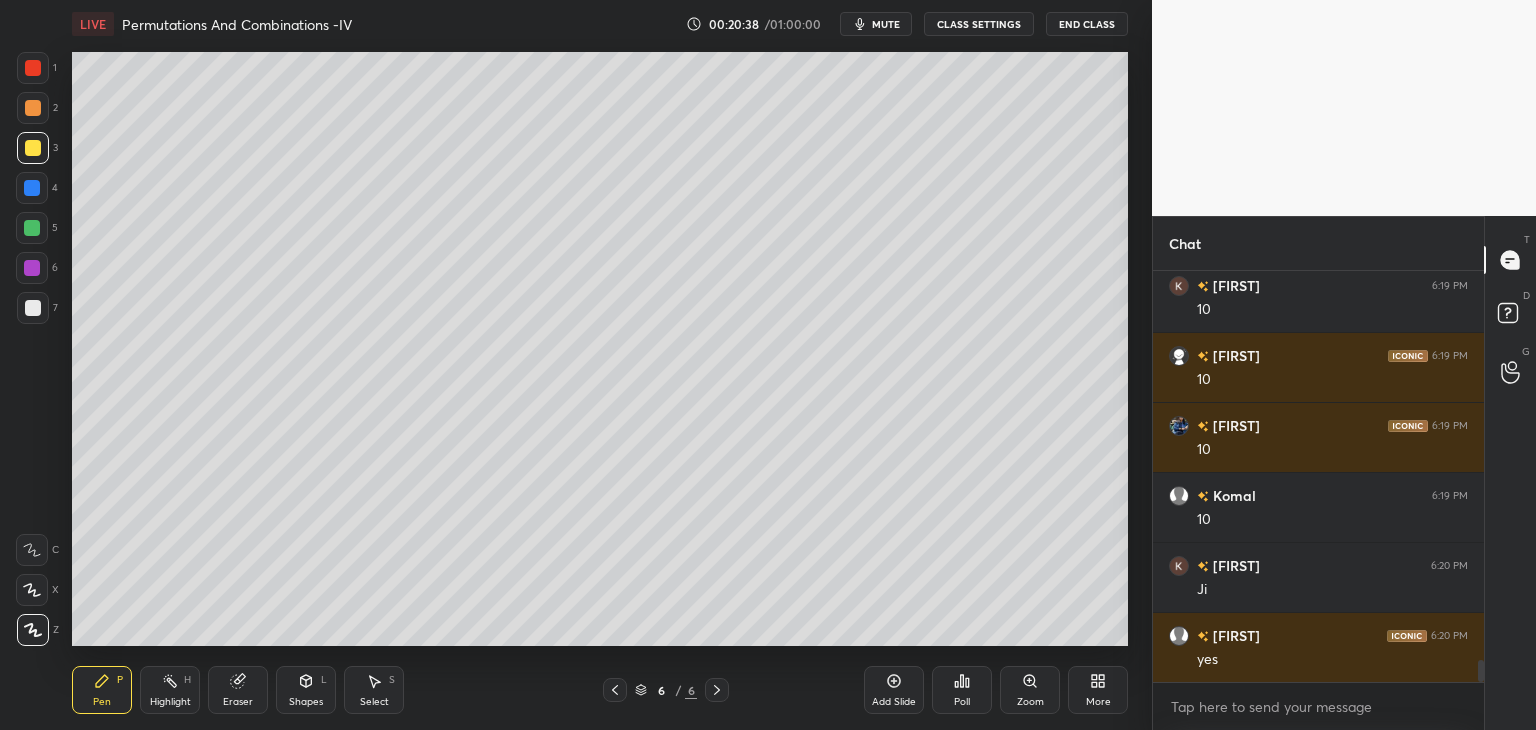 scroll, scrollTop: 7408, scrollLeft: 0, axis: vertical 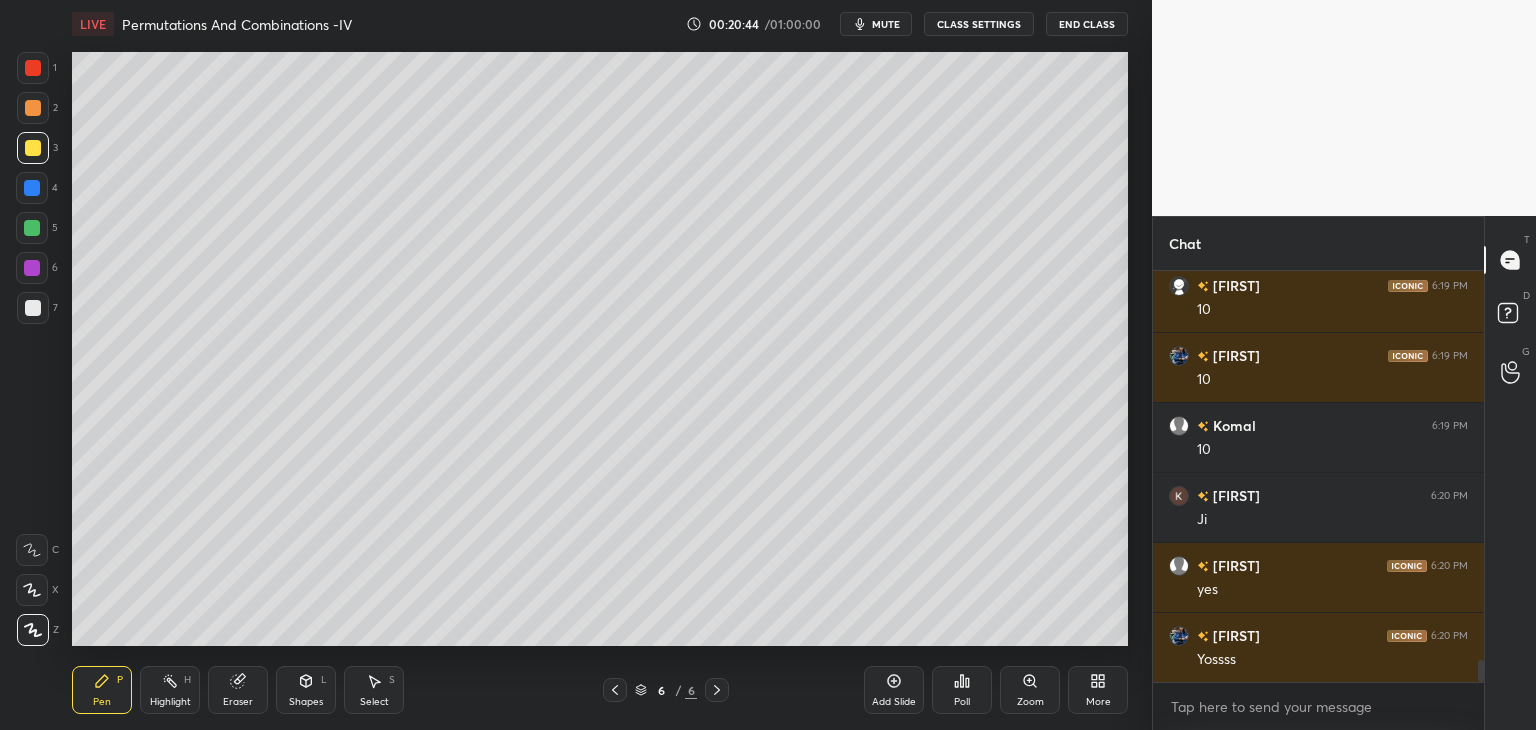 drag, startPoint x: 900, startPoint y: 700, endPoint x: 900, endPoint y: 682, distance: 18 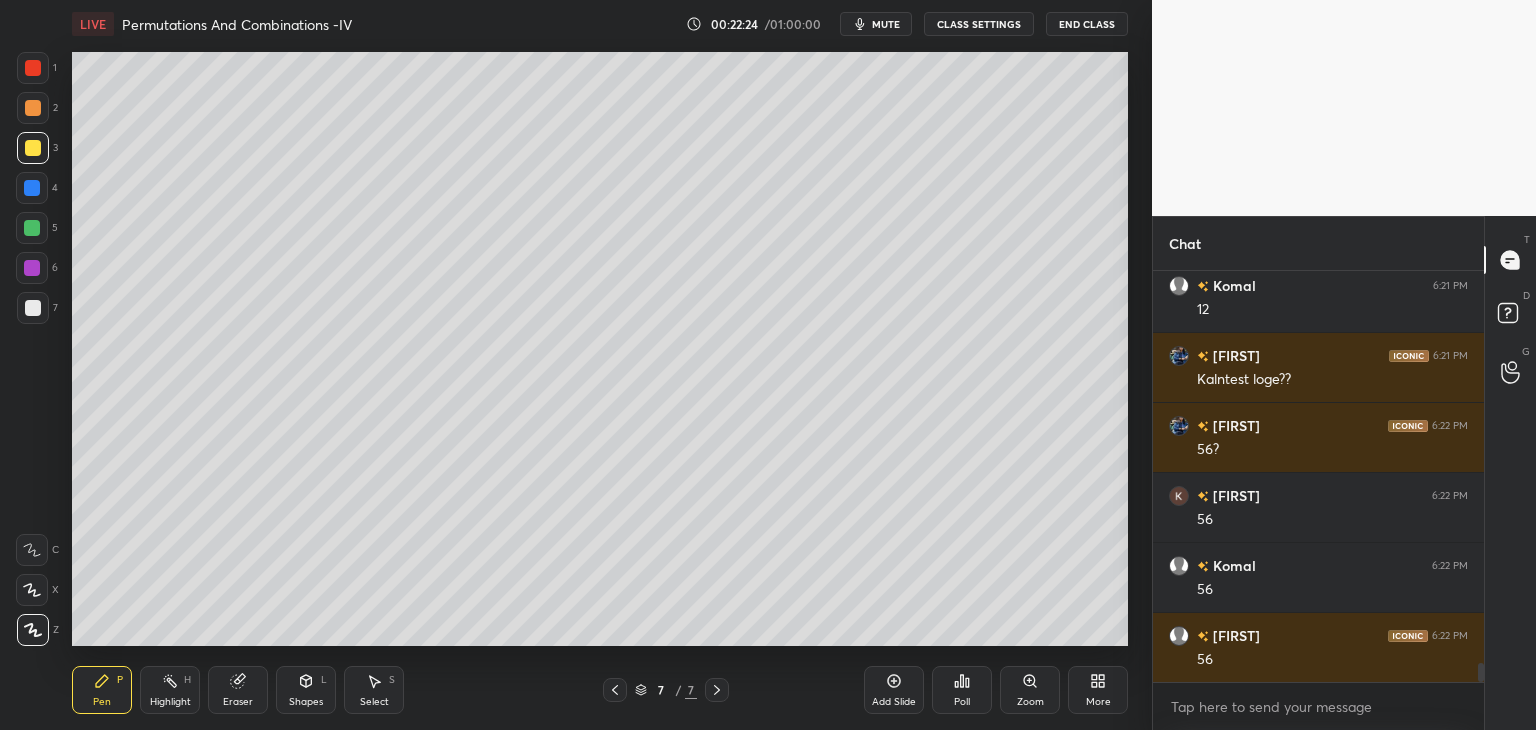 scroll, scrollTop: 8436, scrollLeft: 0, axis: vertical 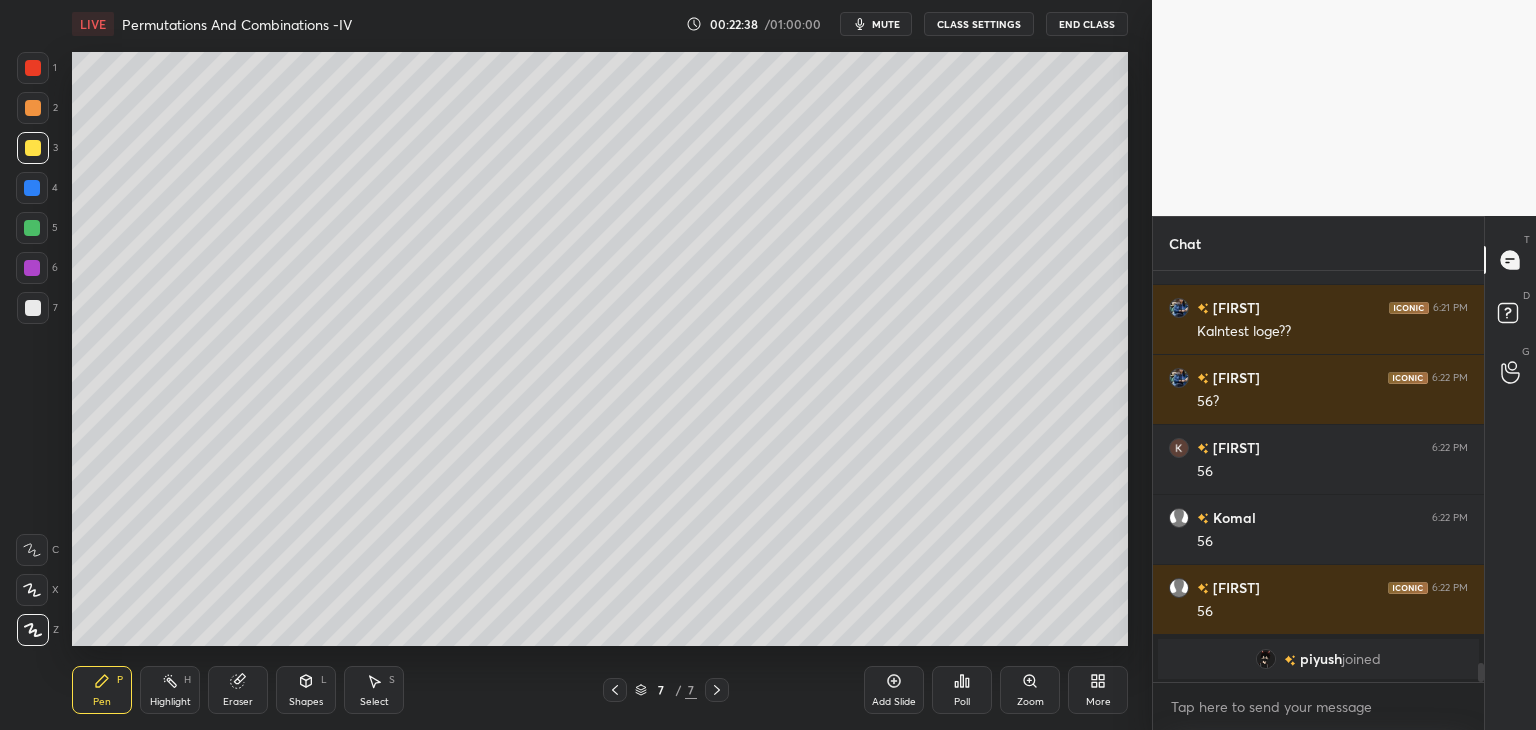click on "Add Slide" at bounding box center (894, 690) 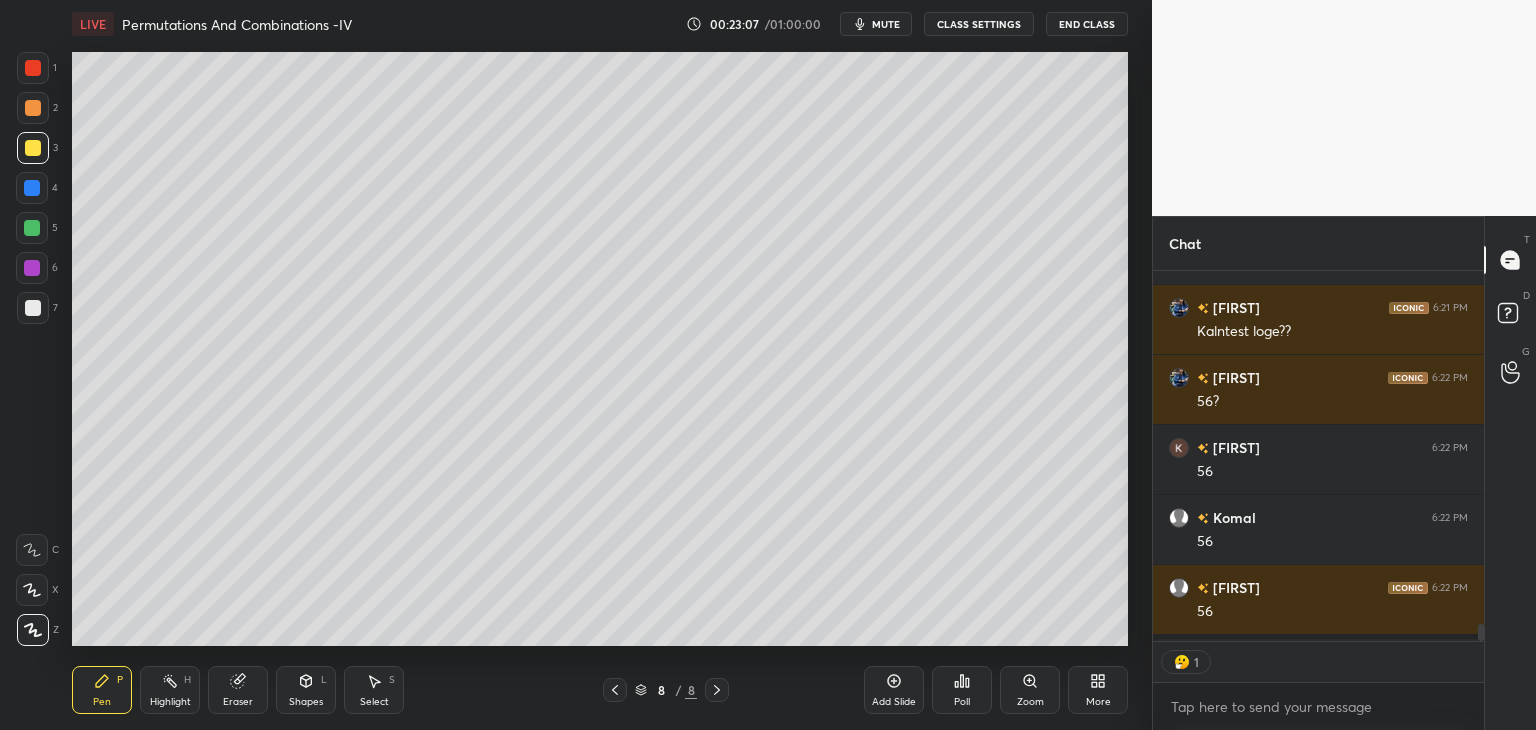 scroll, scrollTop: 365, scrollLeft: 325, axis: both 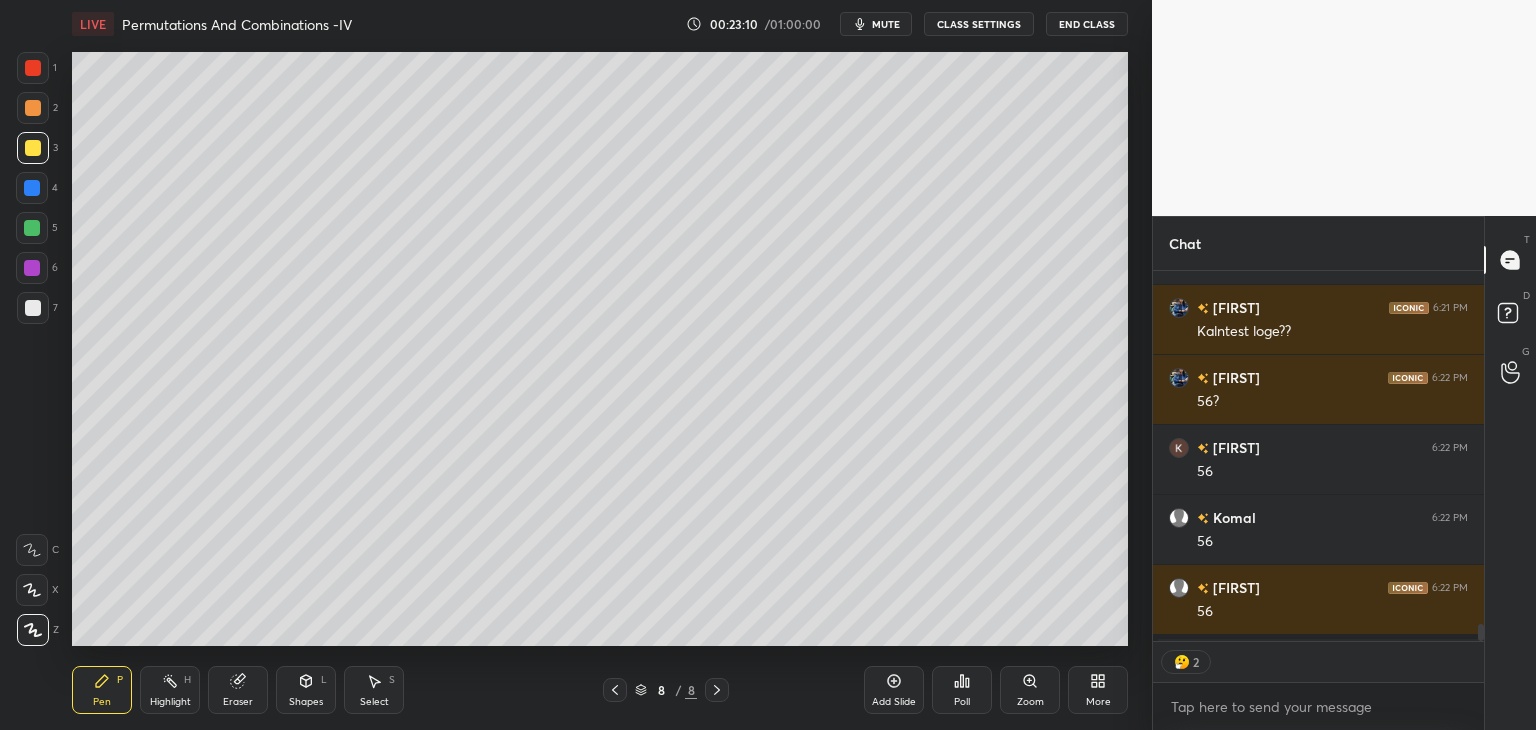 click at bounding box center [33, 148] 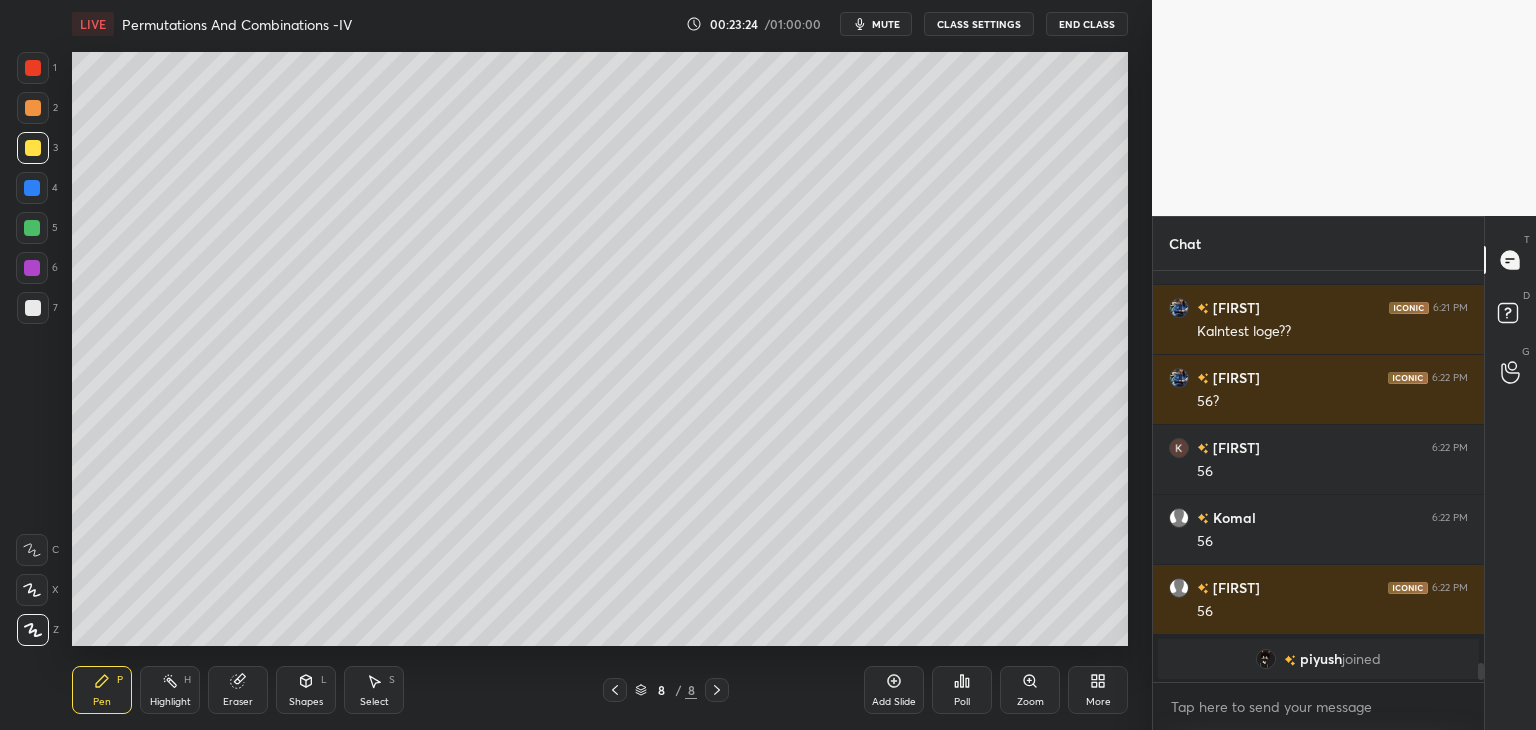 scroll, scrollTop: 6, scrollLeft: 6, axis: both 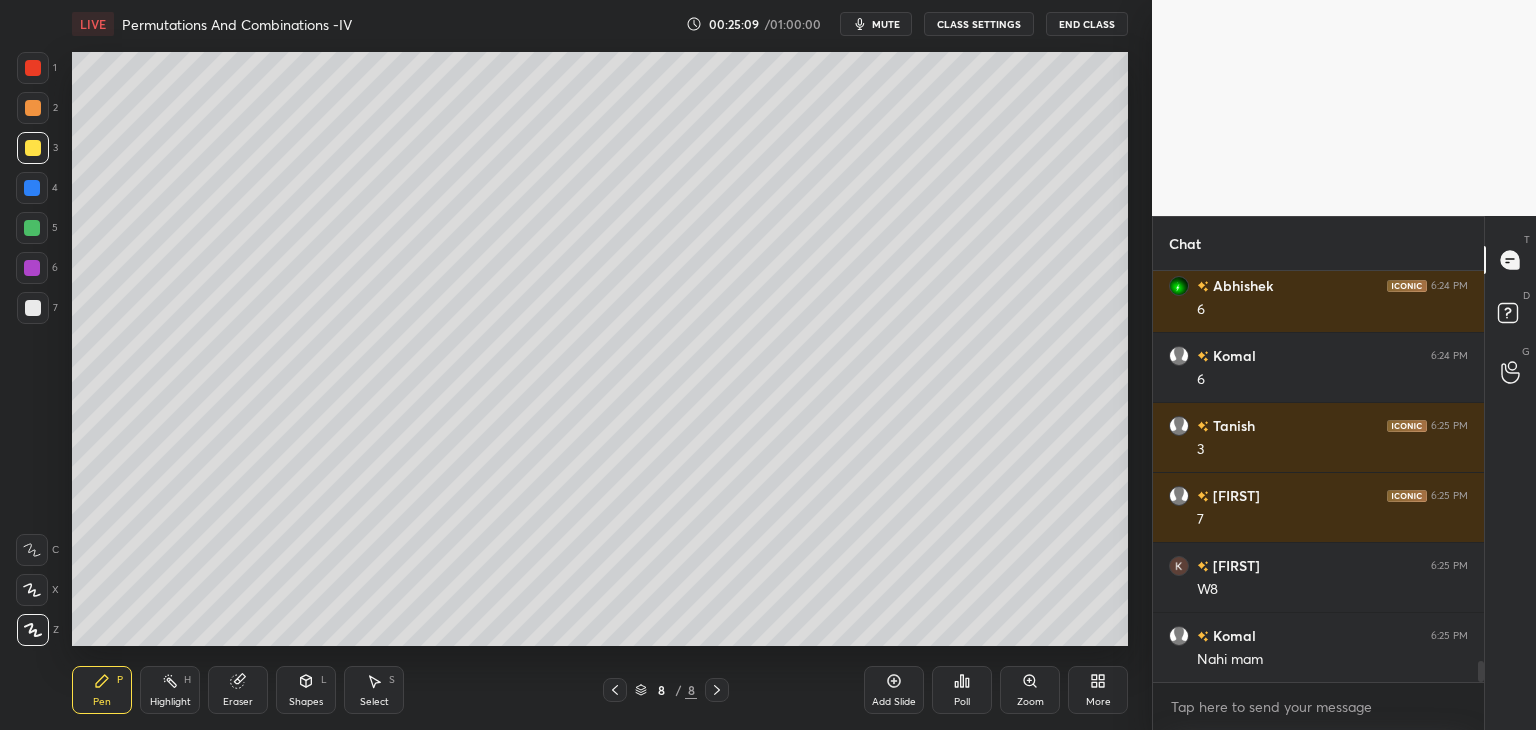 click at bounding box center [33, 148] 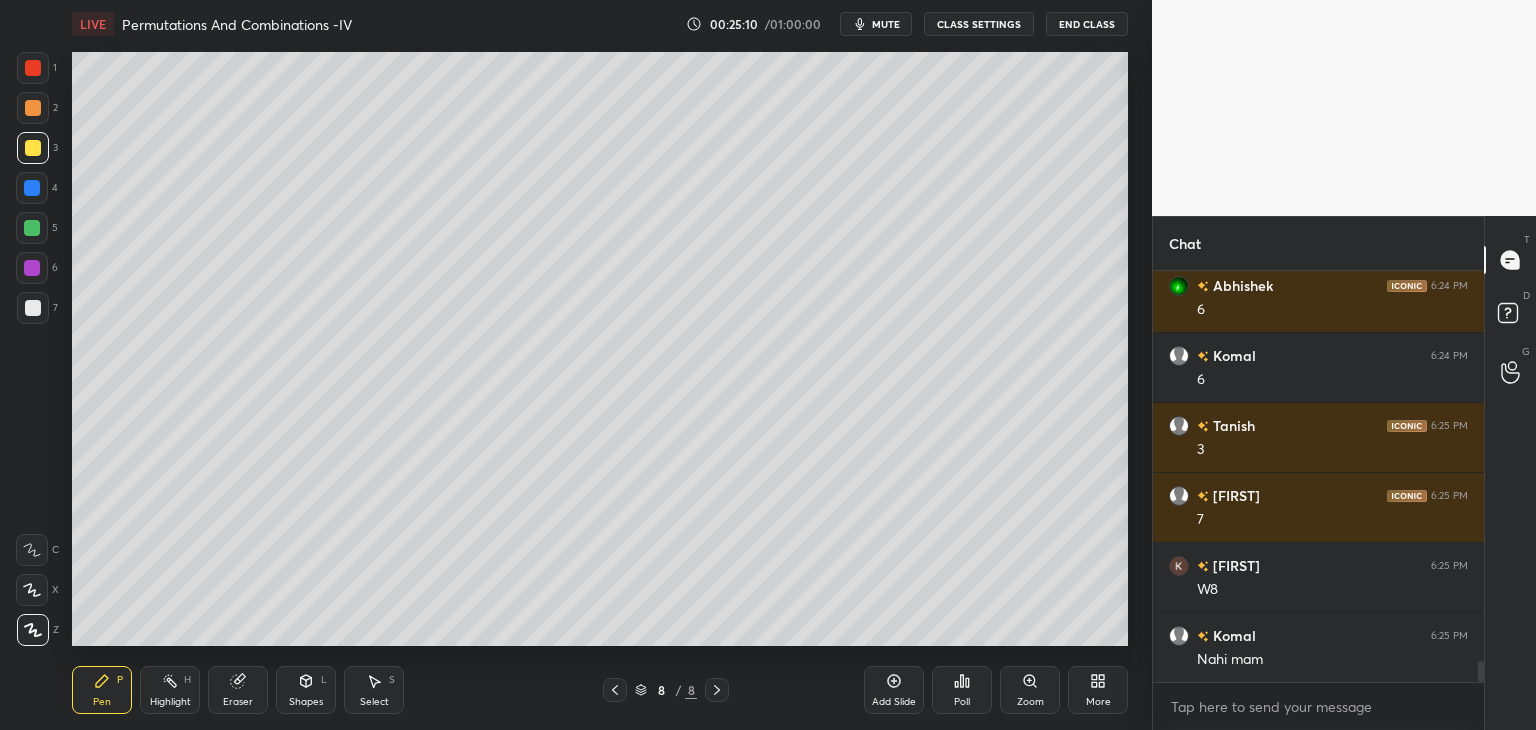 scroll, scrollTop: 7606, scrollLeft: 0, axis: vertical 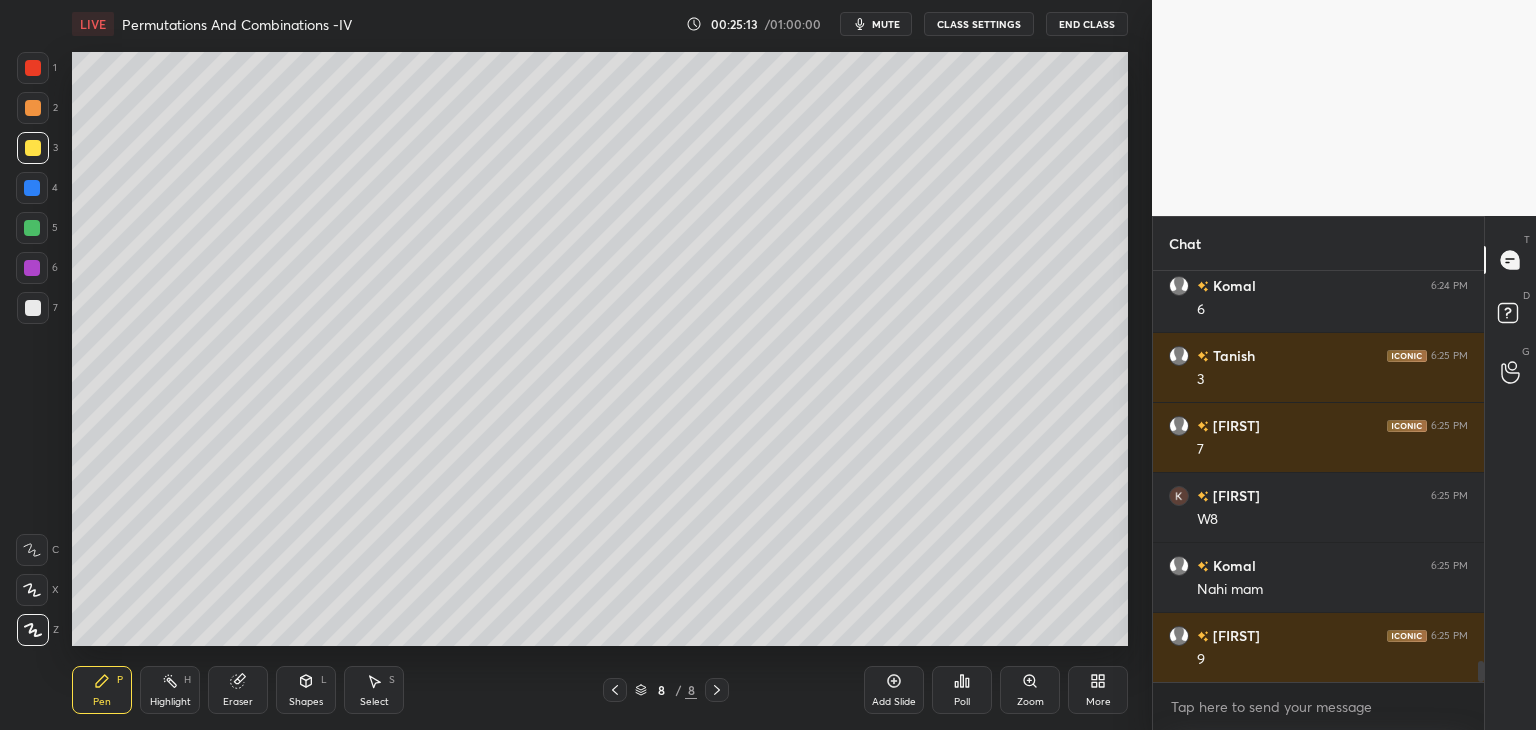 drag, startPoint x: 28, startPoint y: 310, endPoint x: 60, endPoint y: 285, distance: 40.60788 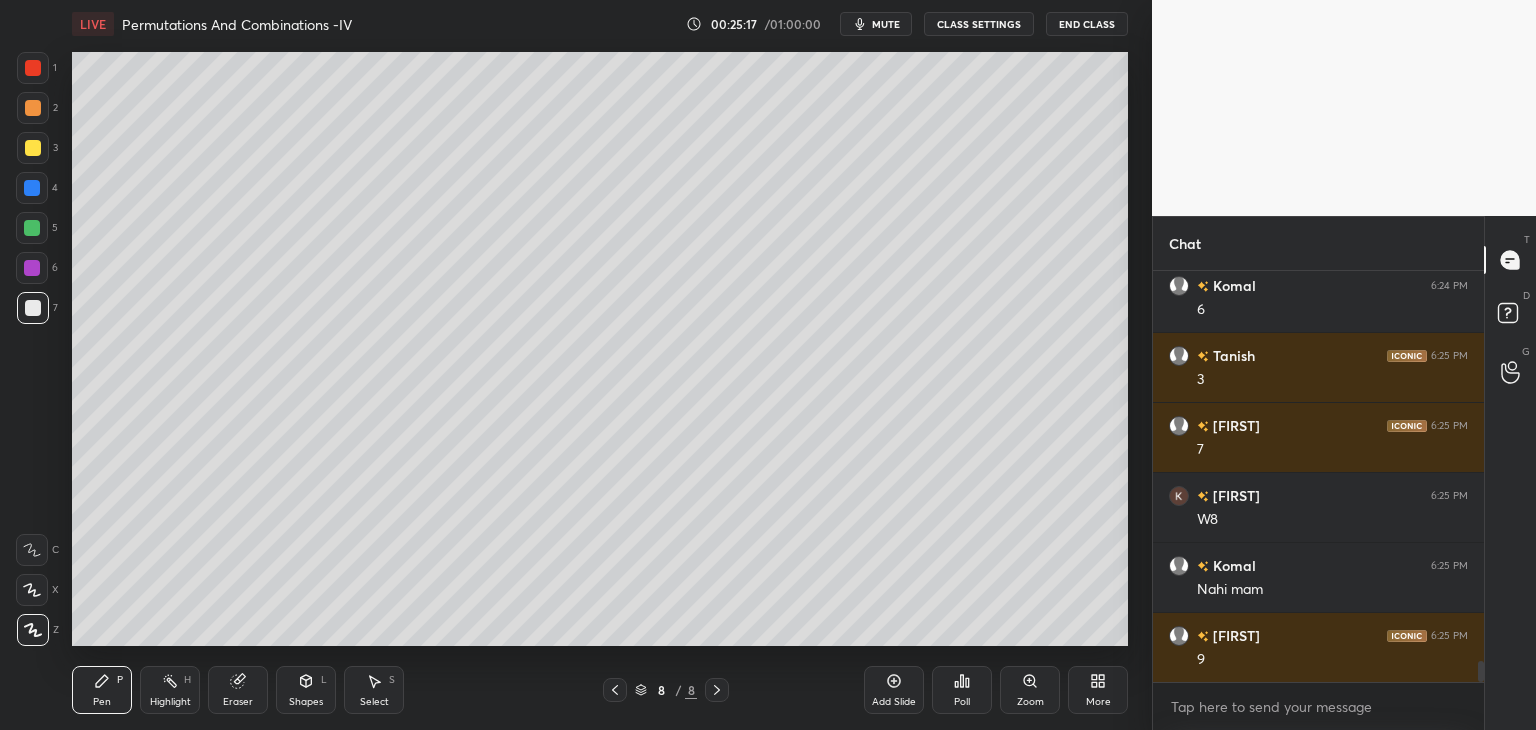 scroll, scrollTop: 7676, scrollLeft: 0, axis: vertical 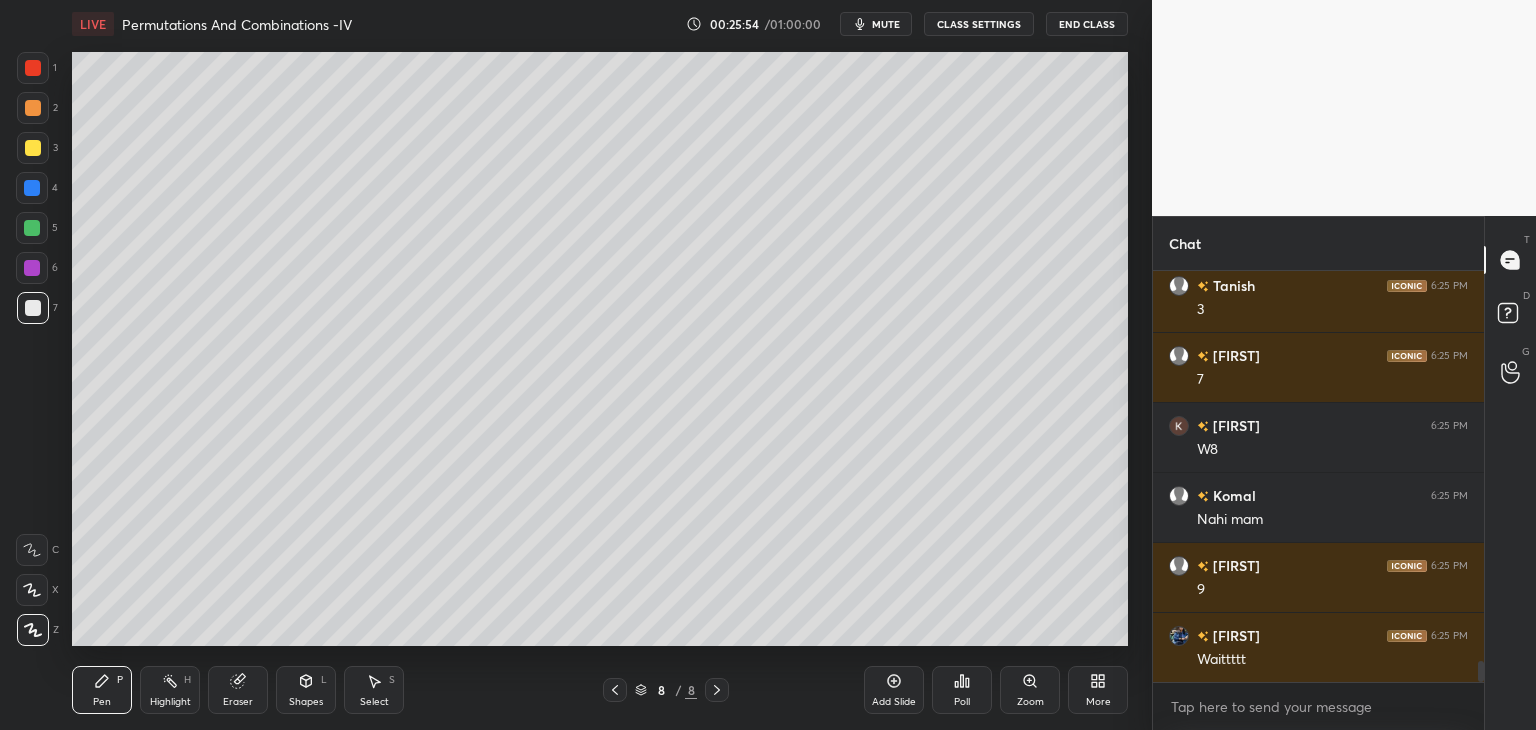 click at bounding box center (33, 148) 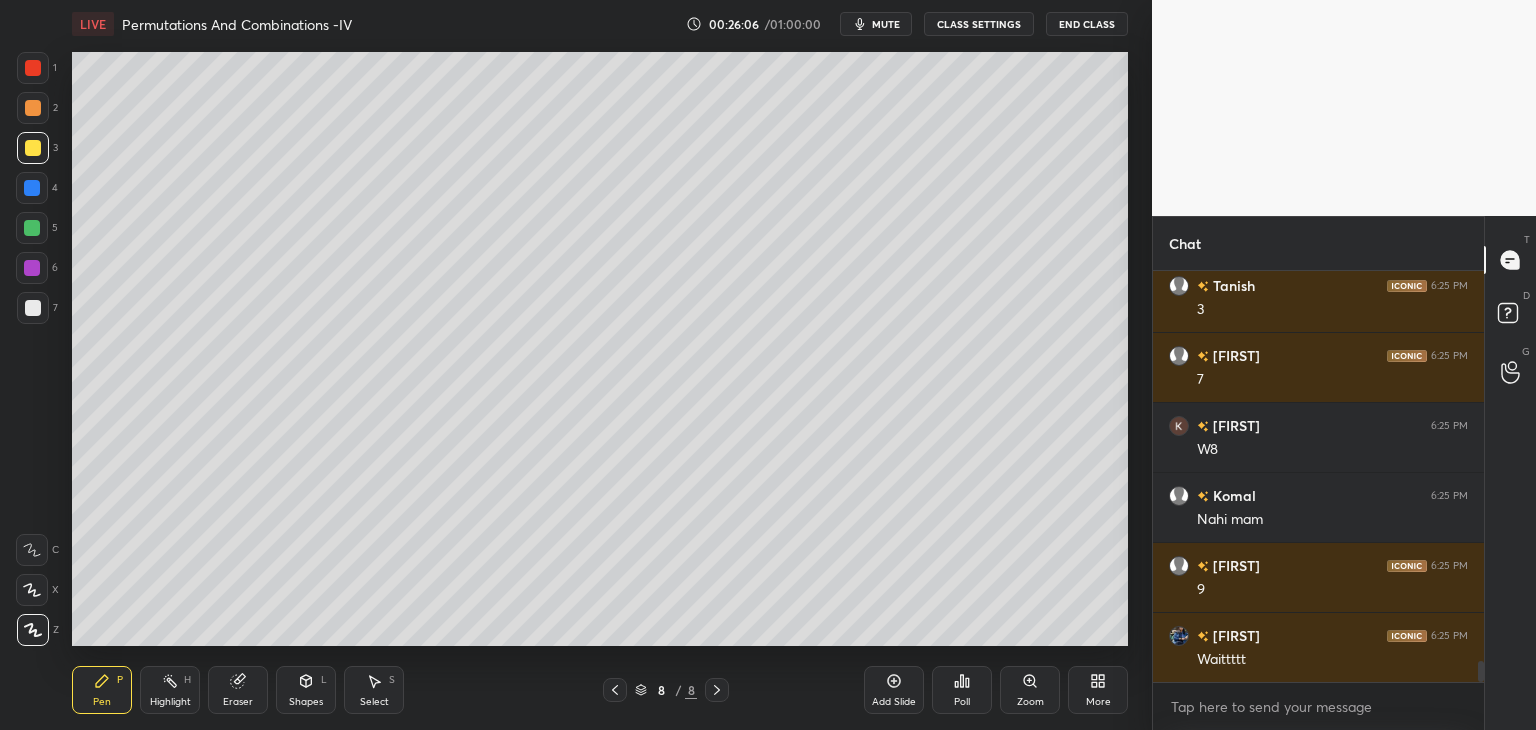 scroll, scrollTop: 7746, scrollLeft: 0, axis: vertical 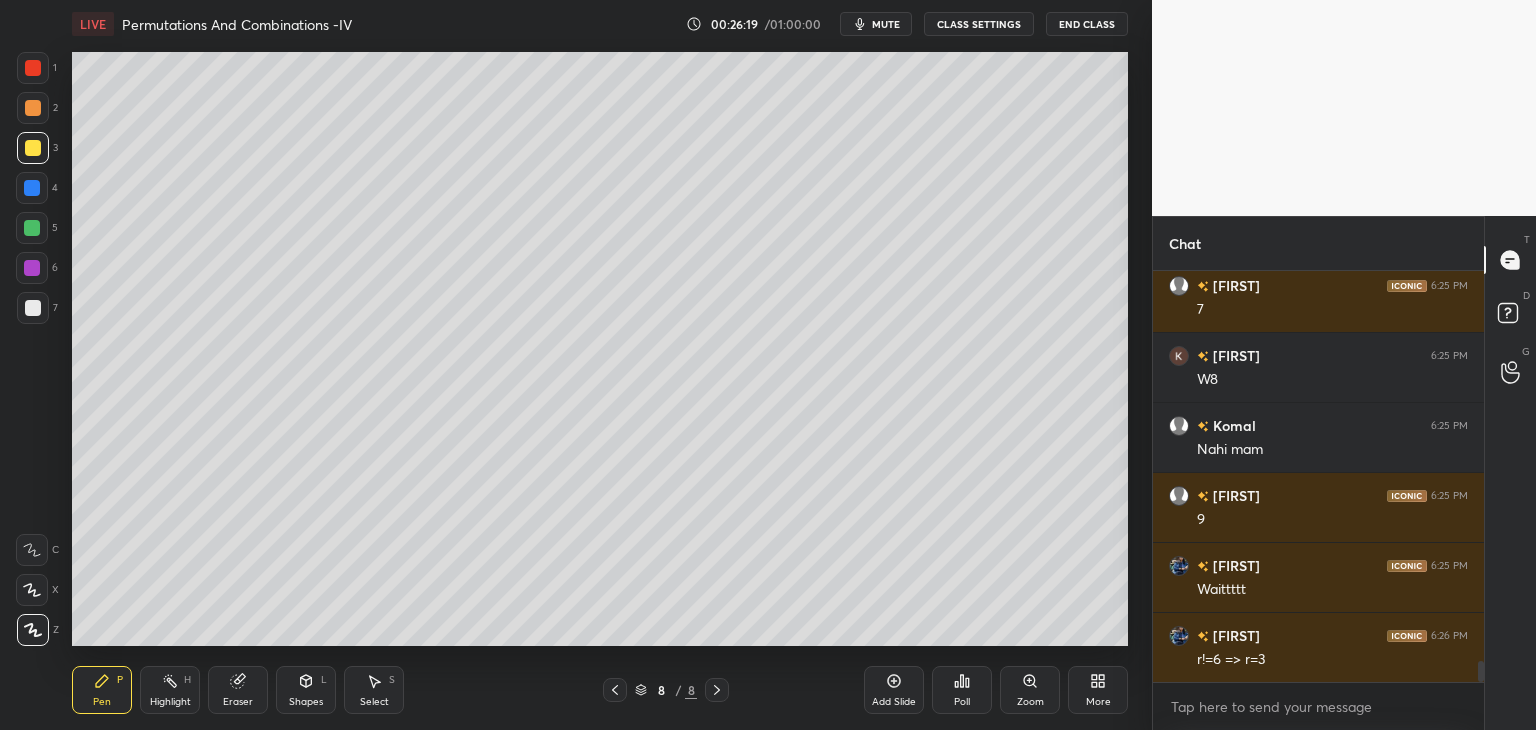 click 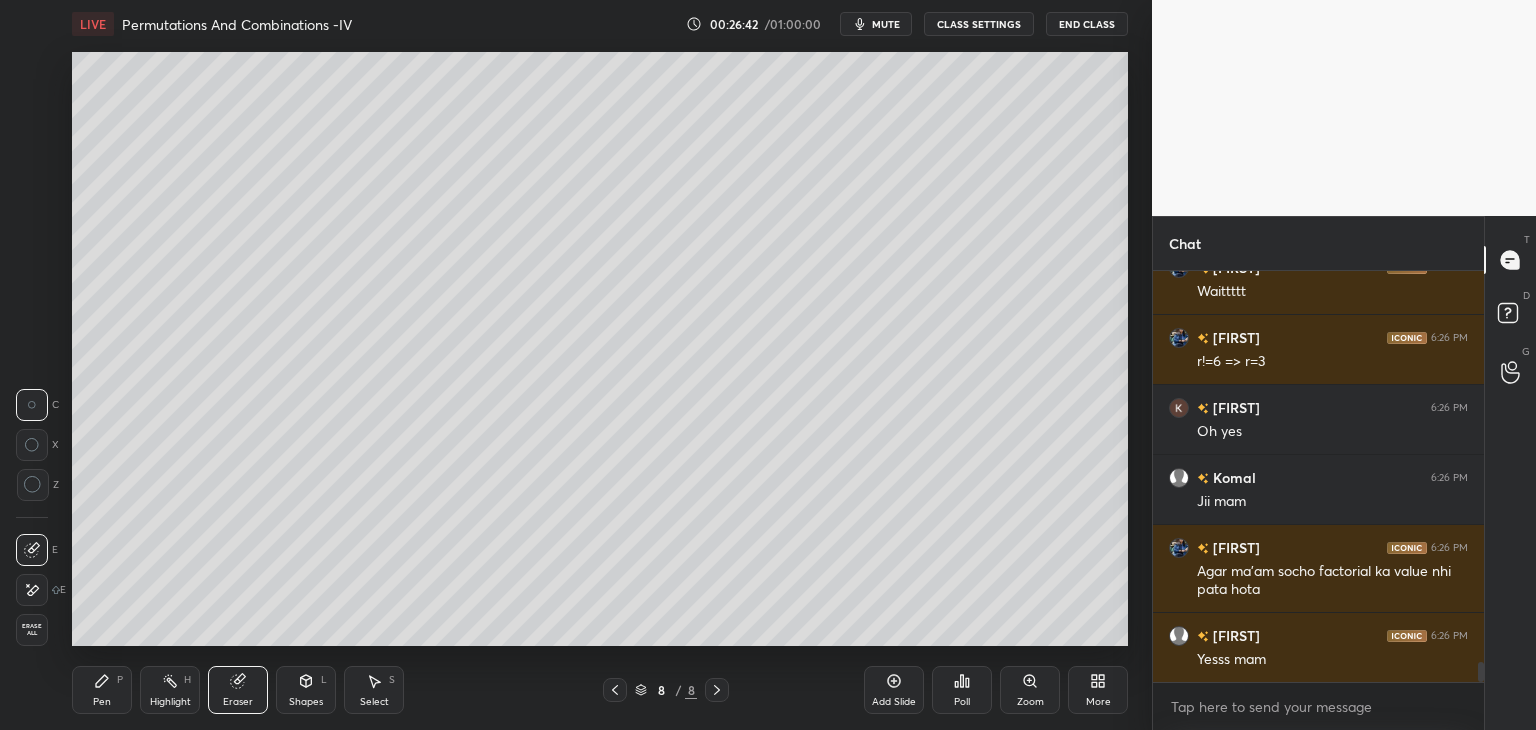 scroll, scrollTop: 8114, scrollLeft: 0, axis: vertical 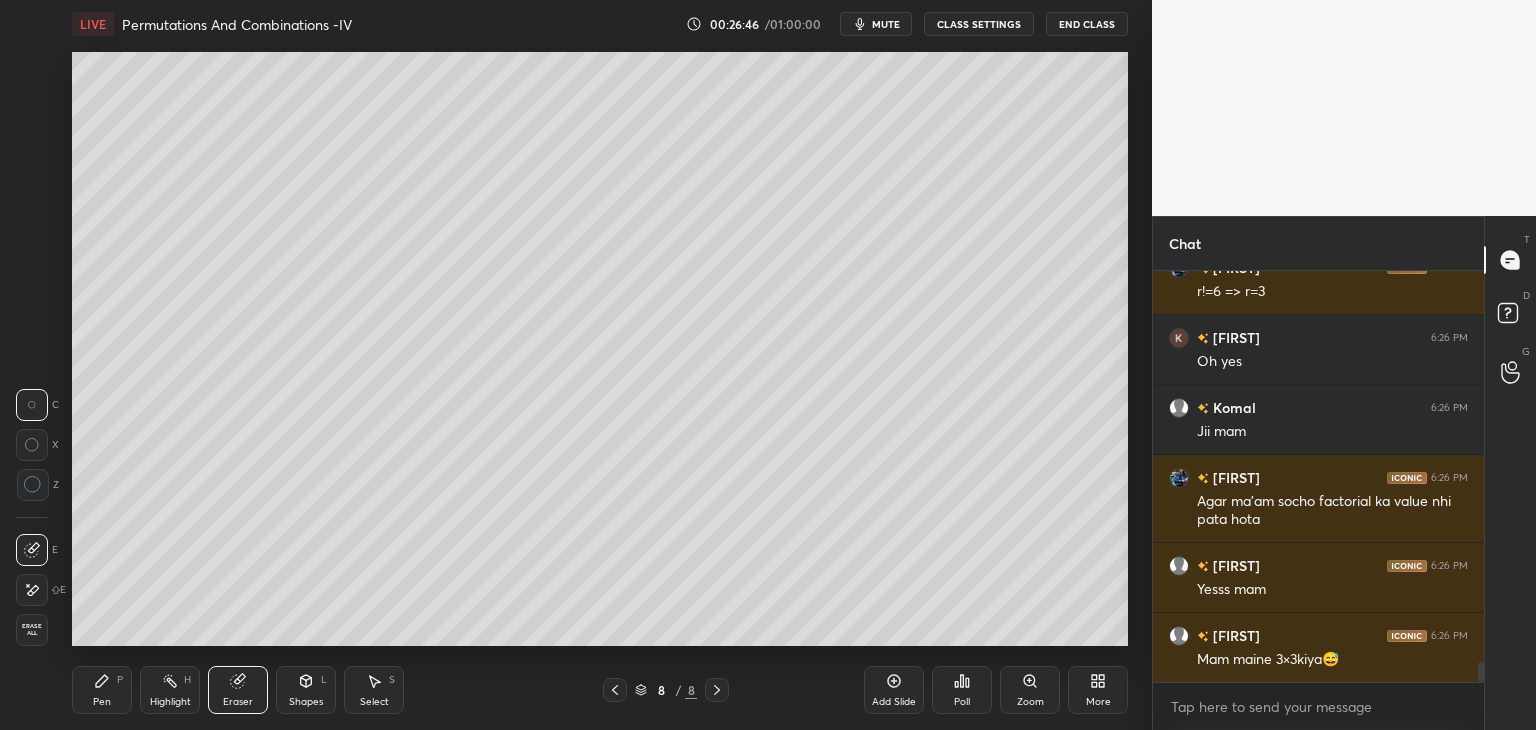 click on "Add Slide" at bounding box center [894, 702] 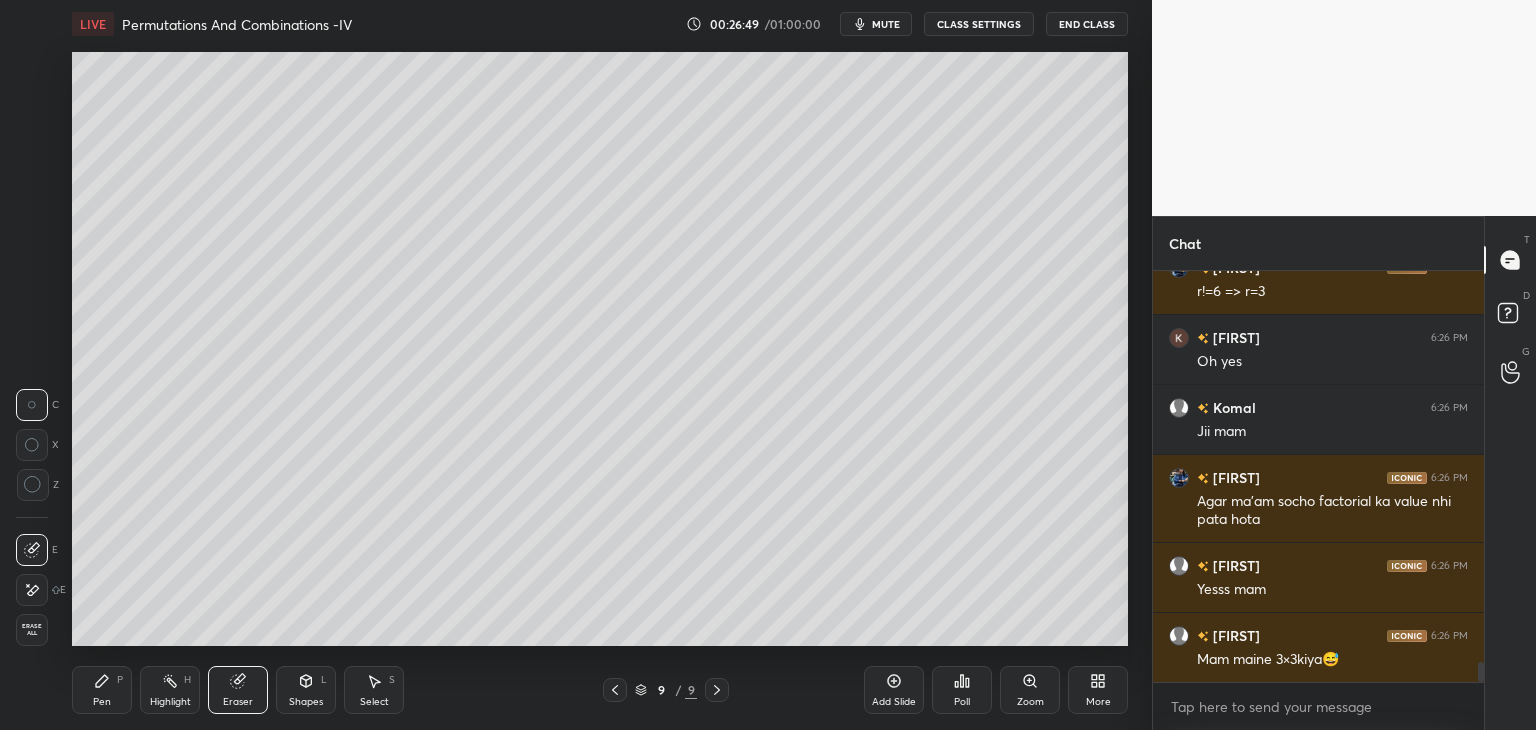 drag, startPoint x: 99, startPoint y: 689, endPoint x: 101, endPoint y: 656, distance: 33.06055 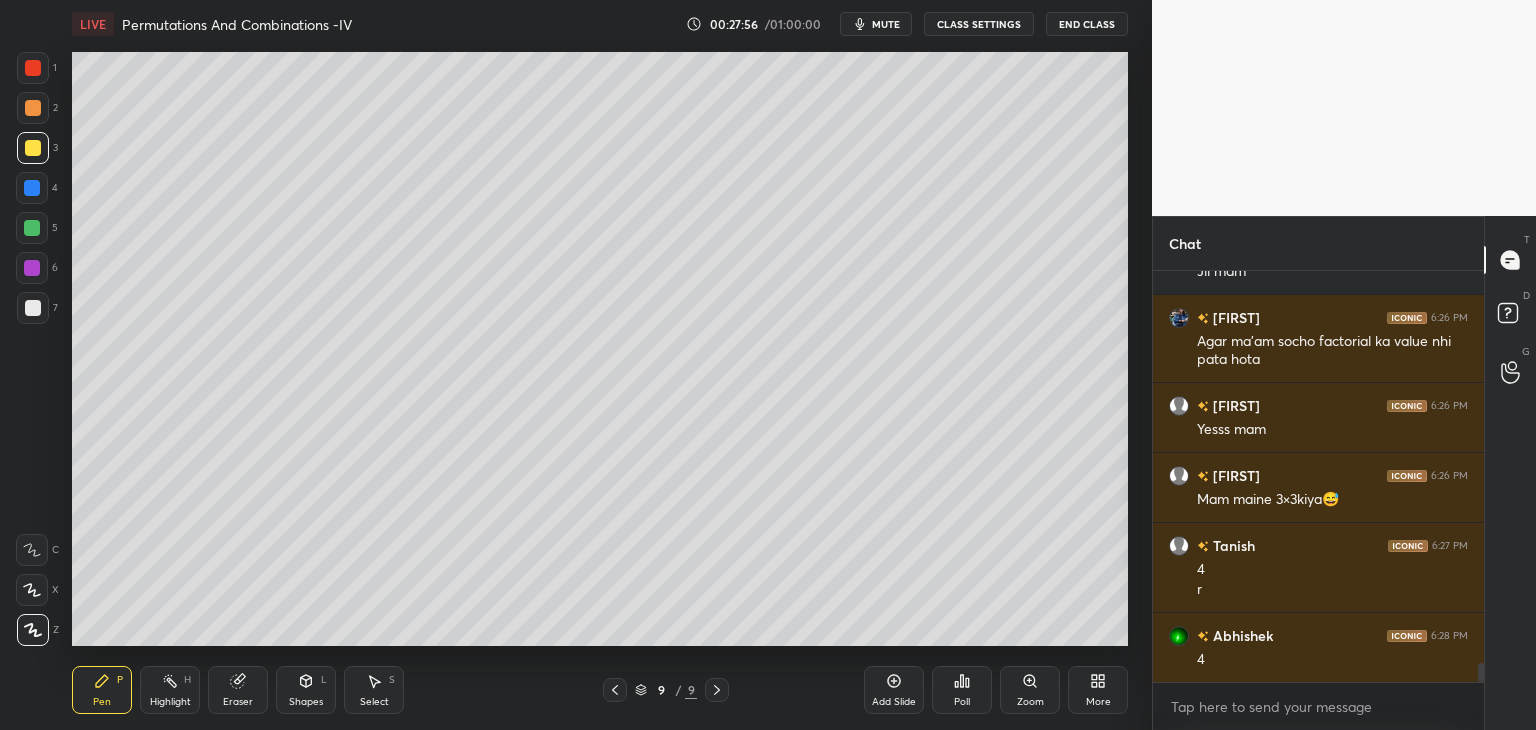 scroll, scrollTop: 8344, scrollLeft: 0, axis: vertical 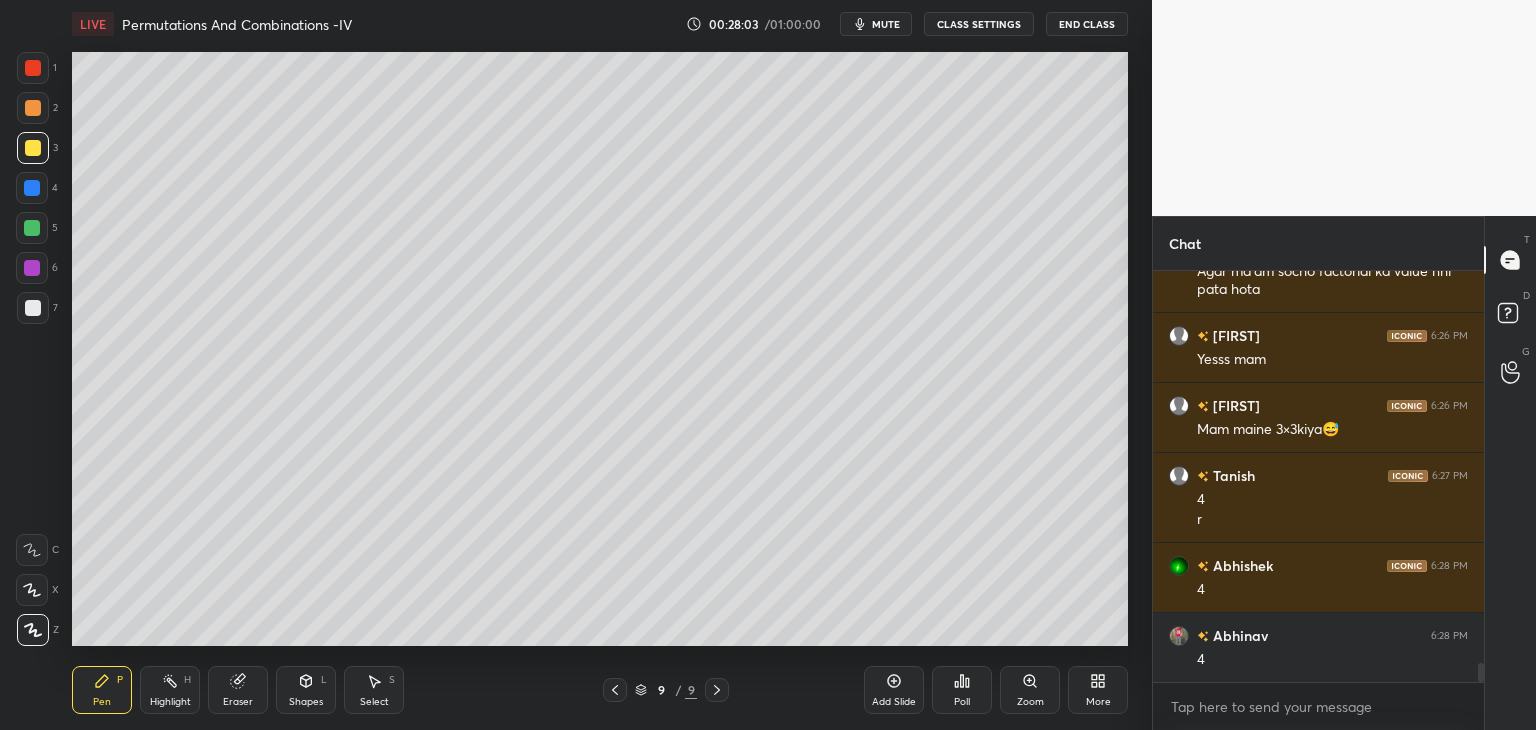 drag, startPoint x: 41, startPoint y: 308, endPoint x: 71, endPoint y: 305, distance: 30.149628 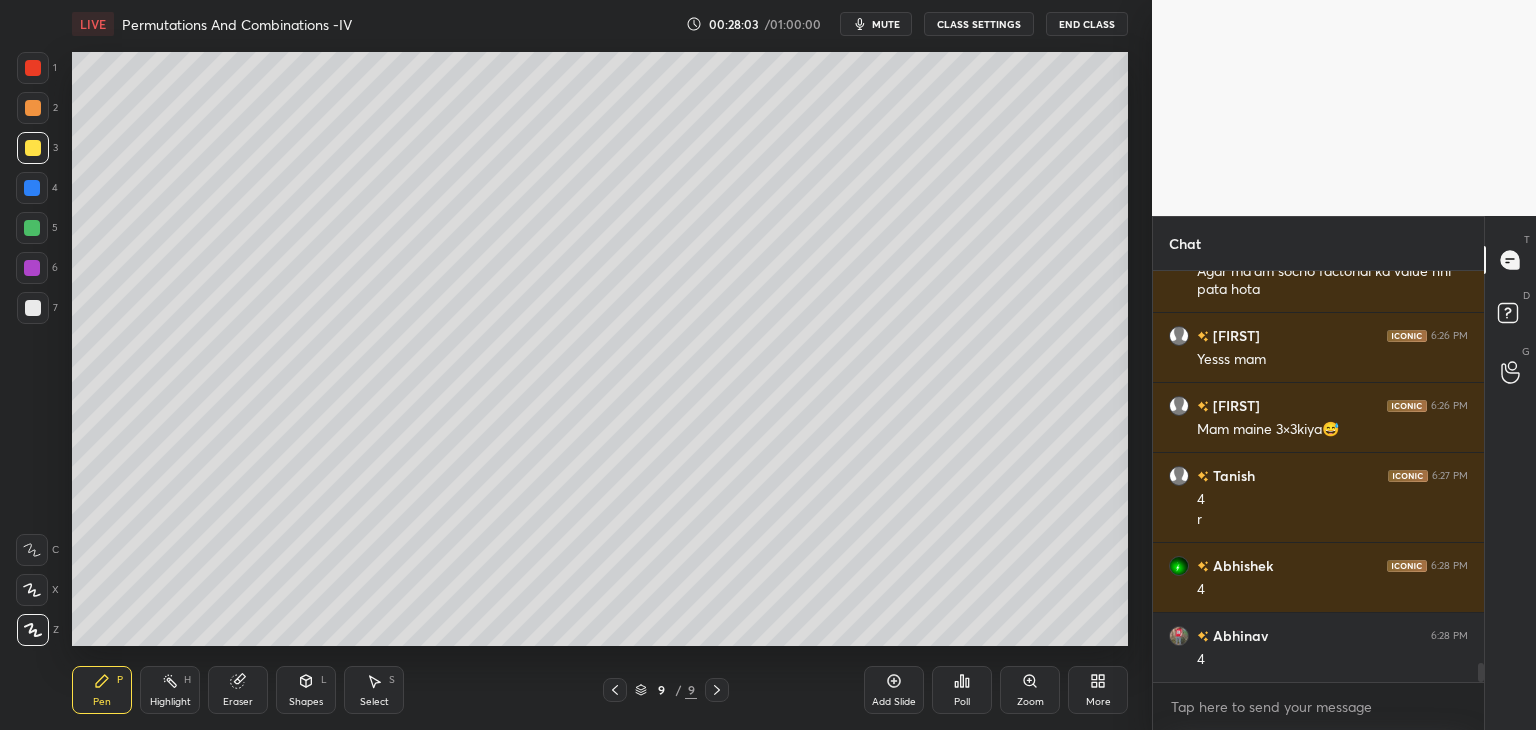 click at bounding box center (33, 308) 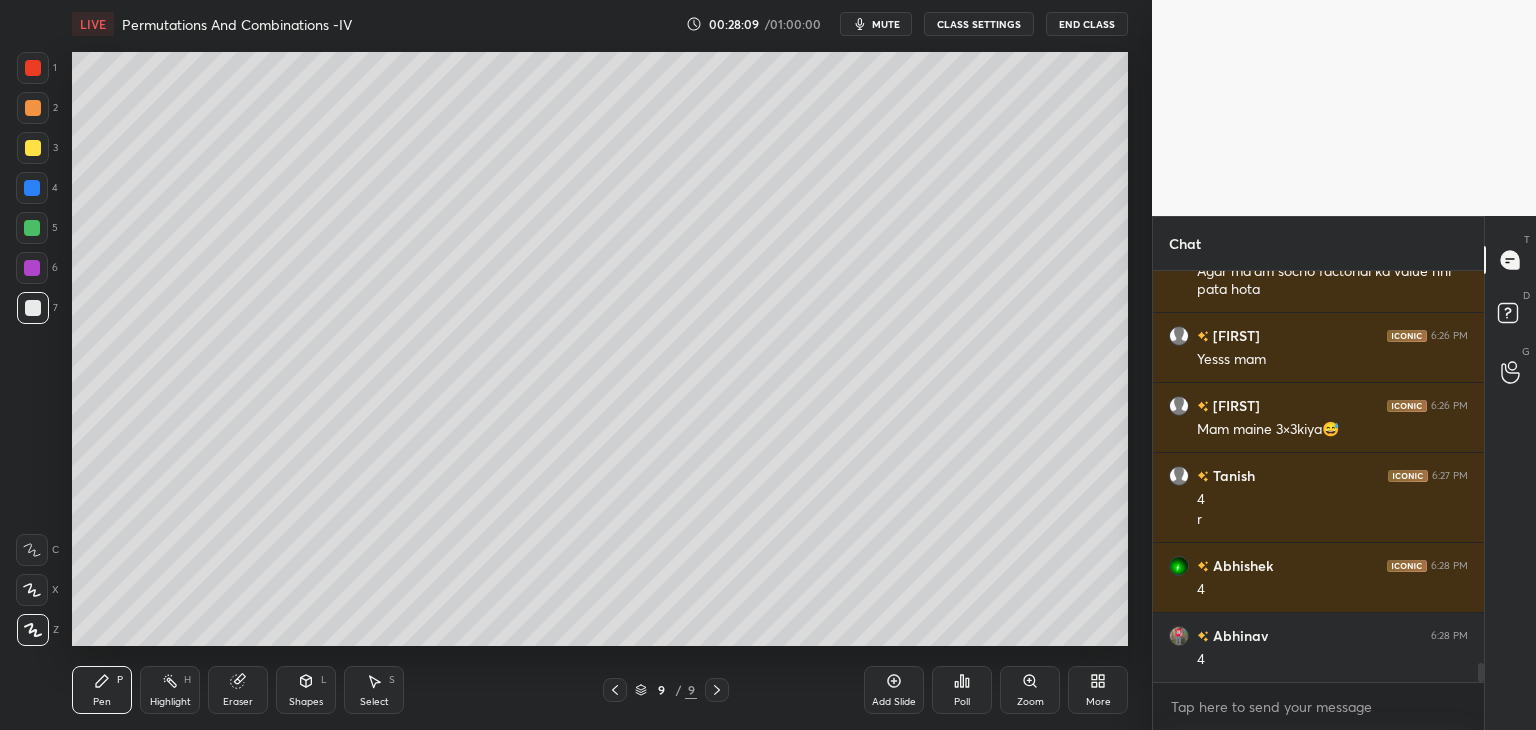 scroll, scrollTop: 8414, scrollLeft: 0, axis: vertical 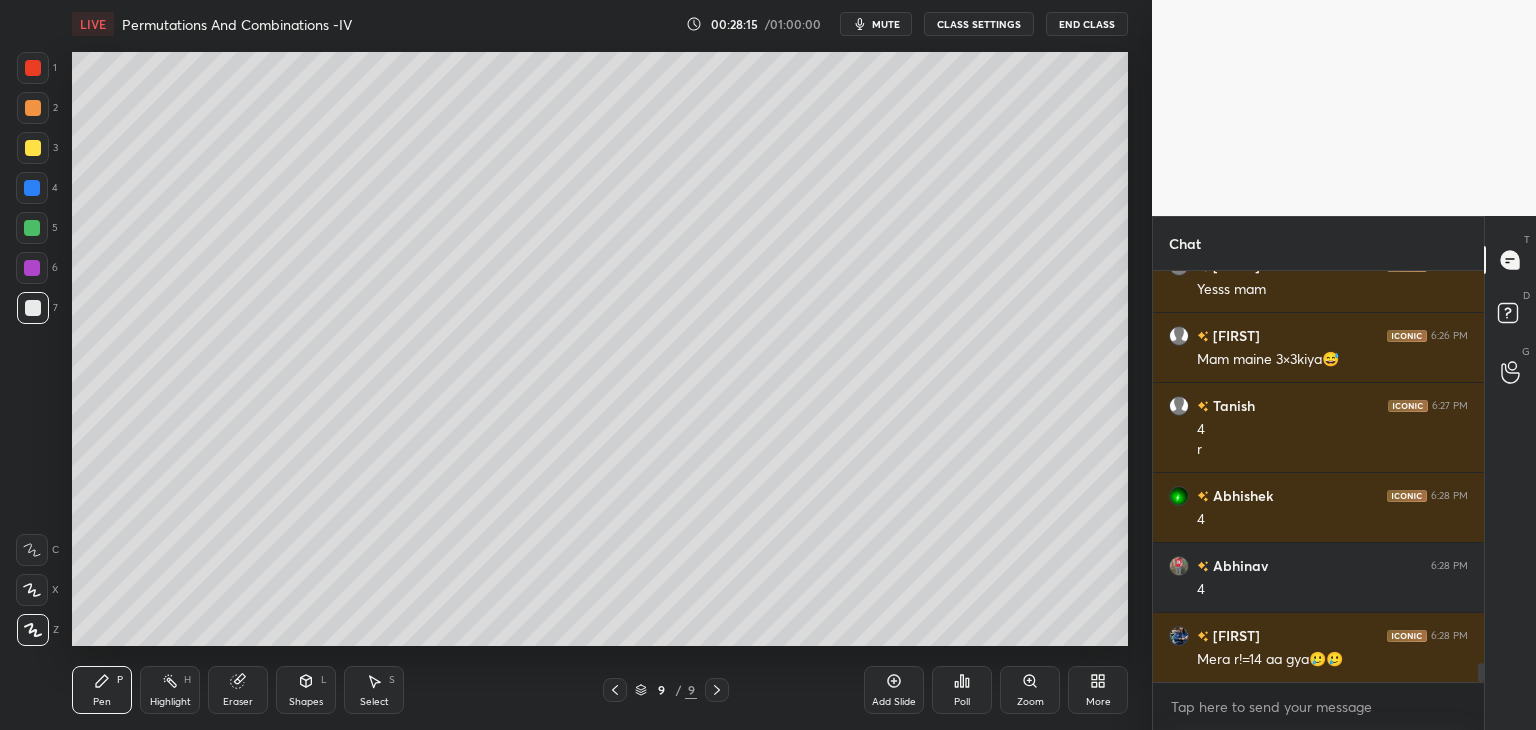 drag, startPoint x: 239, startPoint y: 688, endPoint x: 229, endPoint y: 650, distance: 39.293766 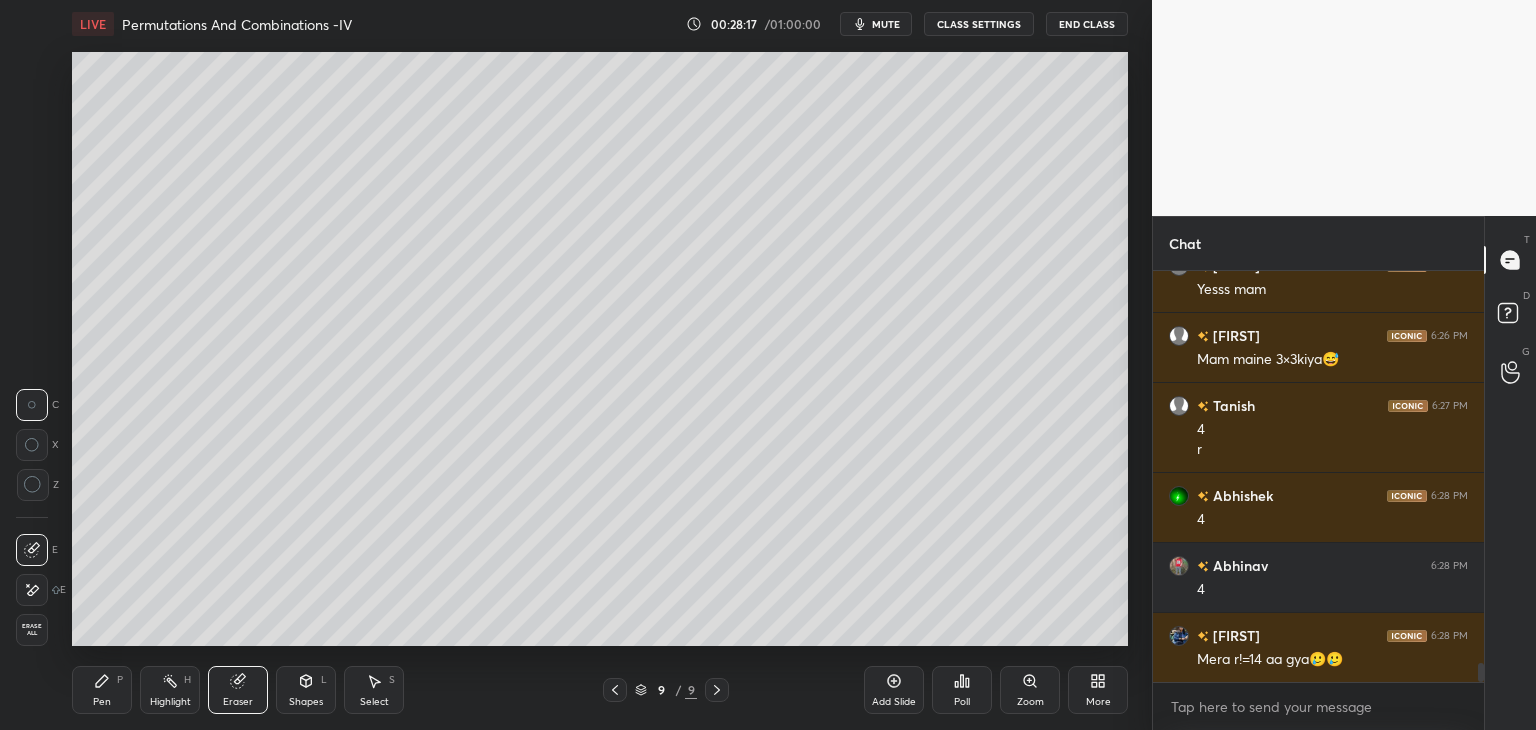 drag, startPoint x: 100, startPoint y: 688, endPoint x: 134, endPoint y: 647, distance: 53.263496 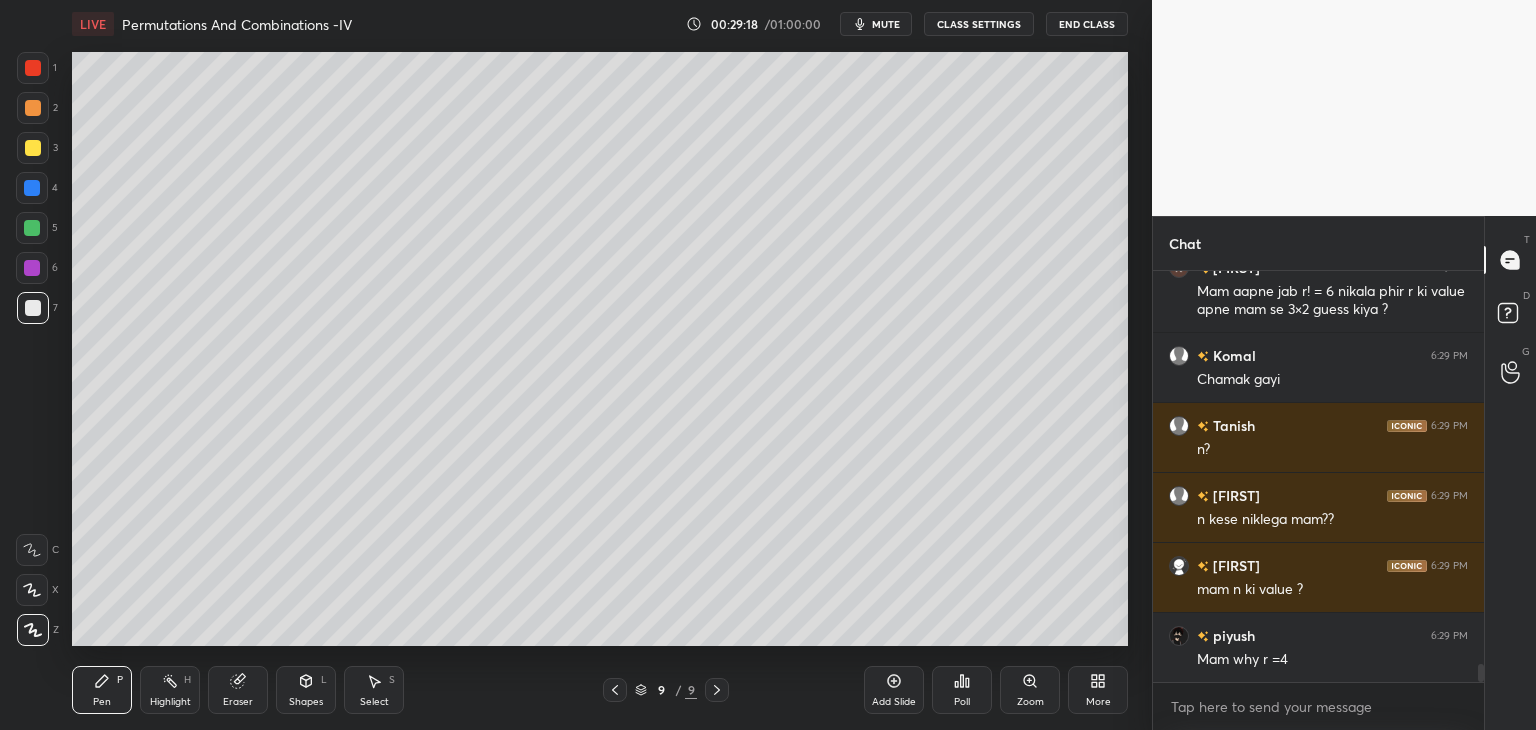 scroll, scrollTop: 9102, scrollLeft: 0, axis: vertical 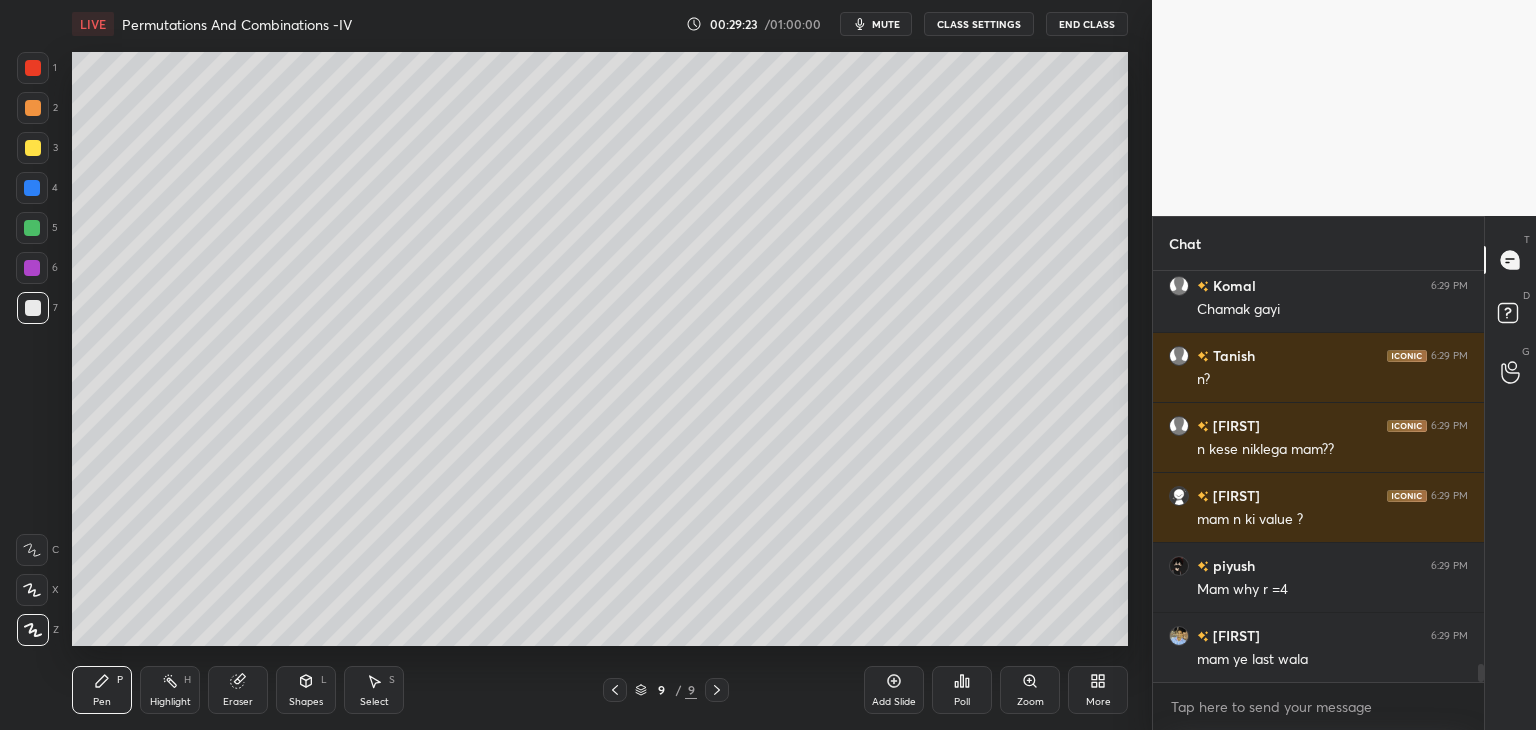 drag, startPoint x: 256, startPoint y: 692, endPoint x: 291, endPoint y: 657, distance: 49.497475 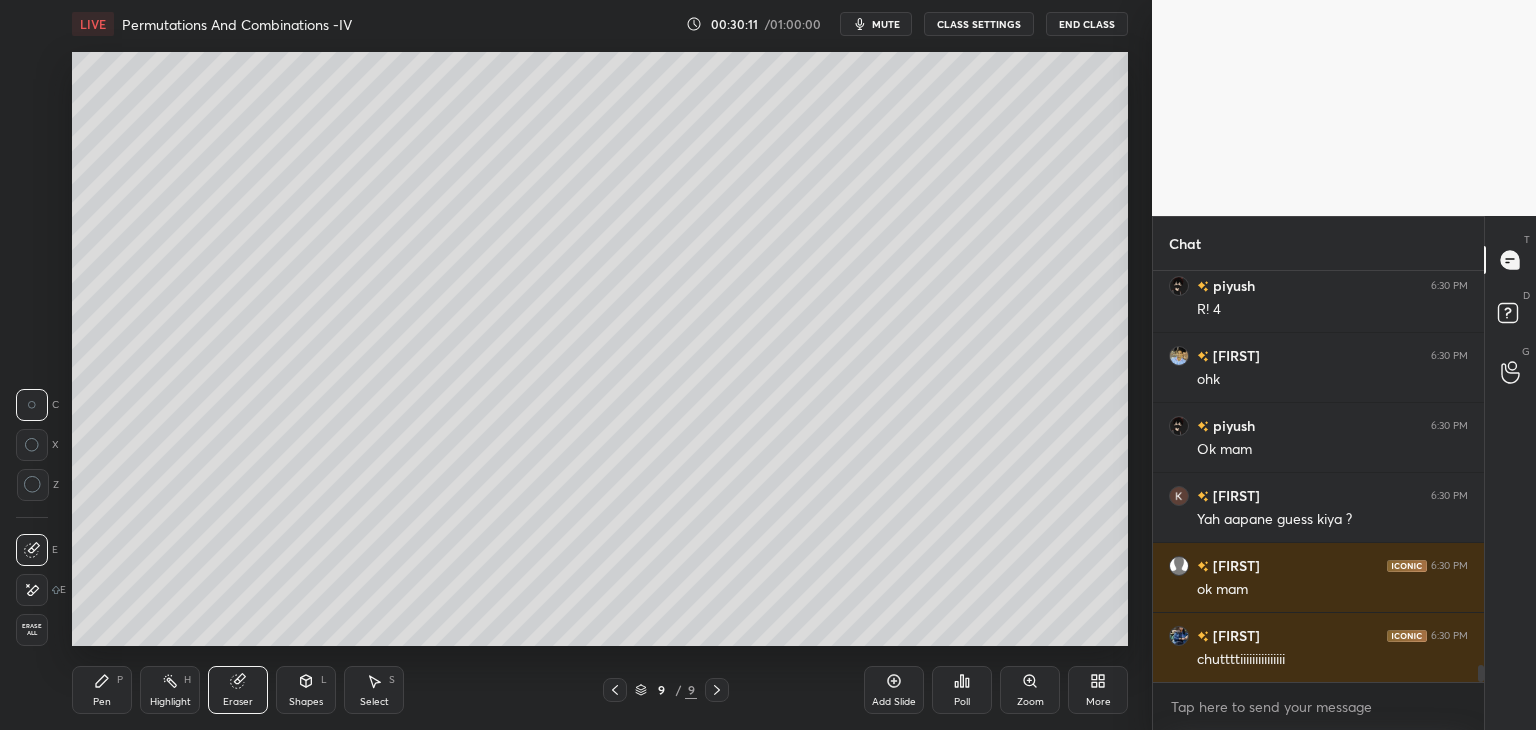 scroll, scrollTop: 9612, scrollLeft: 0, axis: vertical 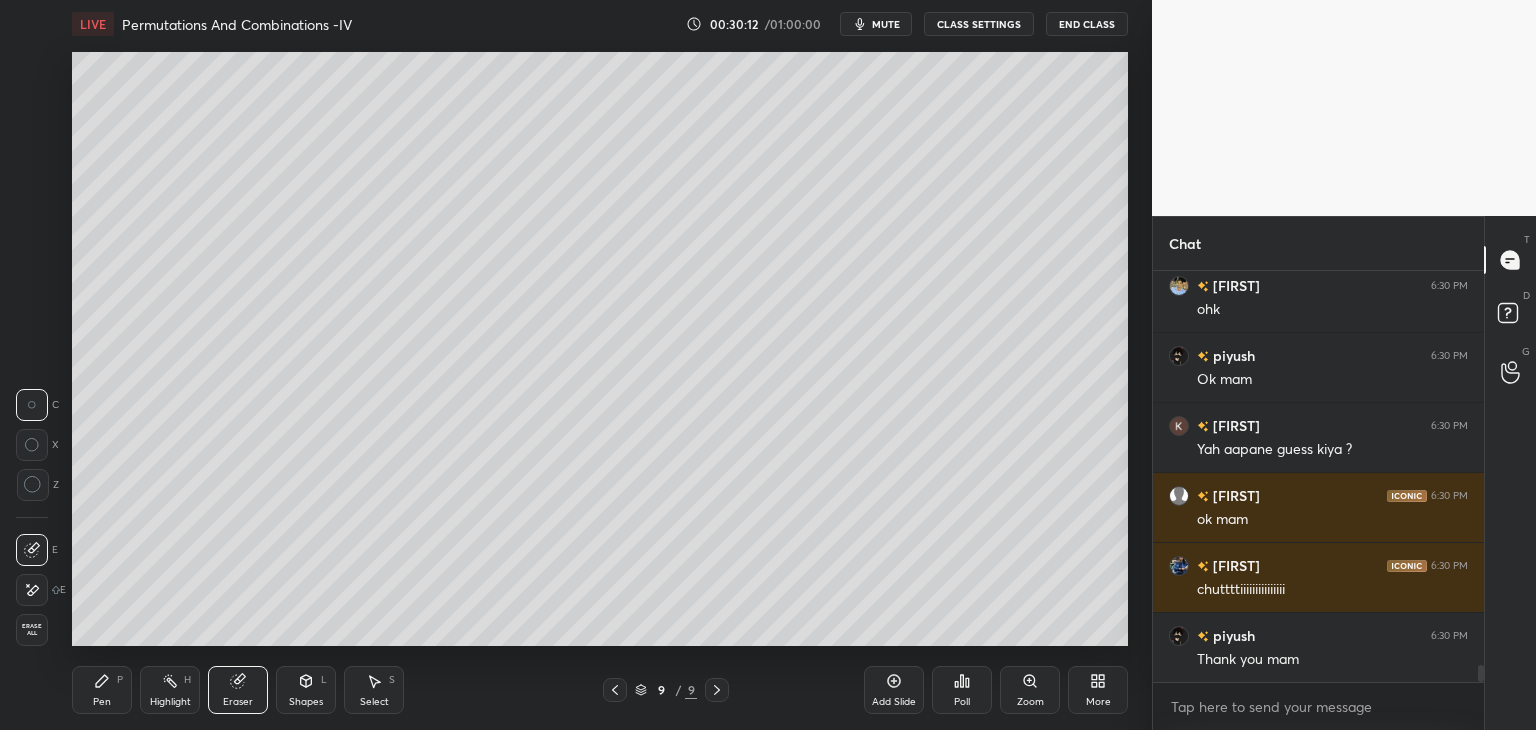 click on "End Class" at bounding box center (1087, 24) 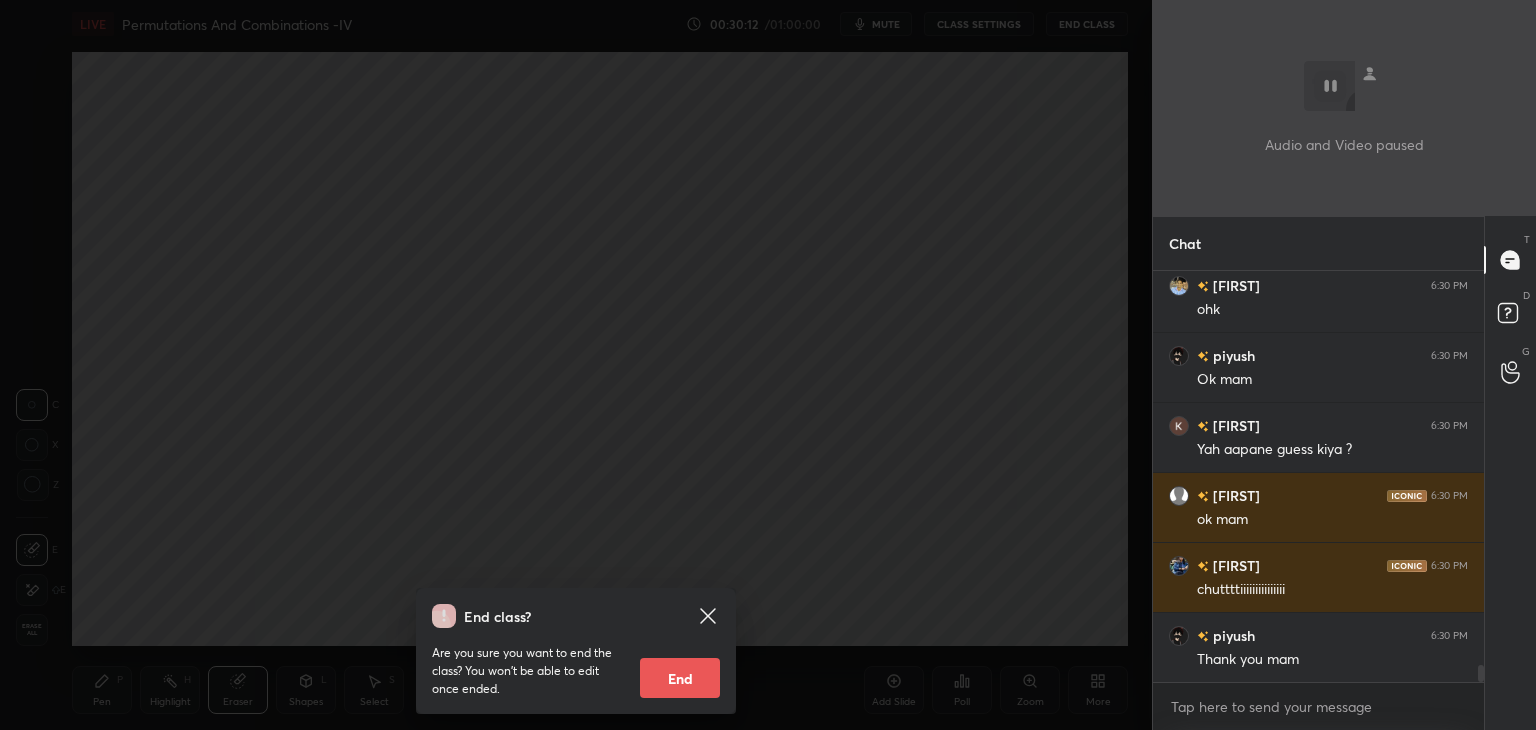 scroll, scrollTop: 9682, scrollLeft: 0, axis: vertical 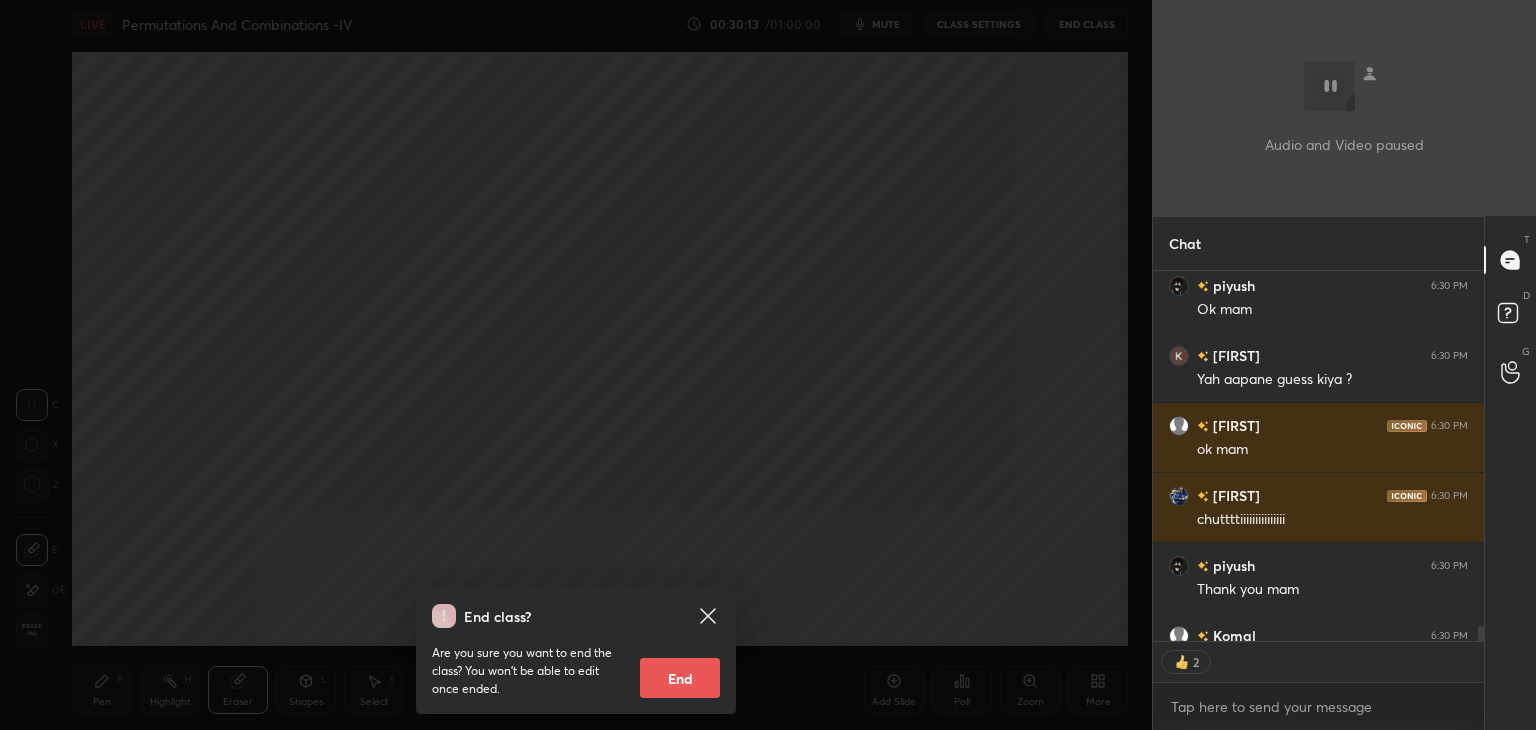 click on "End" at bounding box center (680, 678) 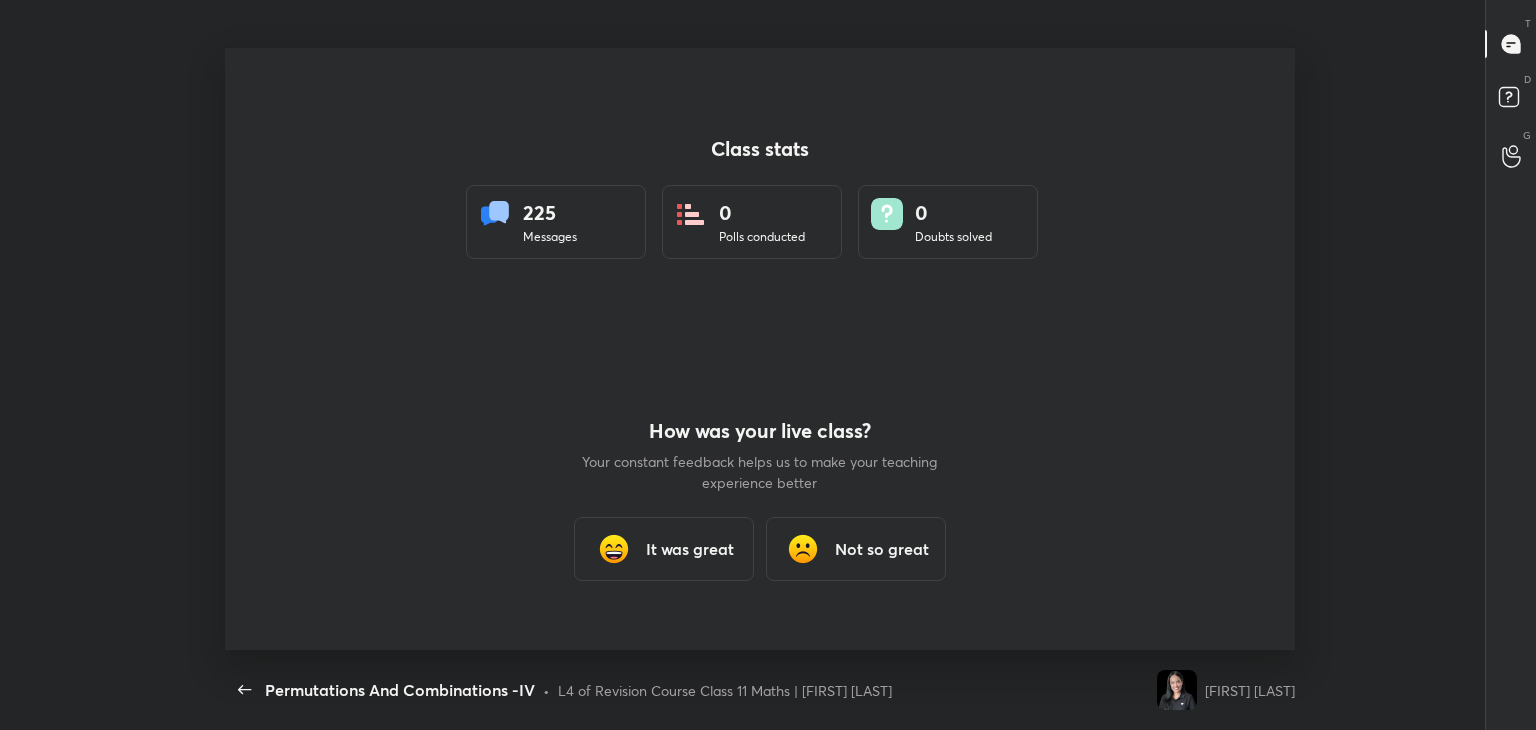 scroll, scrollTop: 99397, scrollLeft: 98756, axis: both 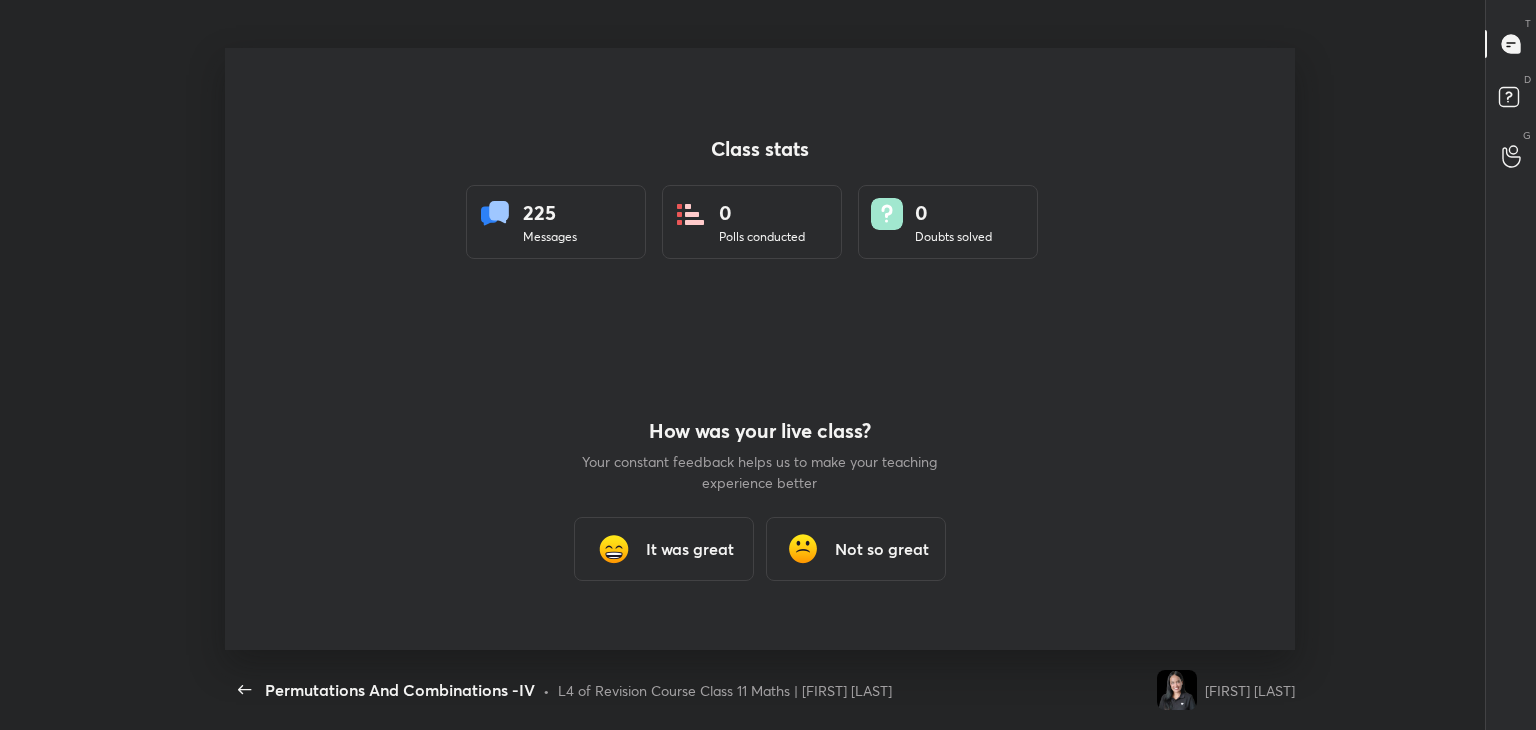 click on "It was great" at bounding box center (664, 549) 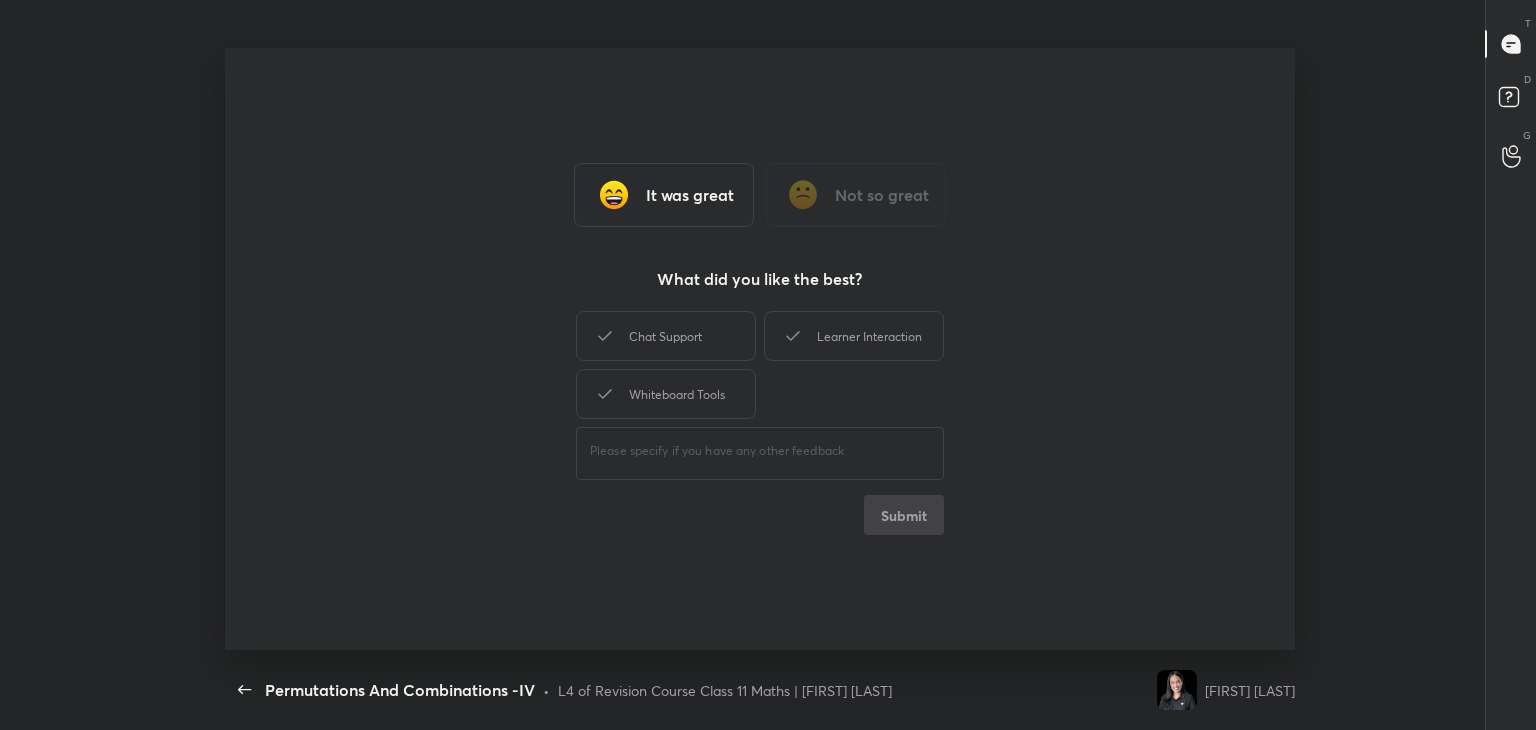 type on "x" 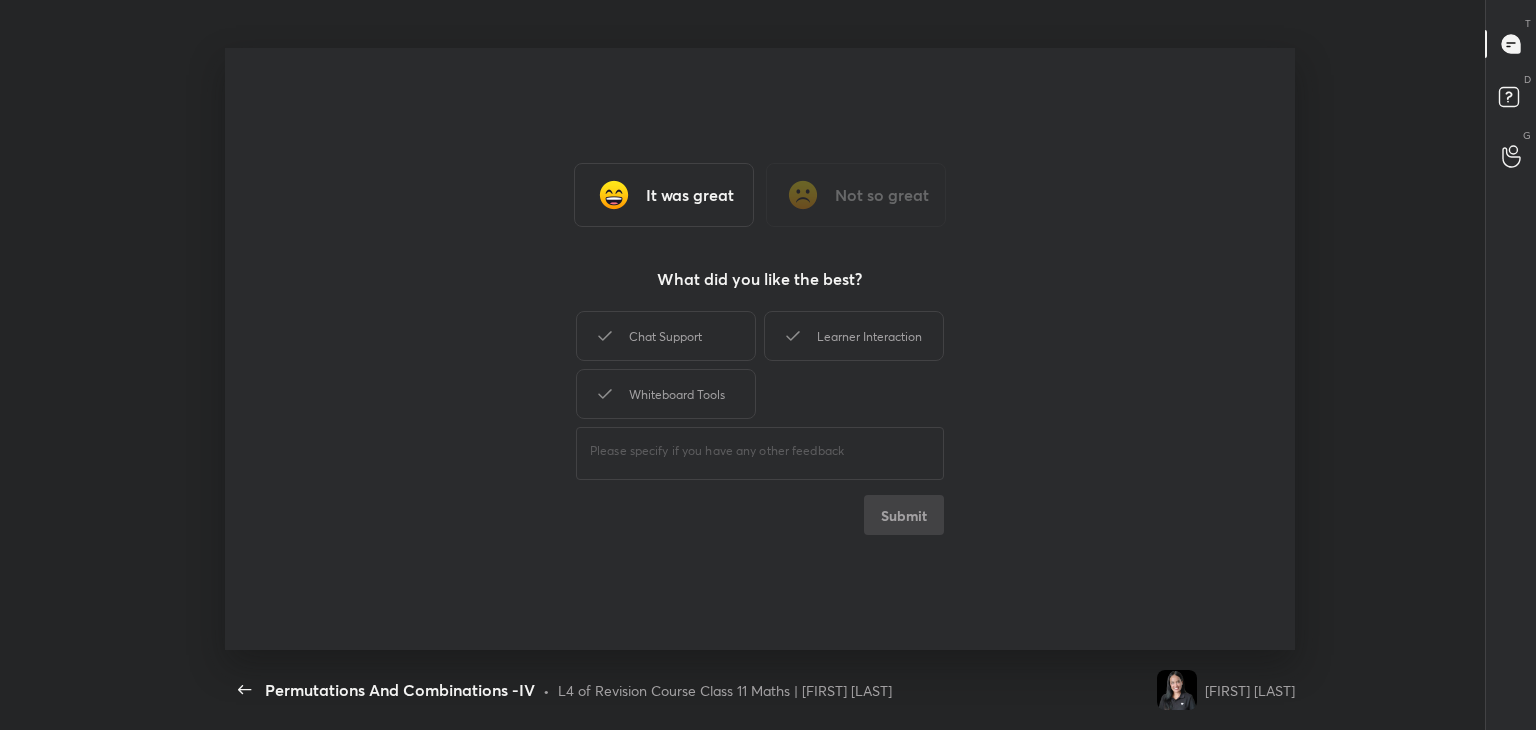 scroll, scrollTop: 6, scrollLeft: 0, axis: vertical 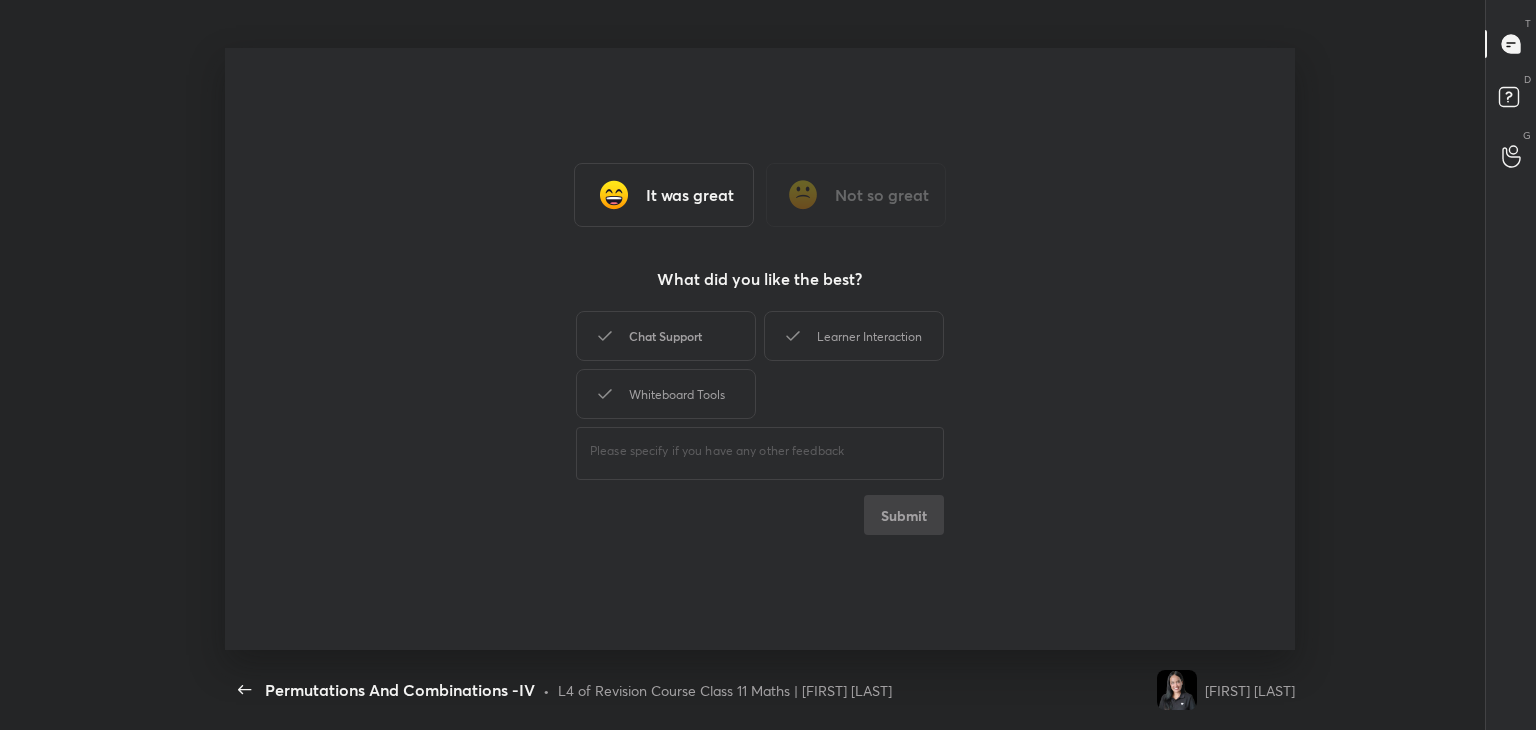 click on "Chat Support" at bounding box center [666, 336] 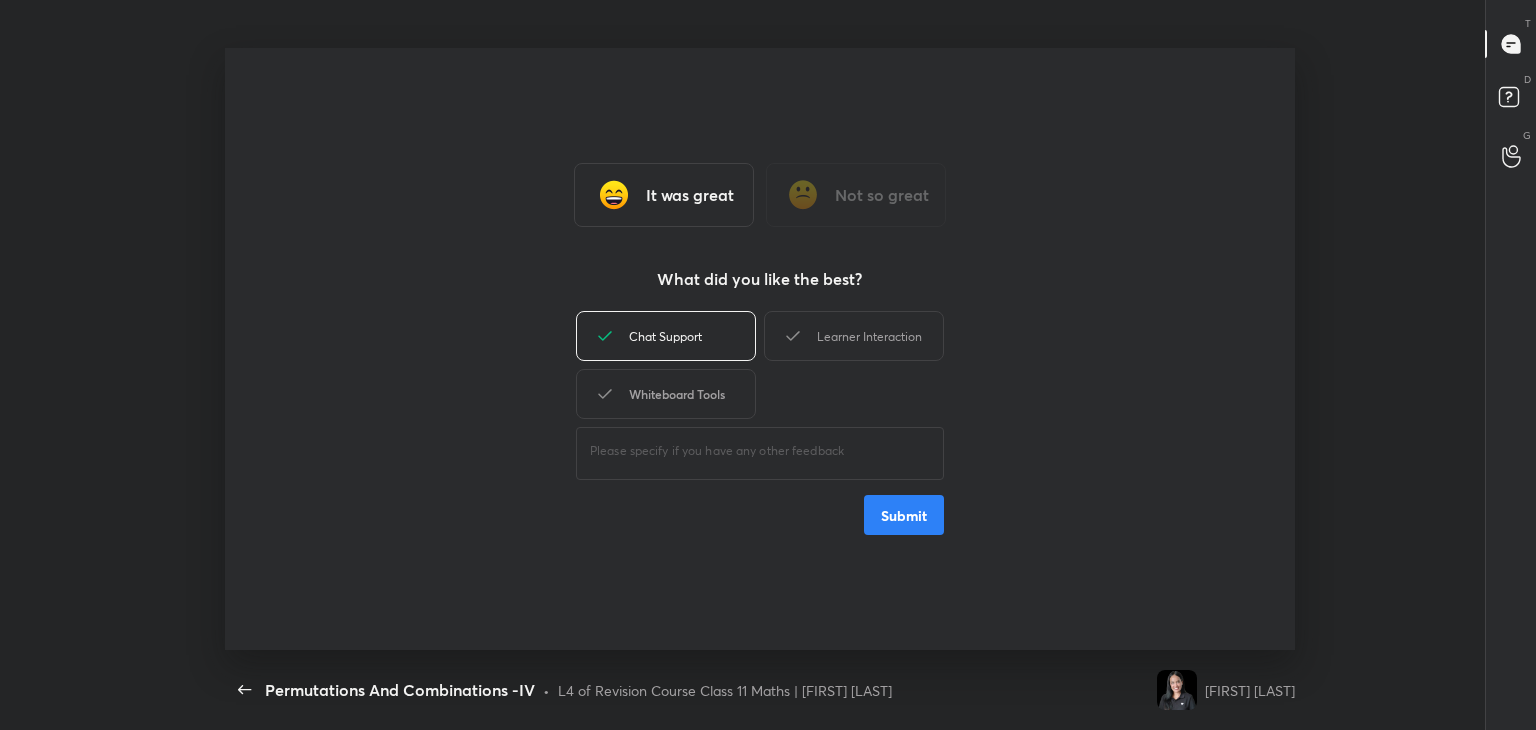 click on "Whiteboard Tools" at bounding box center (666, 394) 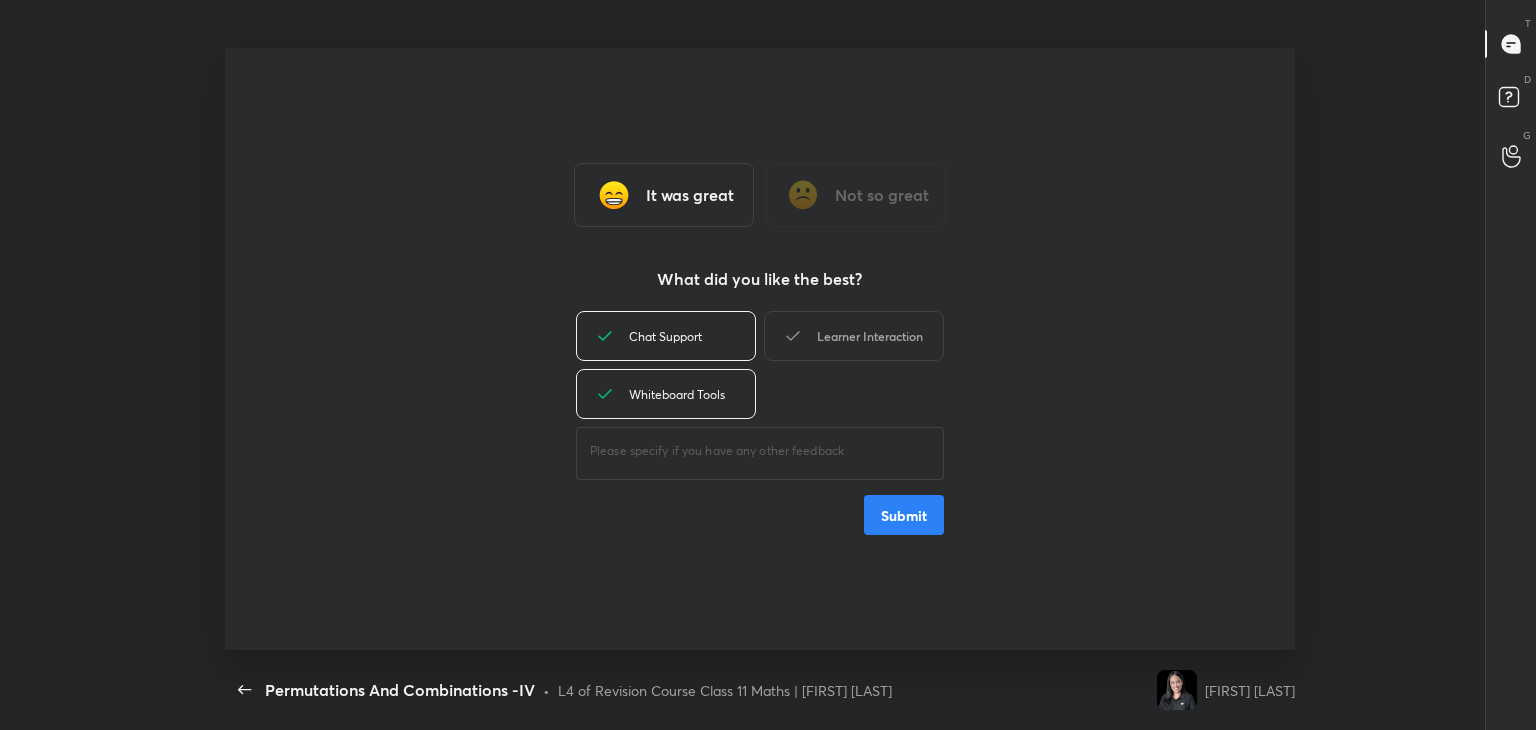 click on "Learner Interaction" at bounding box center [854, 336] 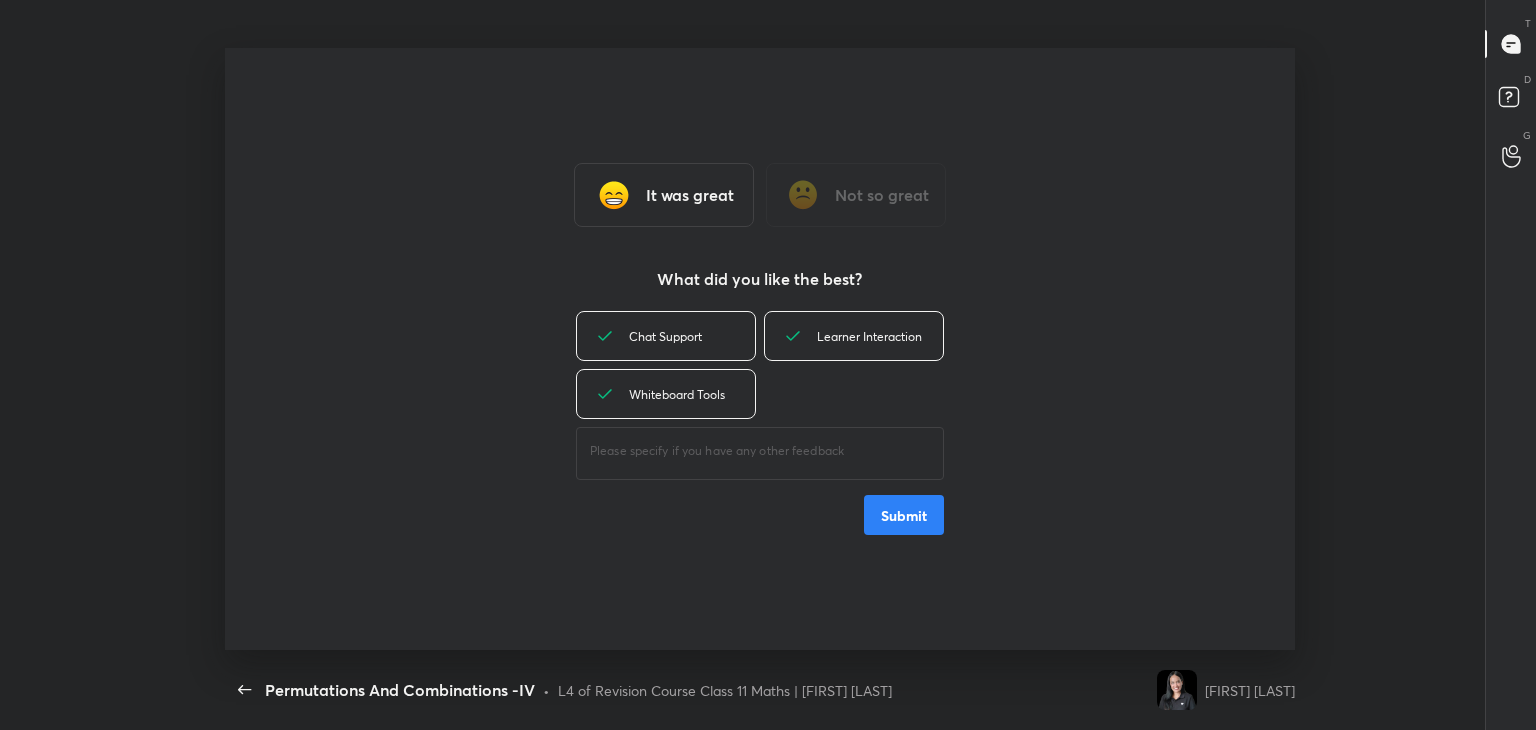 click on "Submit" at bounding box center (904, 515) 